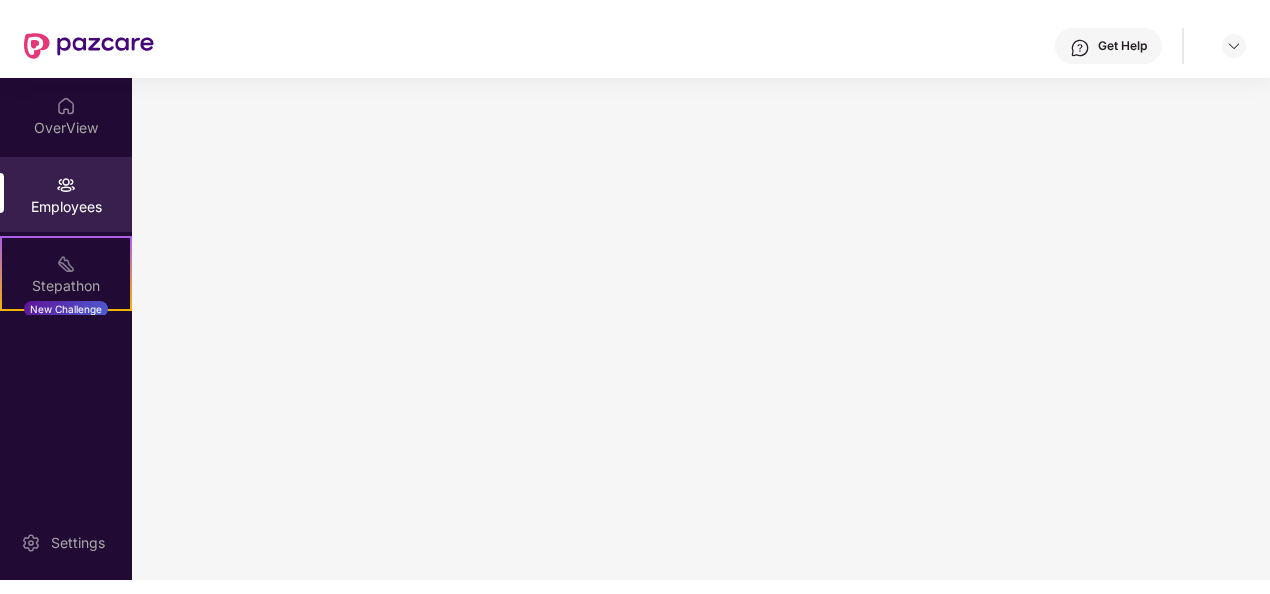 scroll, scrollTop: 0, scrollLeft: 0, axis: both 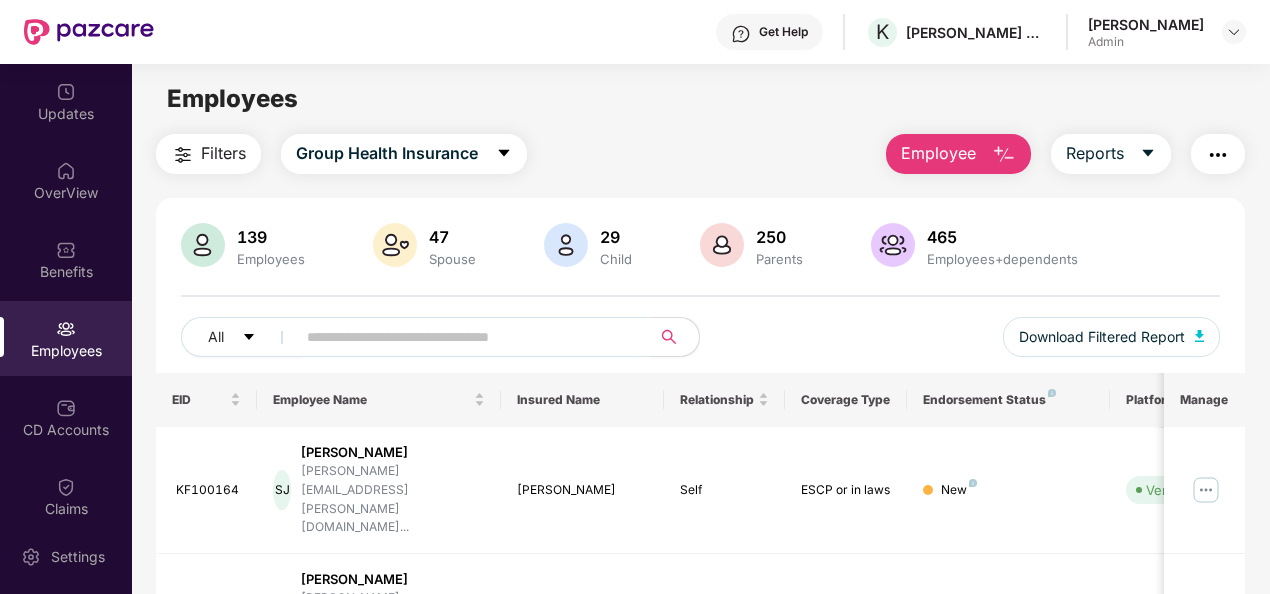 click on "Employee" at bounding box center [938, 153] 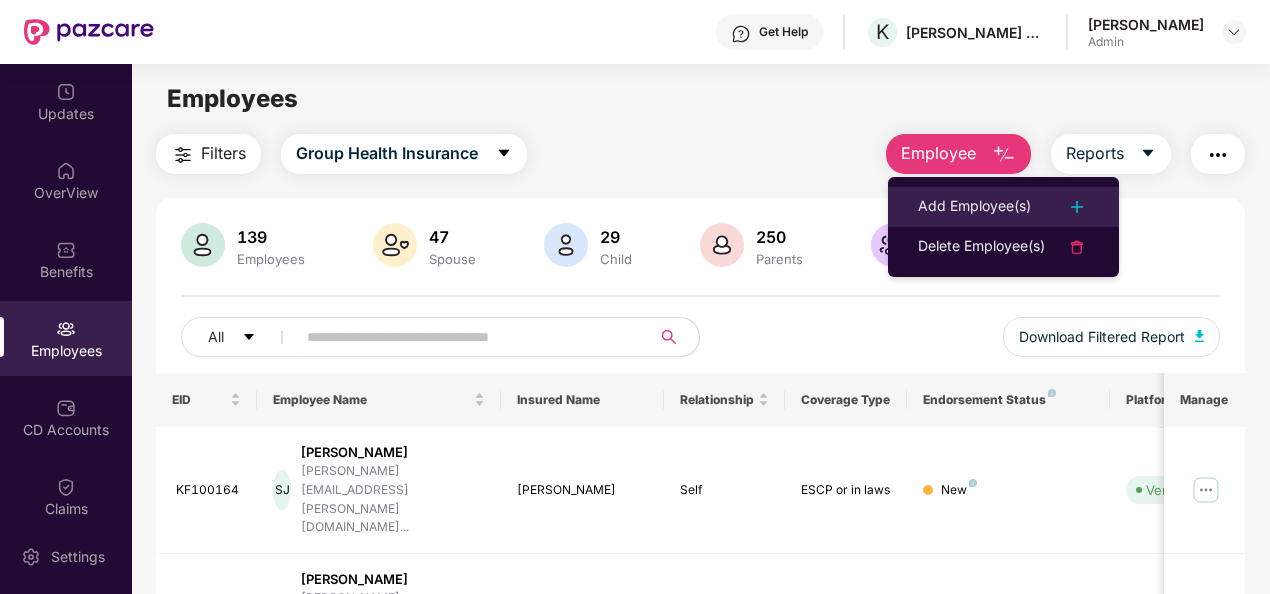 click on "Add Employee(s)" at bounding box center (974, 207) 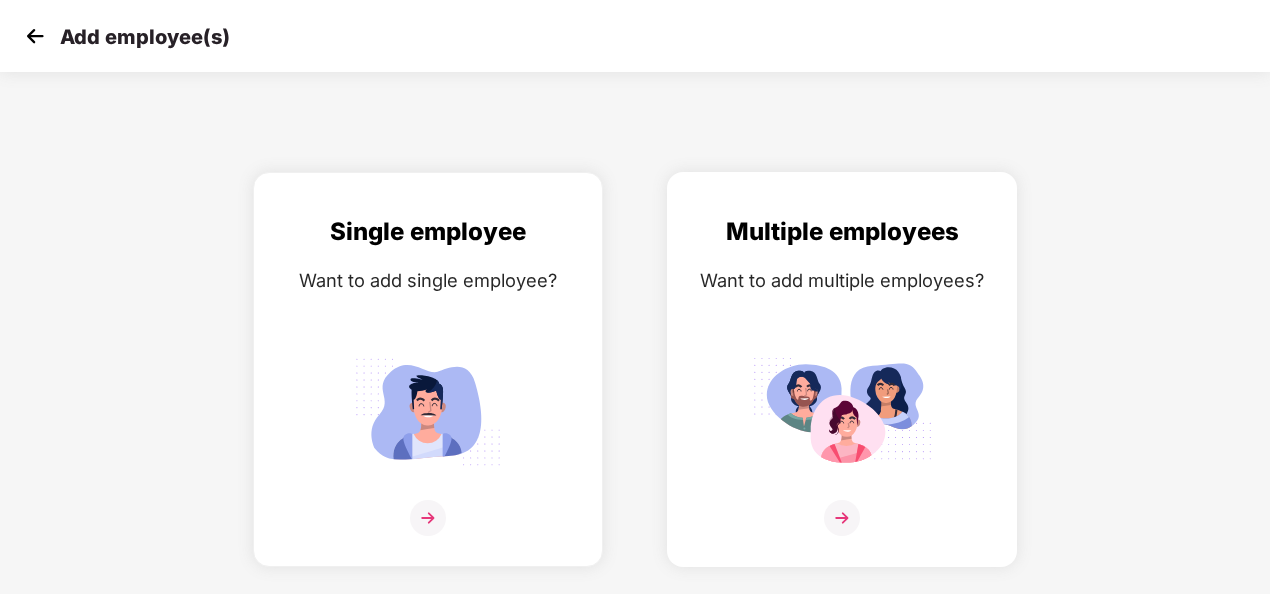 click at bounding box center (842, 411) 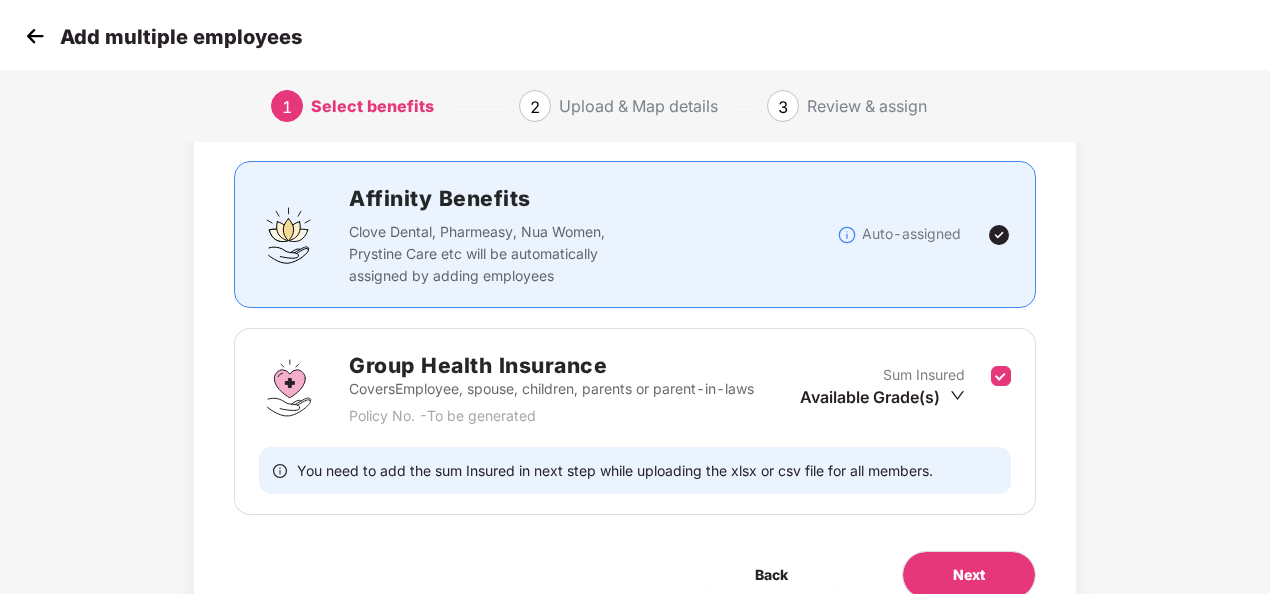 scroll, scrollTop: 210, scrollLeft: 0, axis: vertical 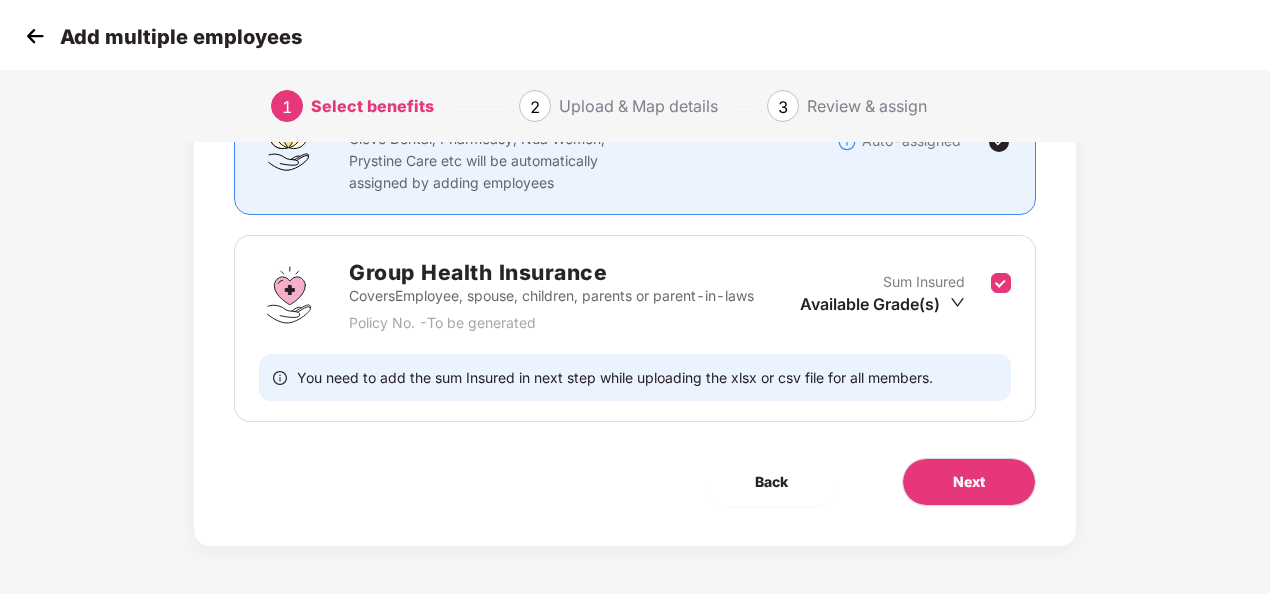 click on "Sum Insured" at bounding box center [924, 282] 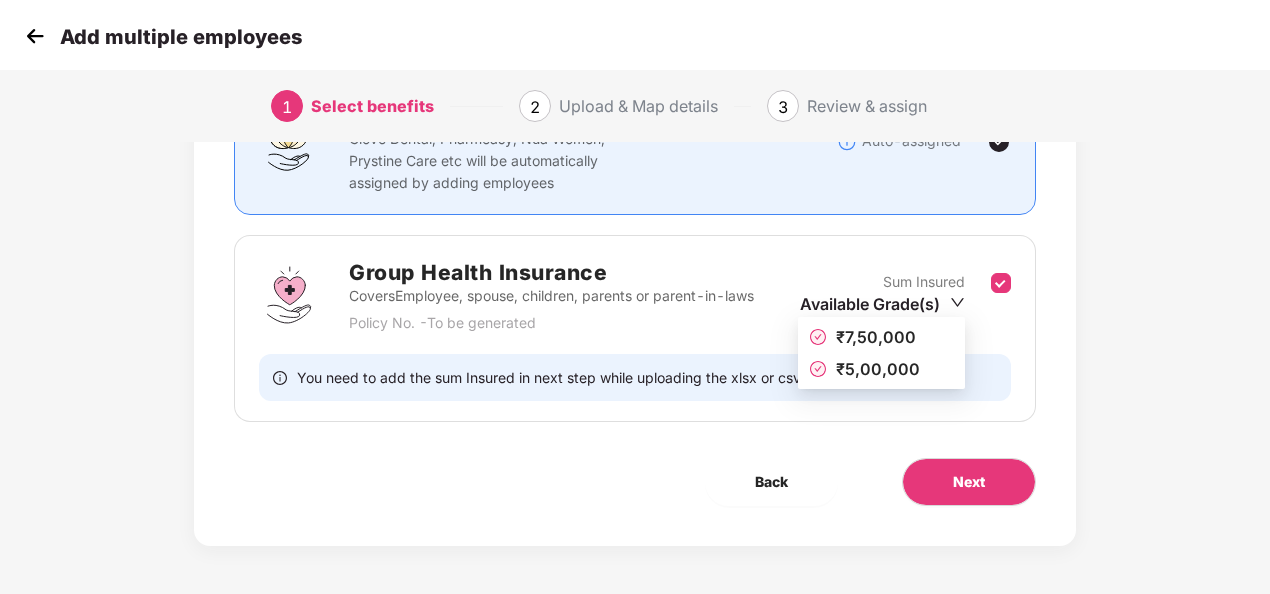 click on "₹7,50,000" at bounding box center [876, 337] 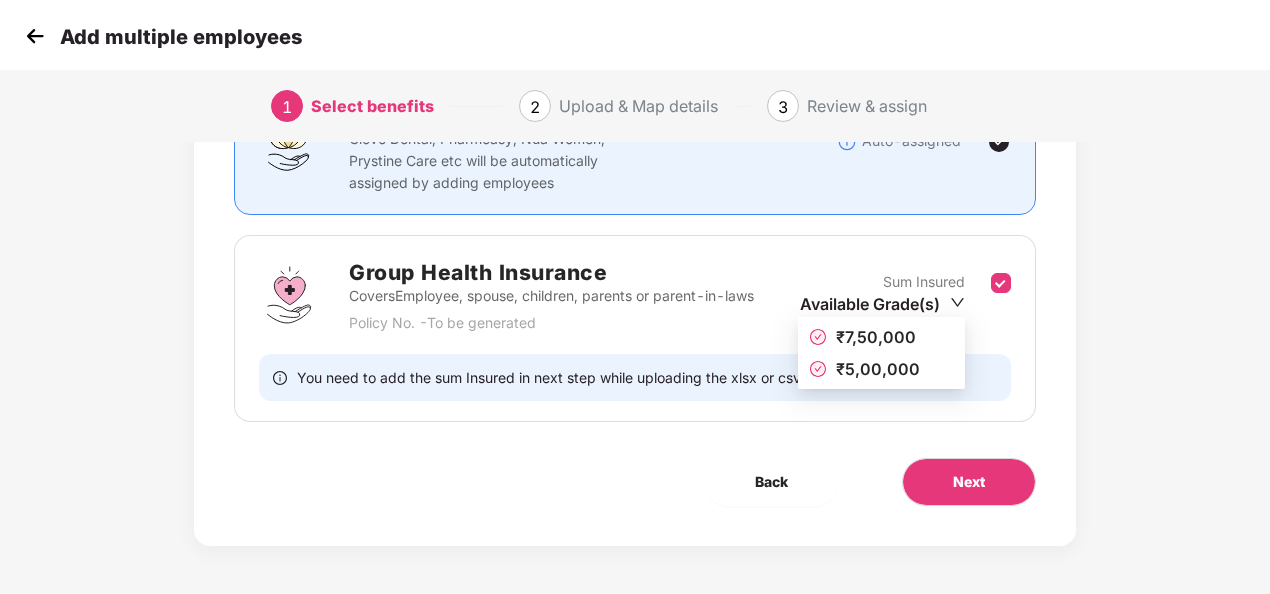 click on "Available Grade(s)" at bounding box center [882, 304] 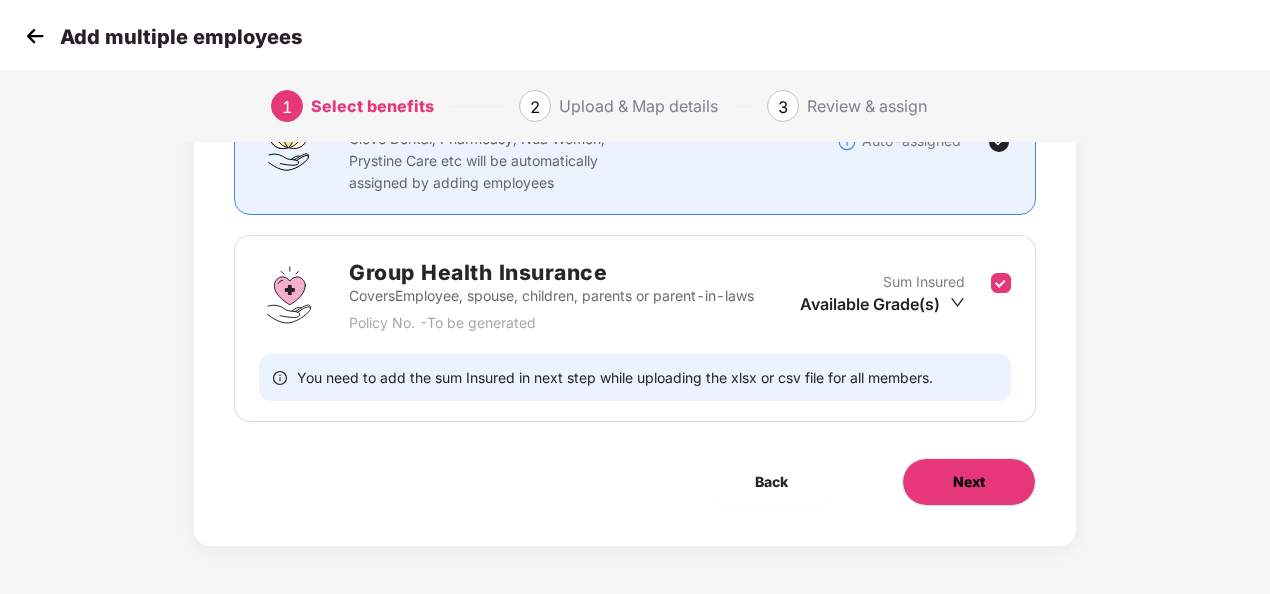 click on "Next" at bounding box center (969, 482) 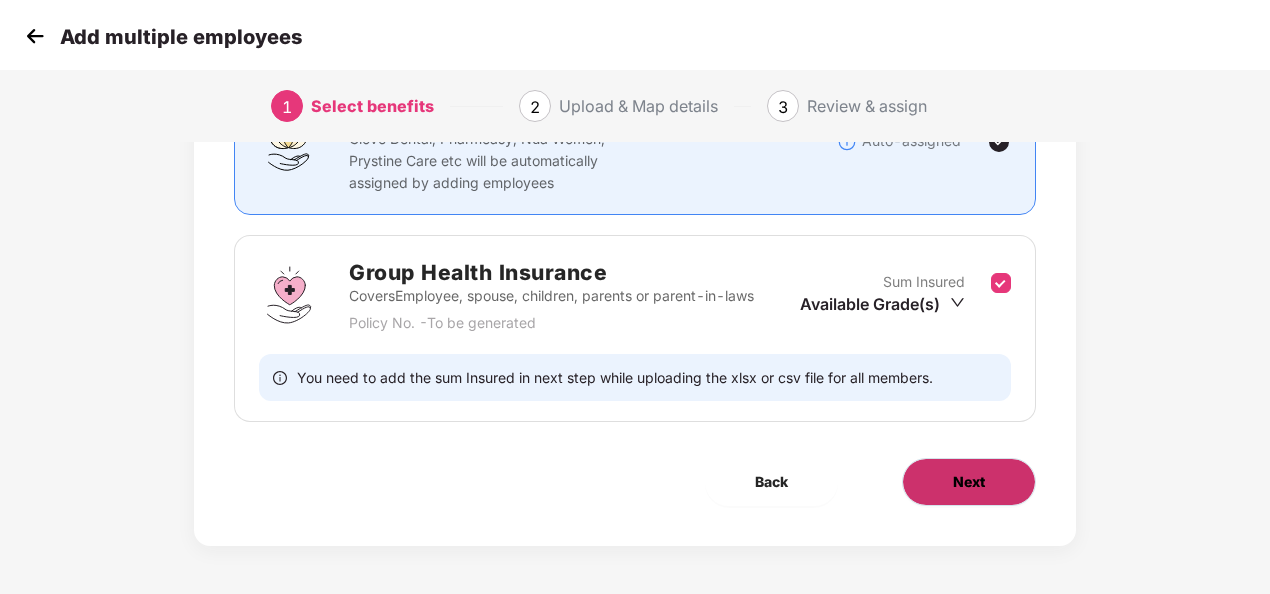 scroll, scrollTop: 0, scrollLeft: 0, axis: both 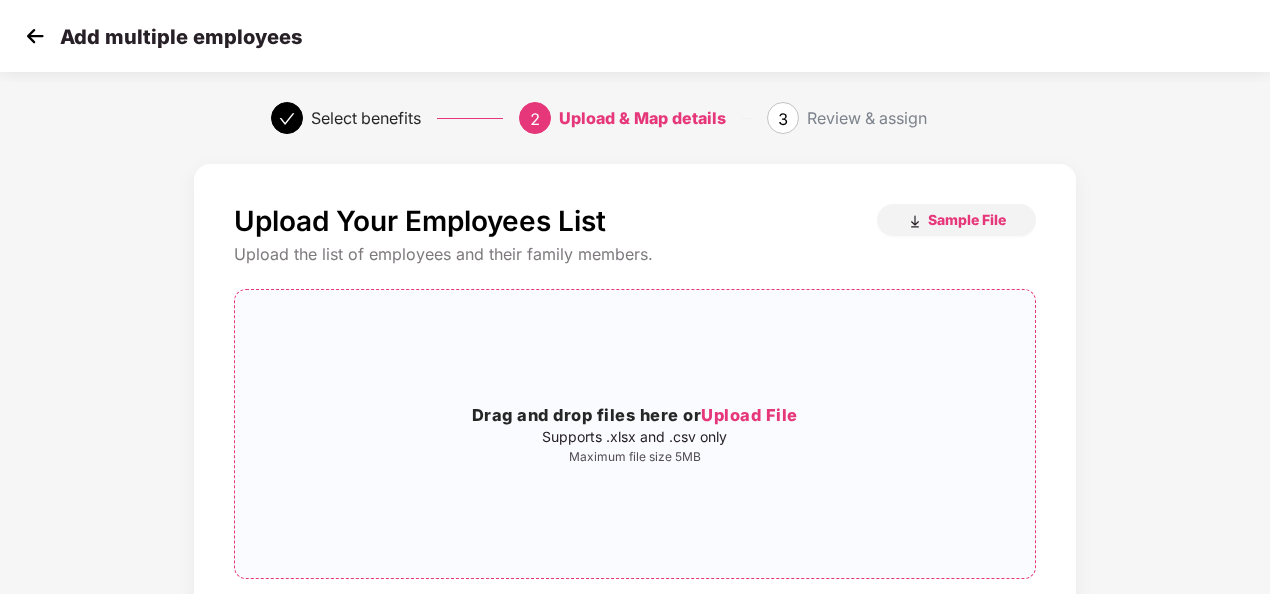 click on "Drag and drop files here or  Upload File" at bounding box center [635, 416] 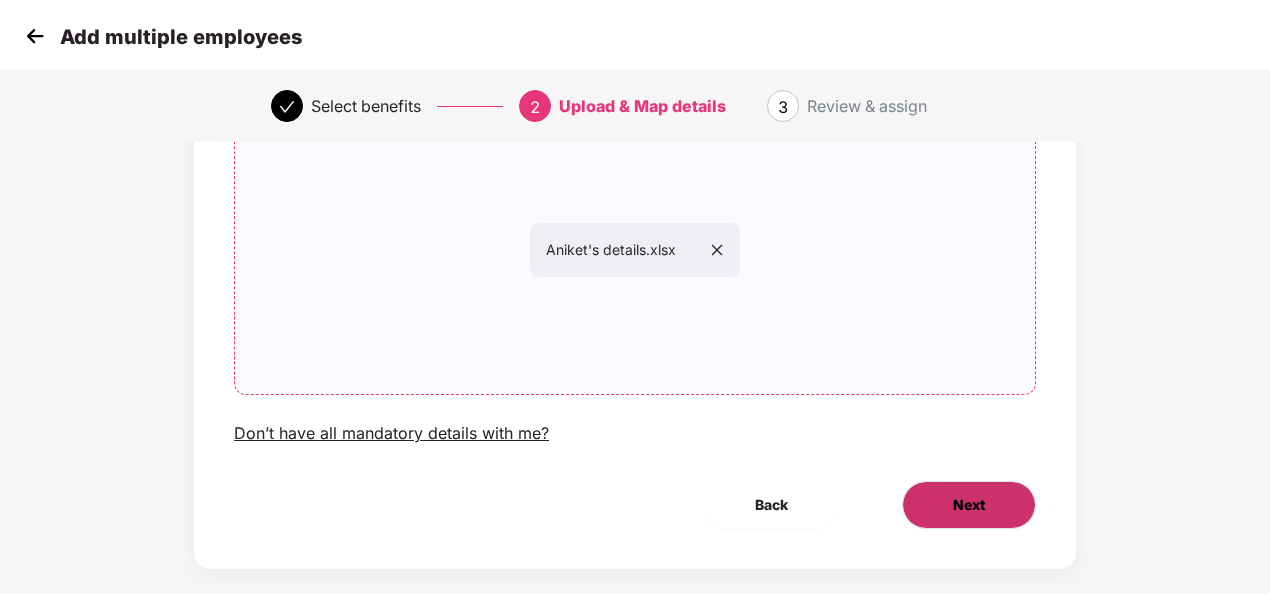 scroll, scrollTop: 209, scrollLeft: 0, axis: vertical 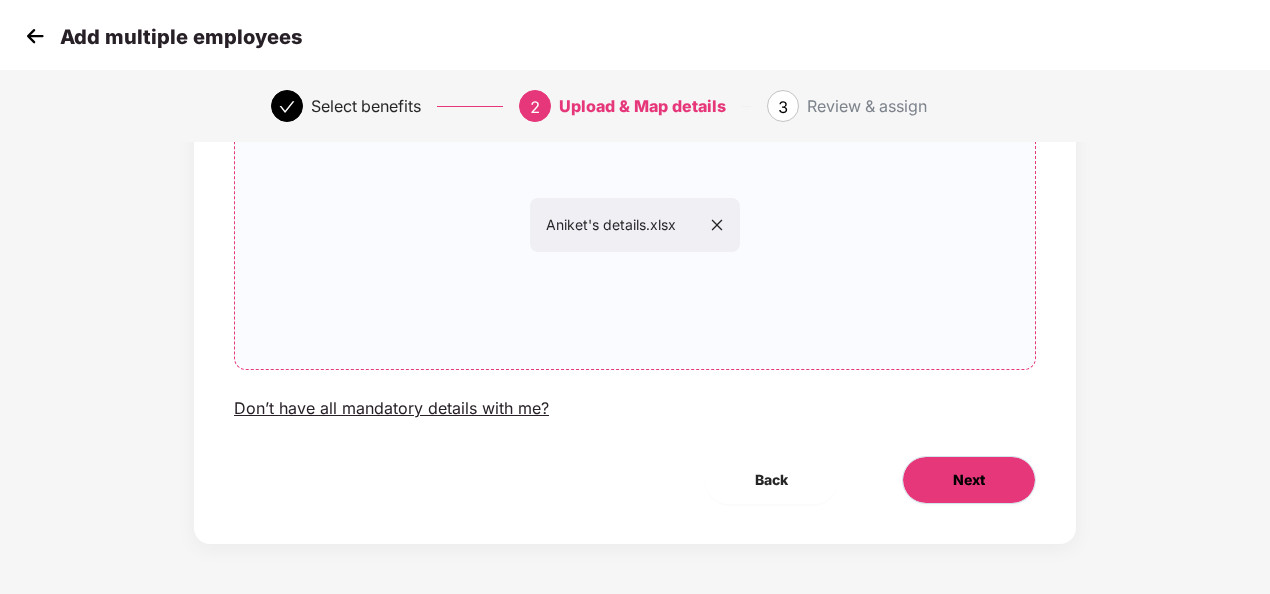 click on "Next" at bounding box center [969, 480] 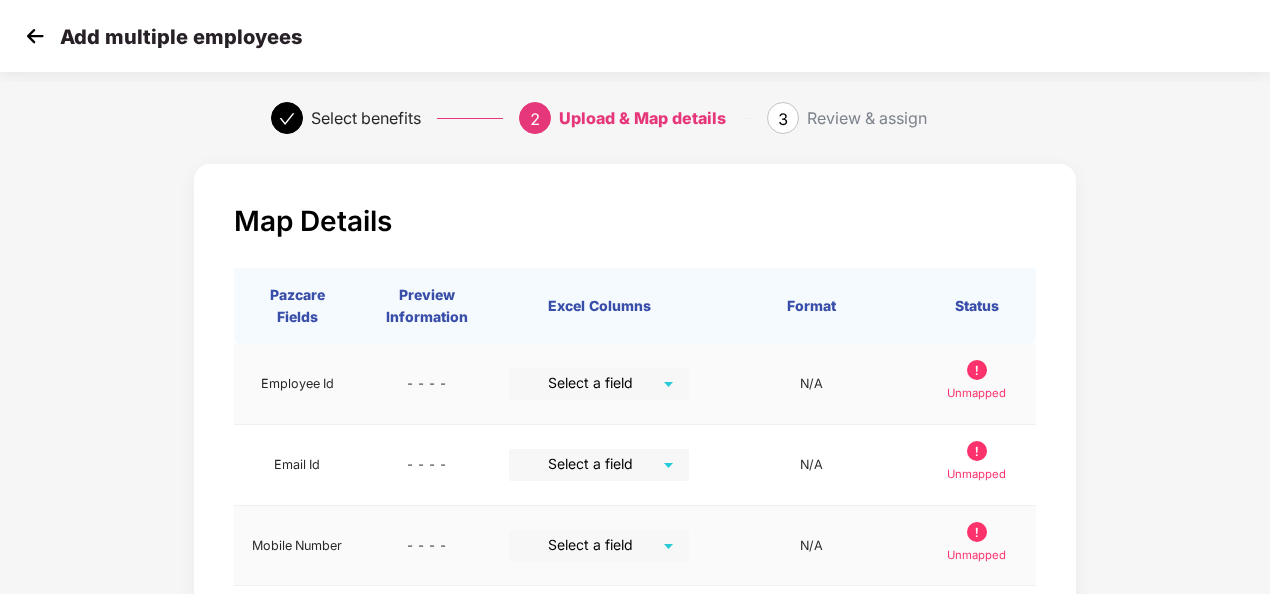 scroll, scrollTop: 200, scrollLeft: 0, axis: vertical 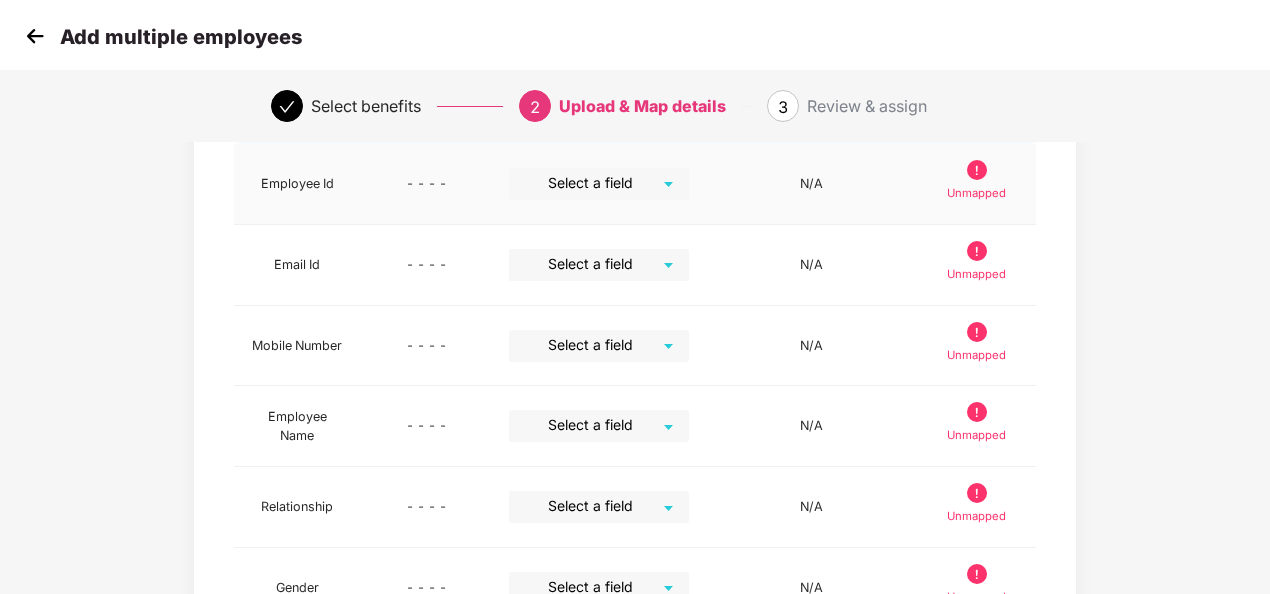 click on "- - - -" at bounding box center (427, 184) 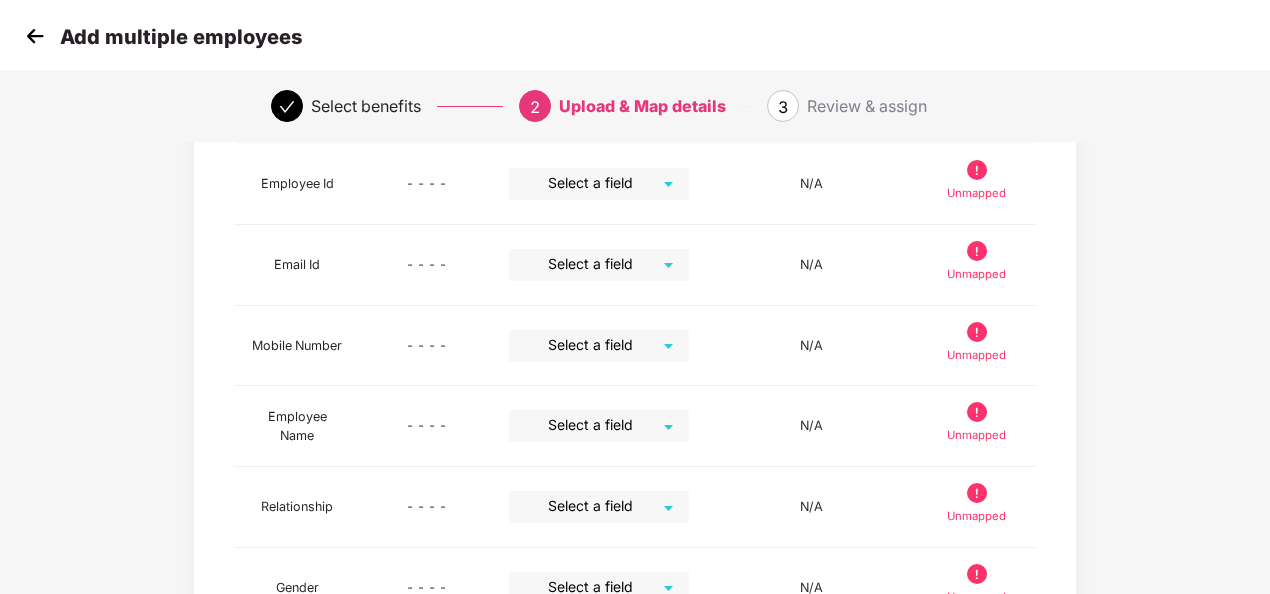 click at bounding box center (35, 36) 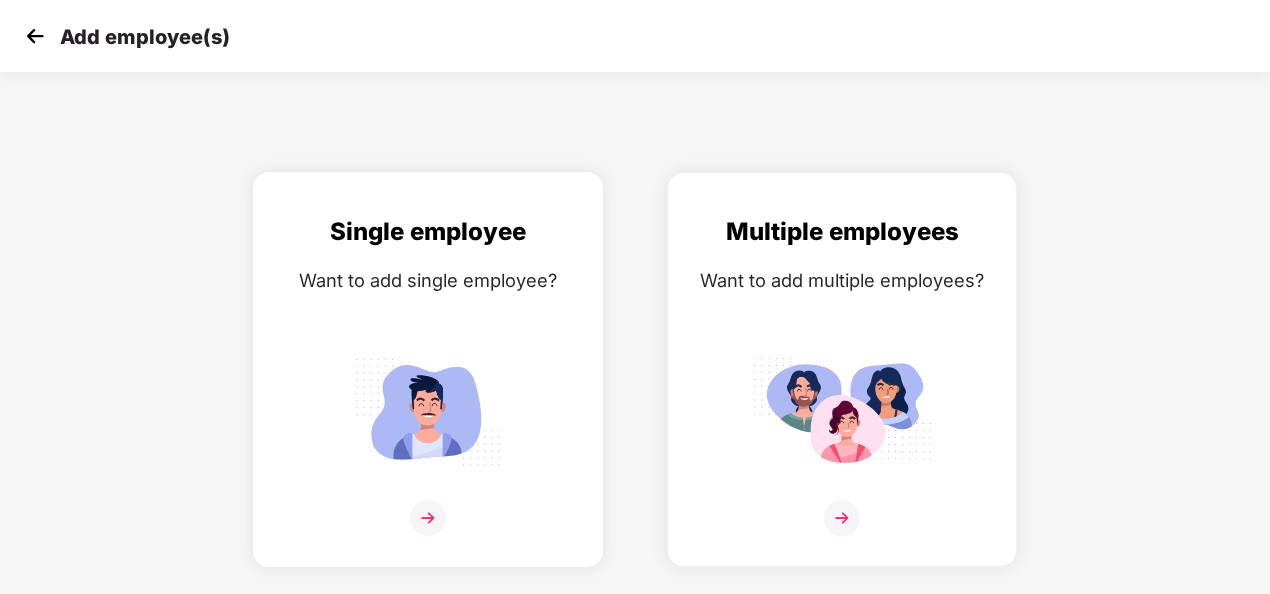 click at bounding box center (428, 411) 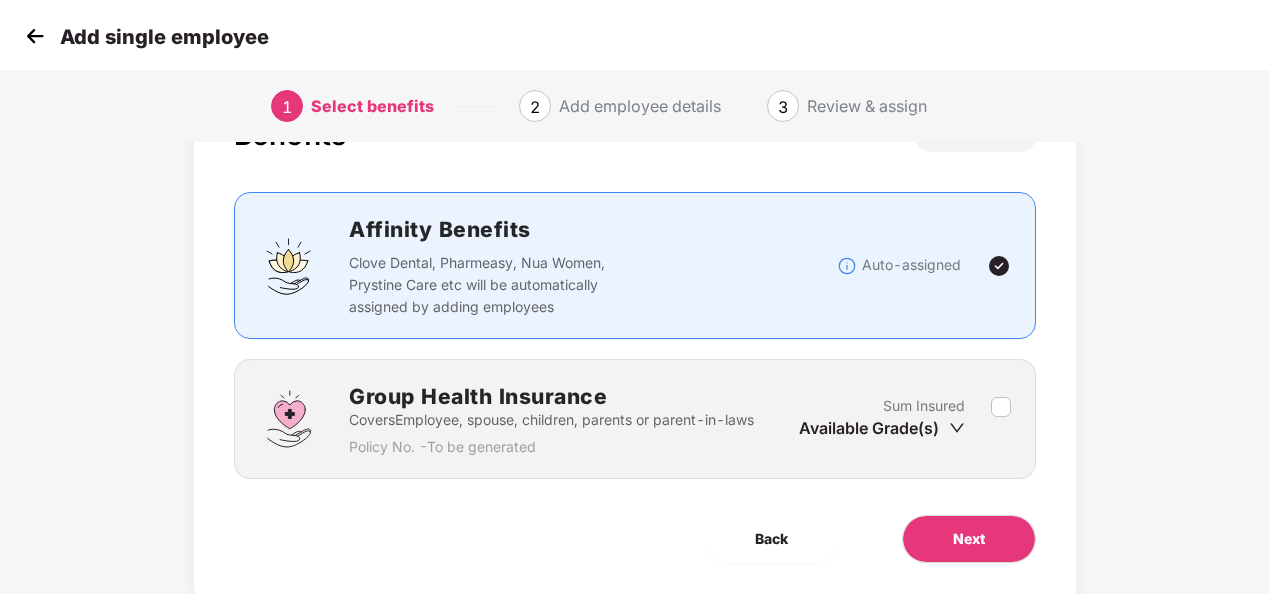 scroll, scrollTop: 144, scrollLeft: 0, axis: vertical 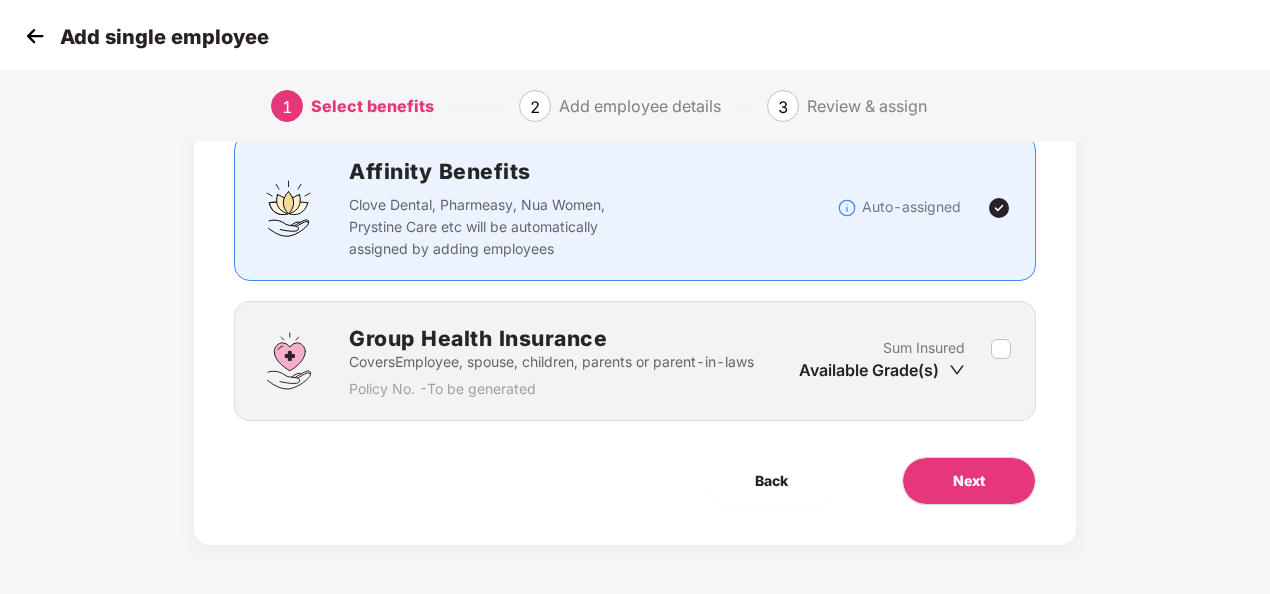 click 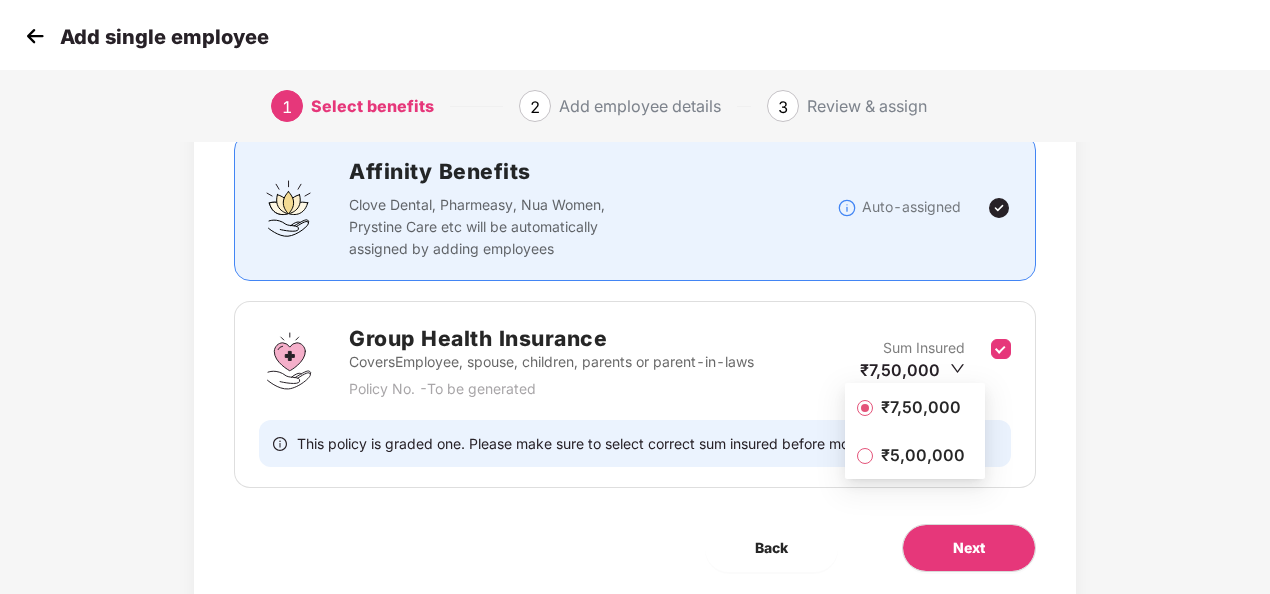 click on "₹5,00,000" at bounding box center [923, 455] 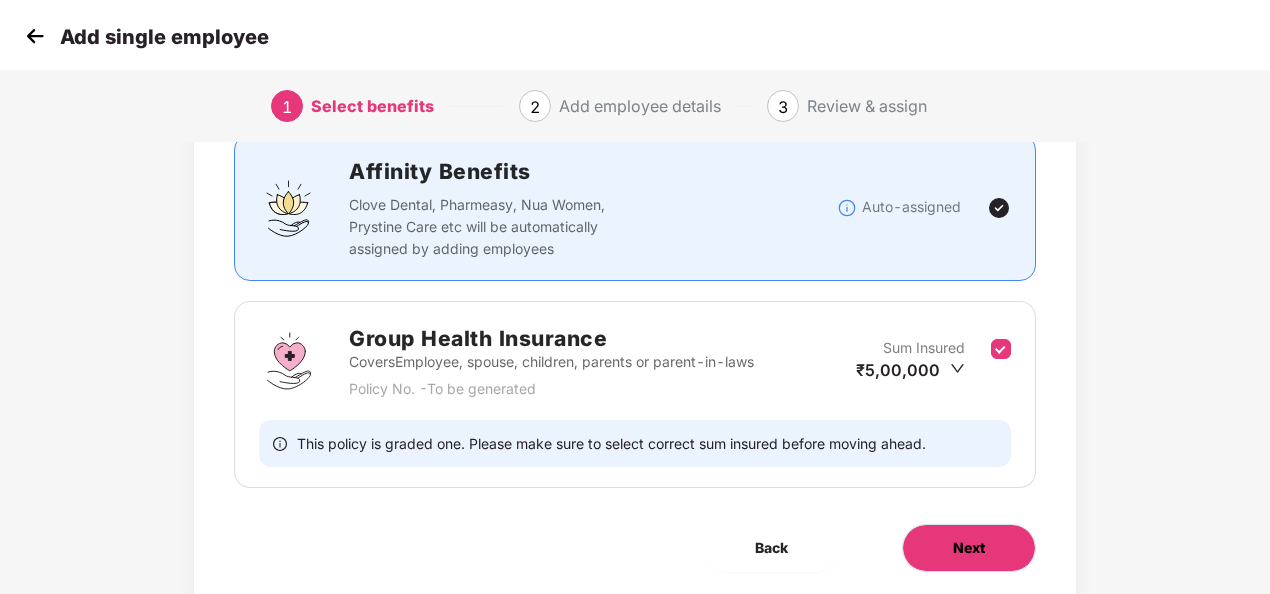 click on "Next" at bounding box center [969, 548] 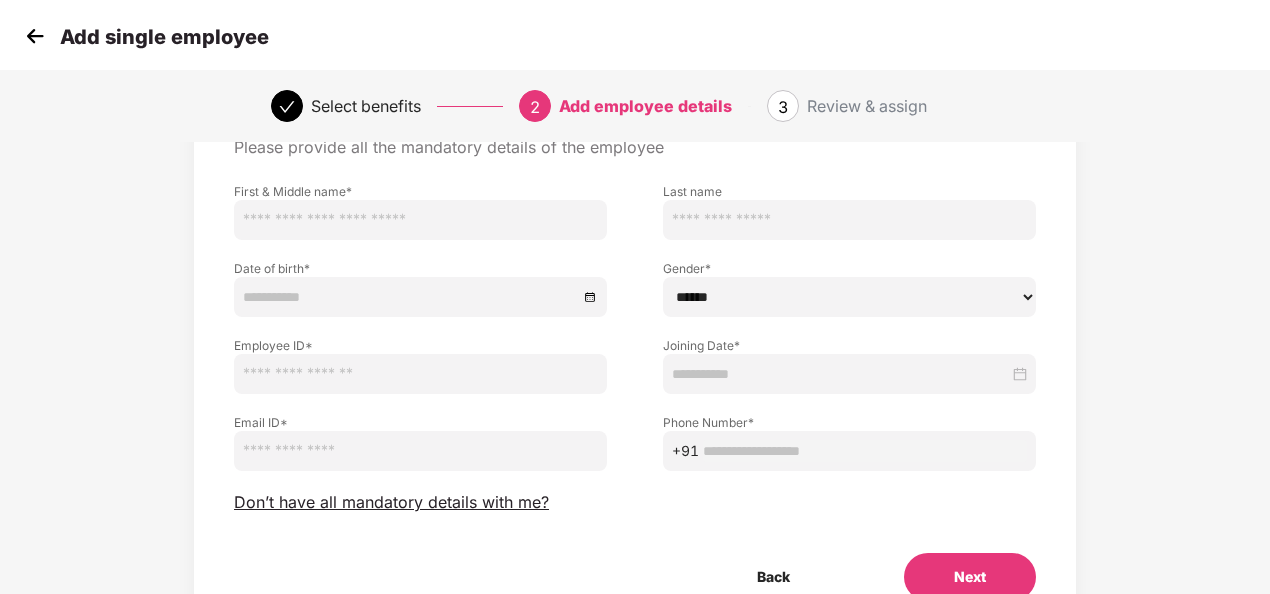 scroll, scrollTop: 207, scrollLeft: 0, axis: vertical 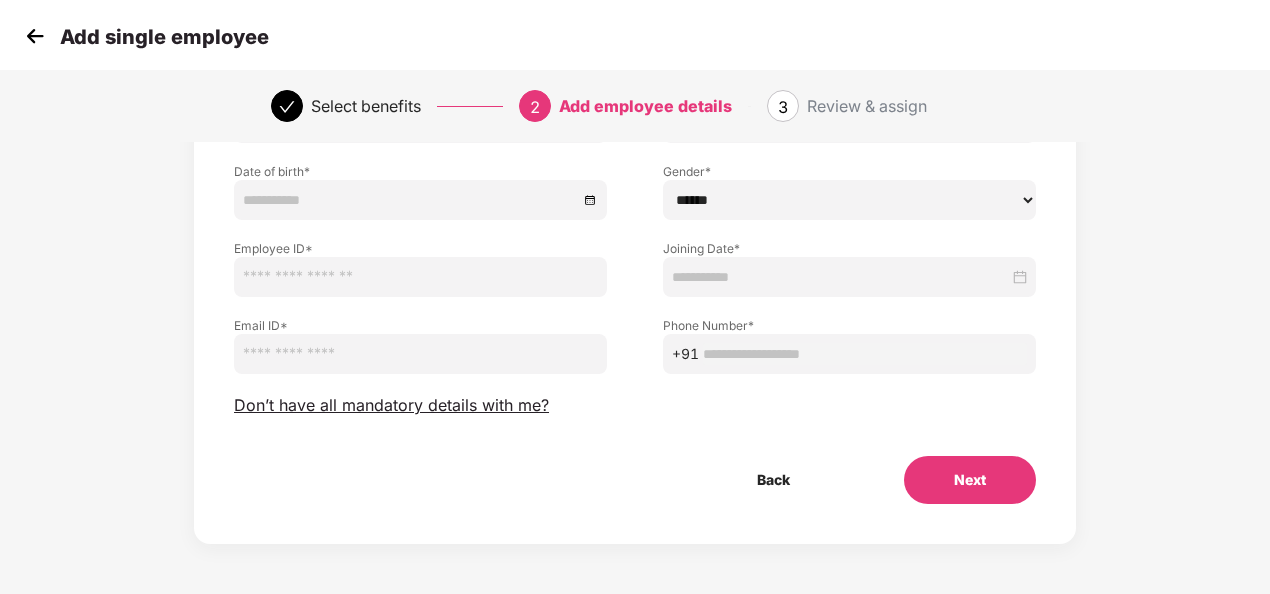 click at bounding box center [865, 354] 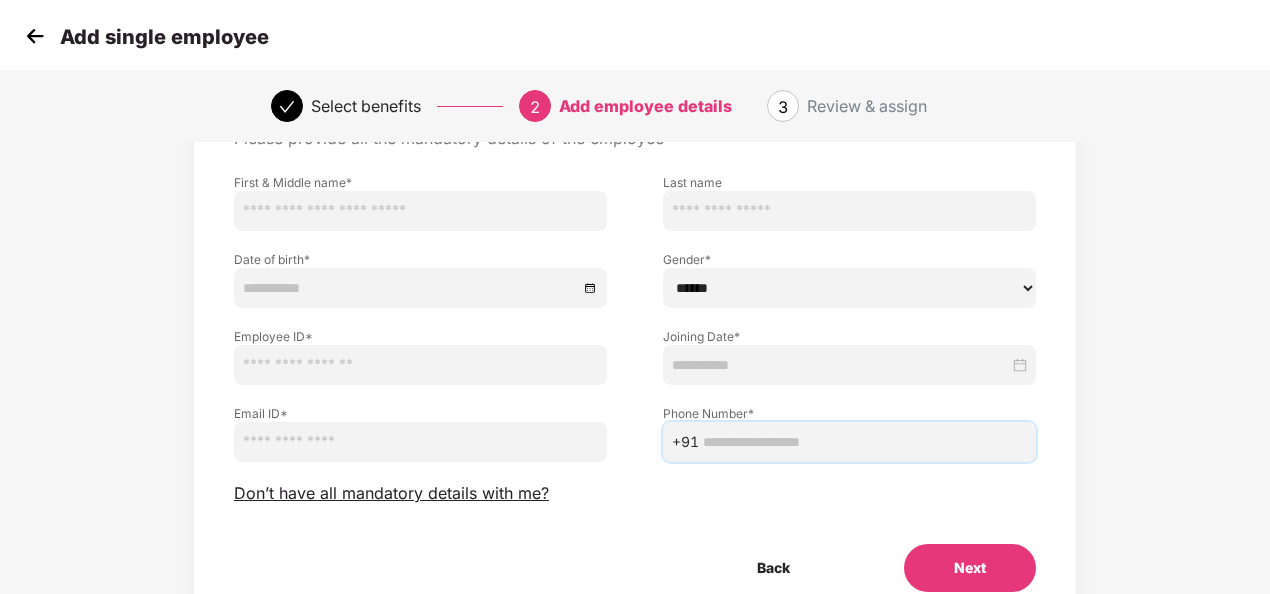 scroll, scrollTop: 0, scrollLeft: 0, axis: both 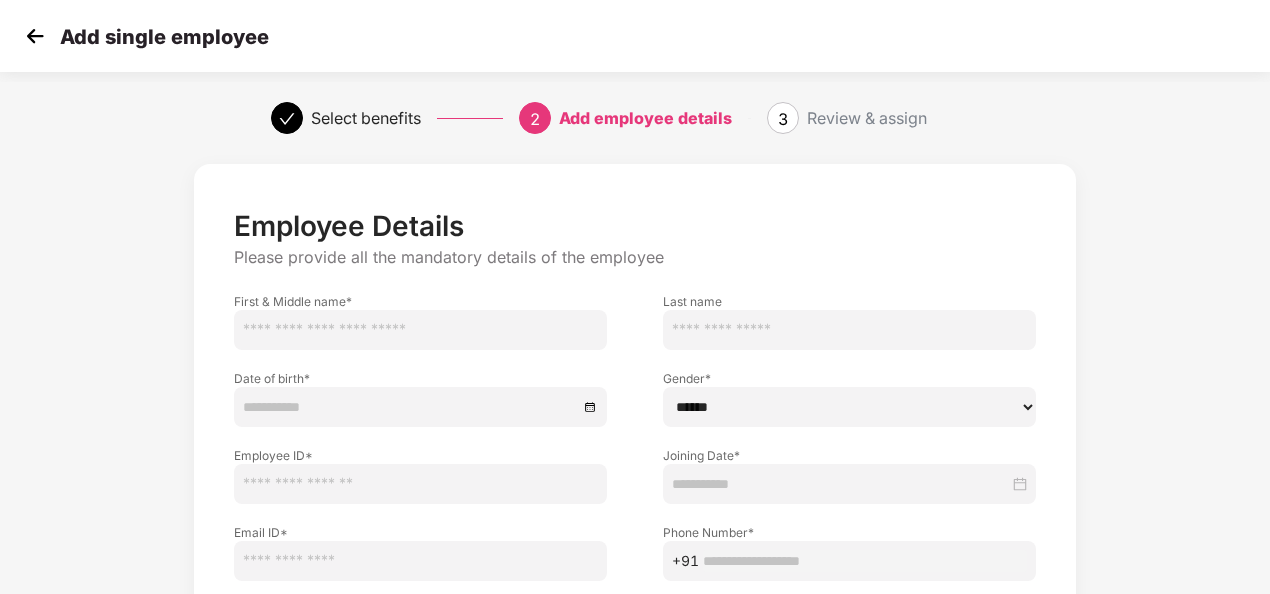 click at bounding box center [420, 330] 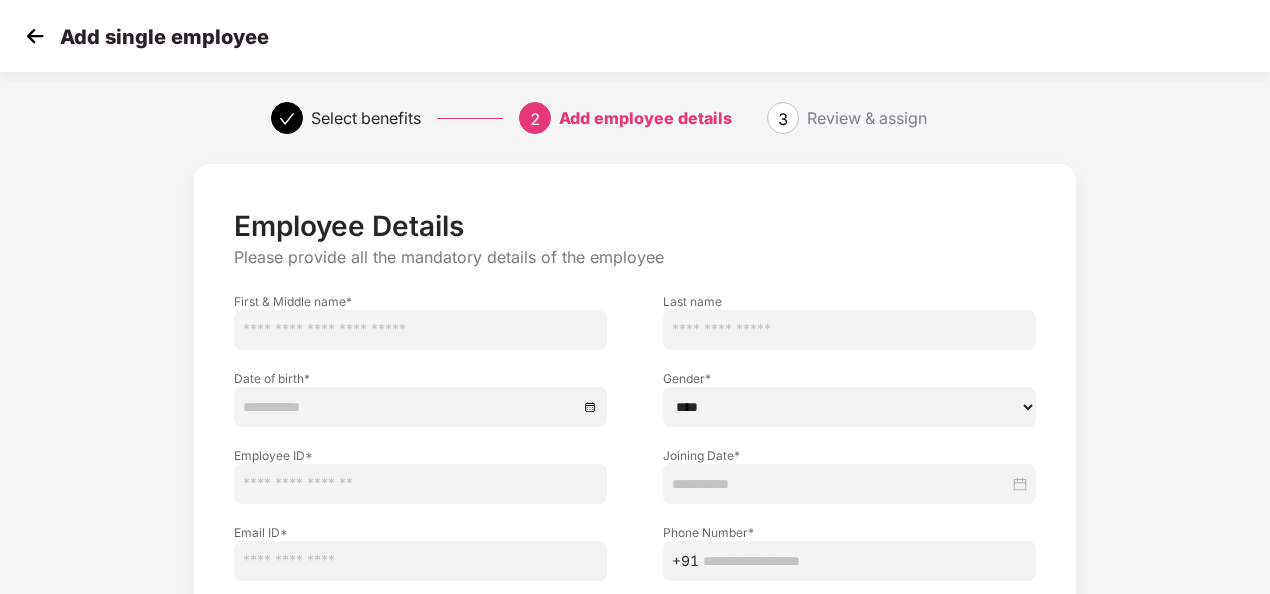 click on "****** **** ******" at bounding box center [849, 407] 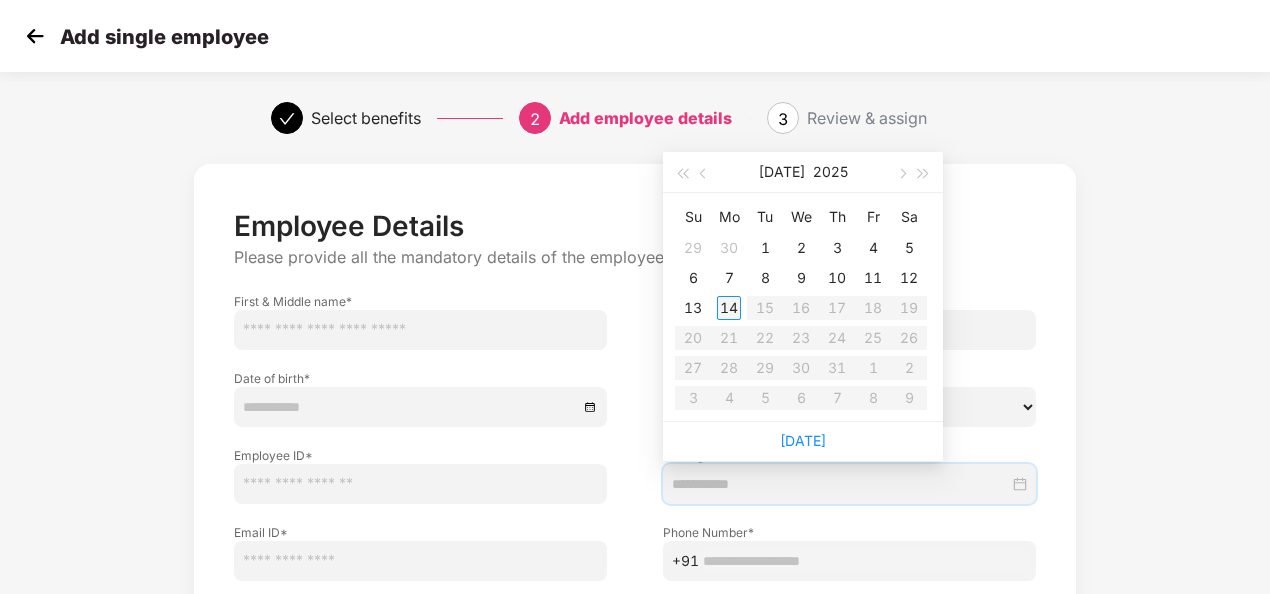 type on "**********" 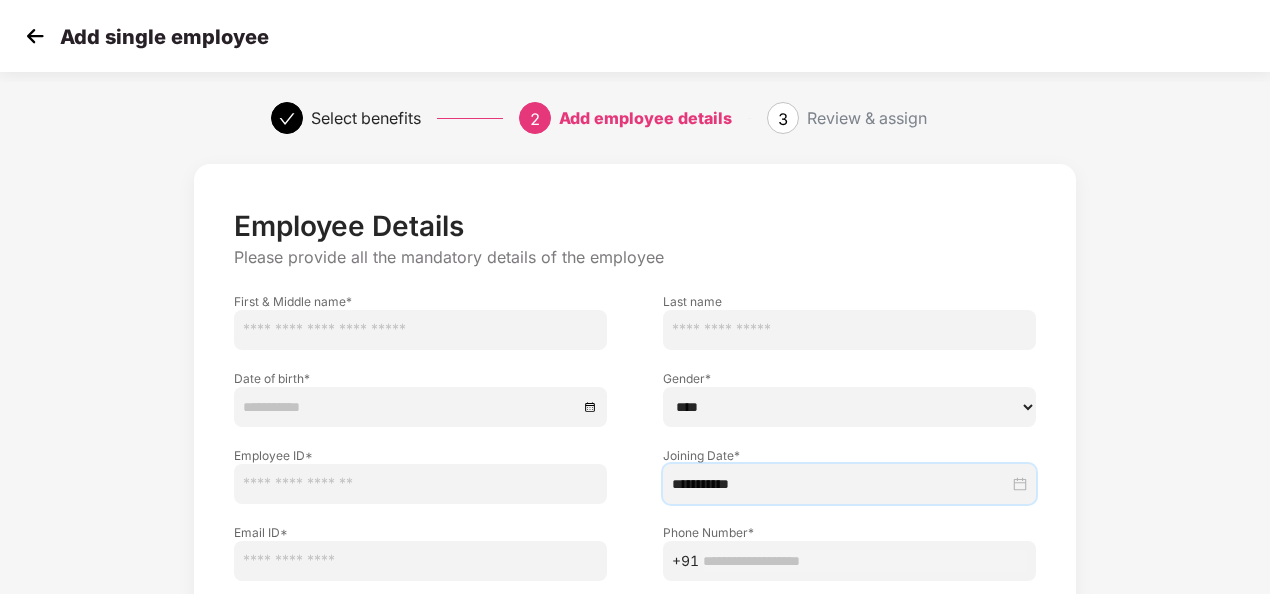 click at bounding box center [420, 484] 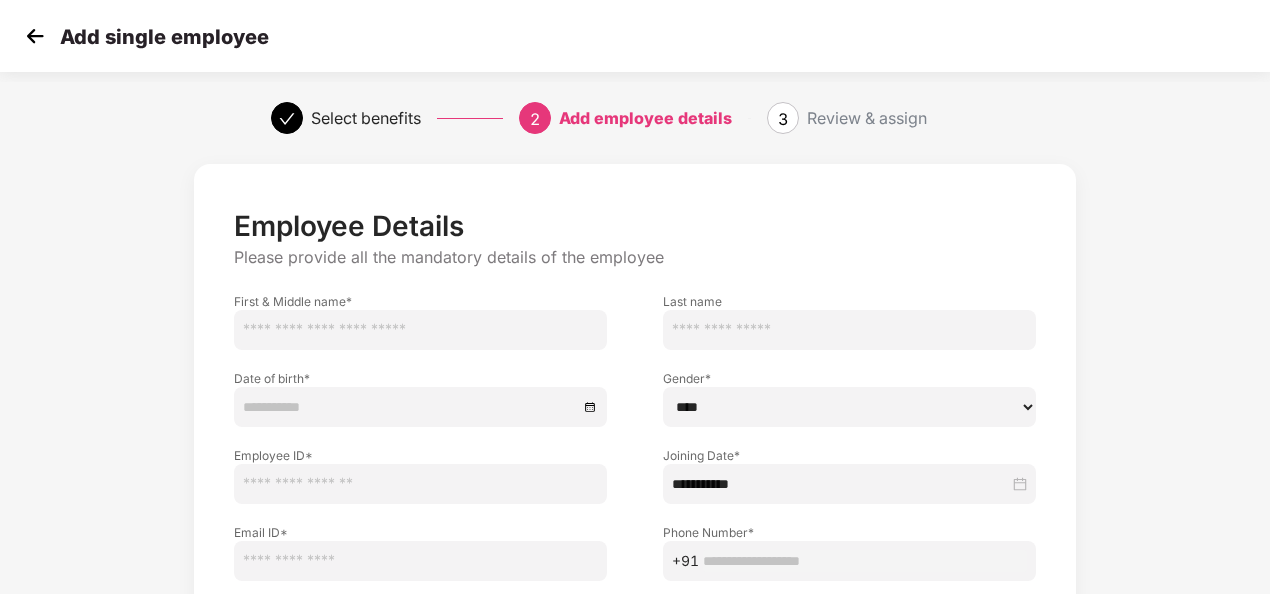 click at bounding box center (420, 330) 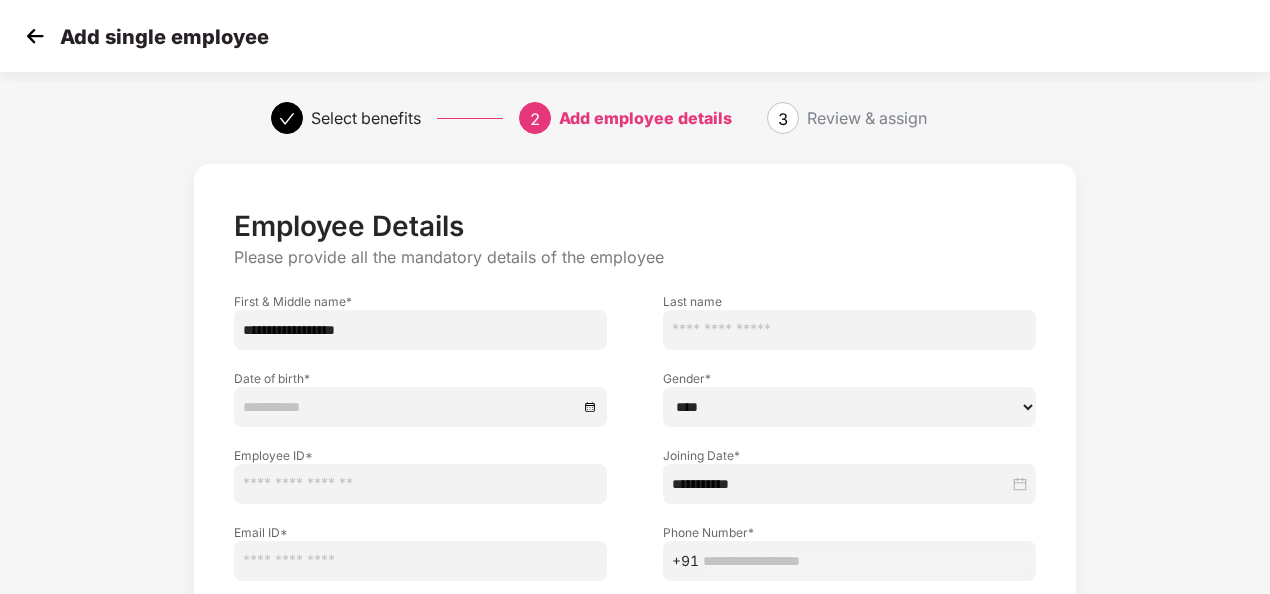 drag, startPoint x: 402, startPoint y: 328, endPoint x: 290, endPoint y: 328, distance: 112 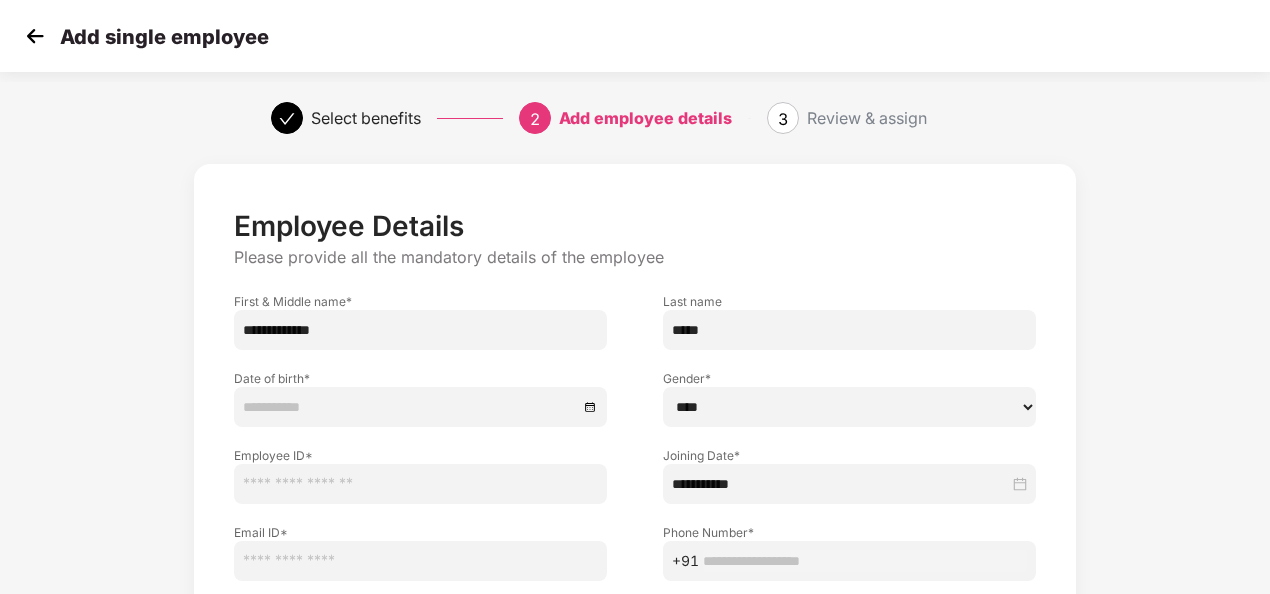 type on "*****" 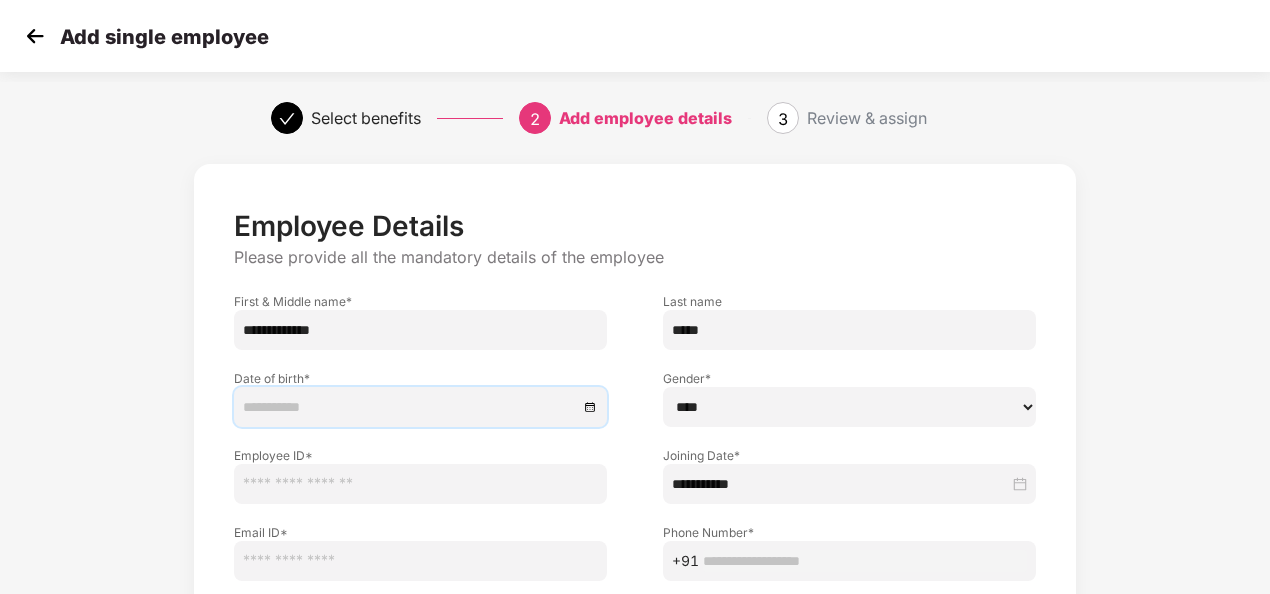 click at bounding box center [420, 407] 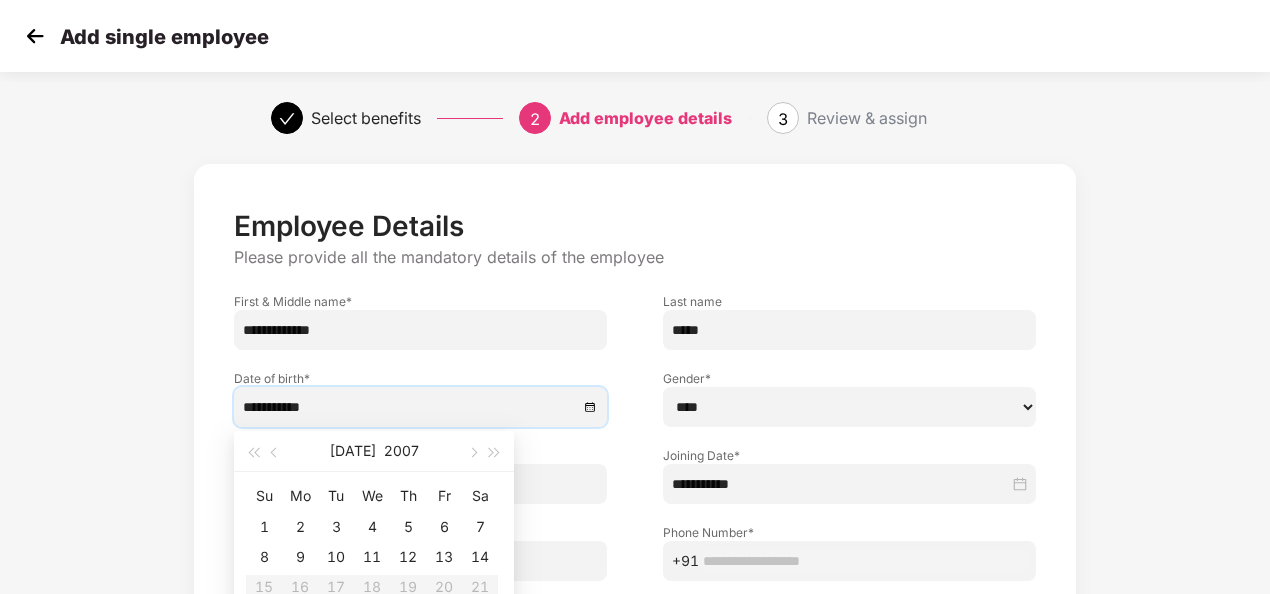 type on "**********" 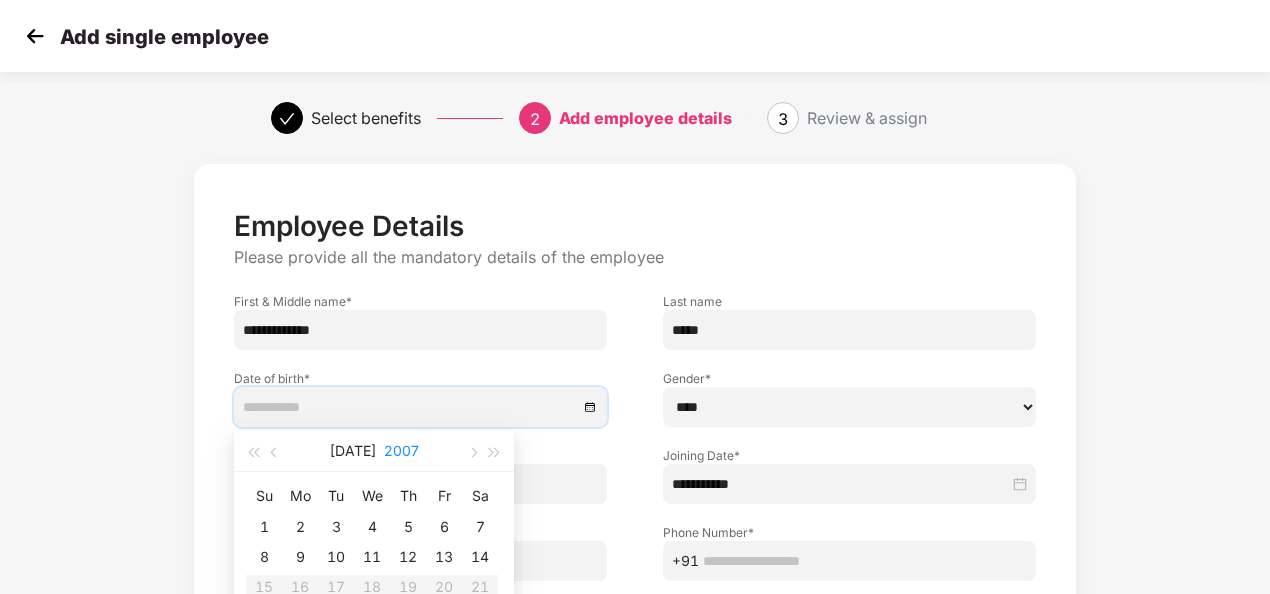 click on "2007" at bounding box center [401, 451] 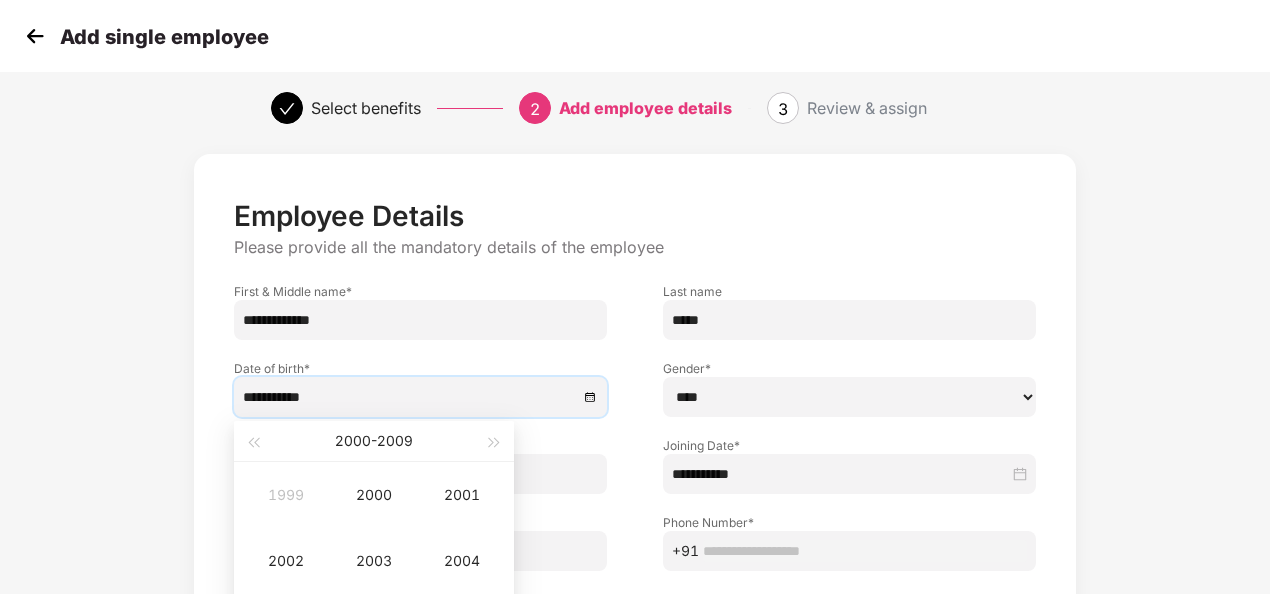 type on "**********" 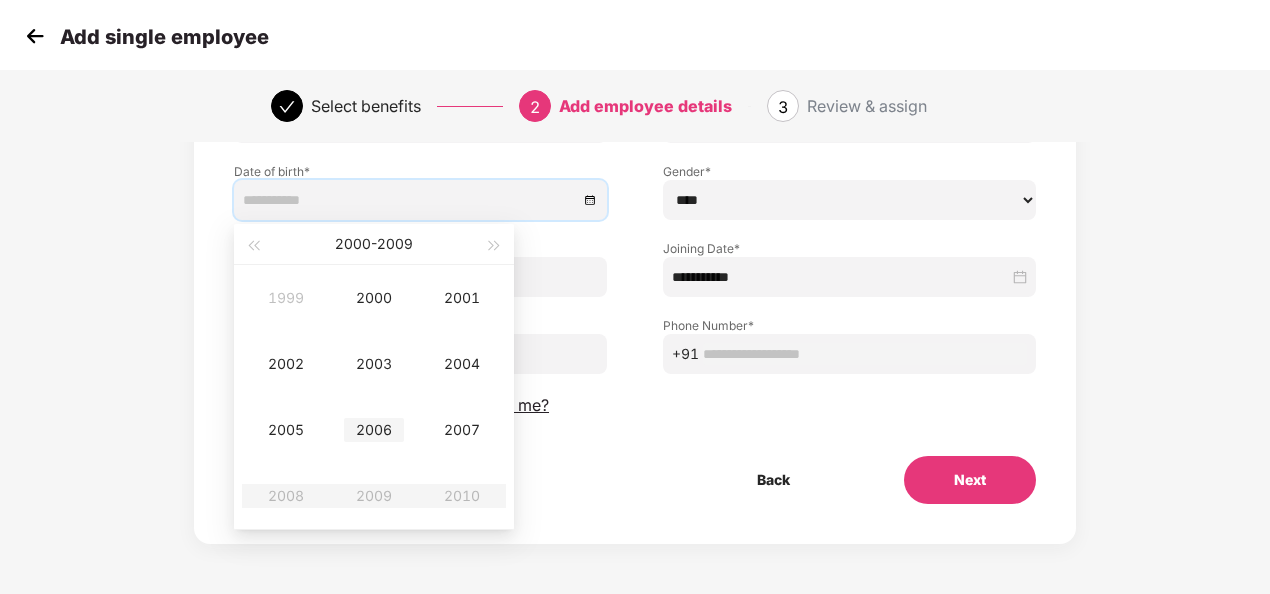 type on "**********" 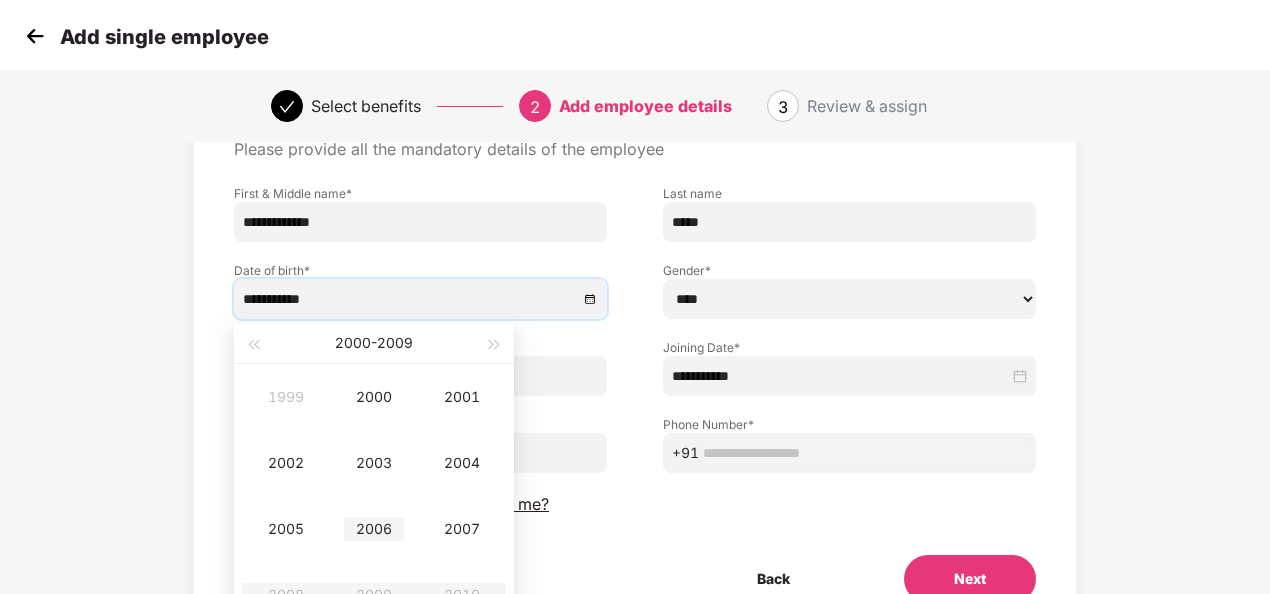 scroll, scrollTop: 207, scrollLeft: 0, axis: vertical 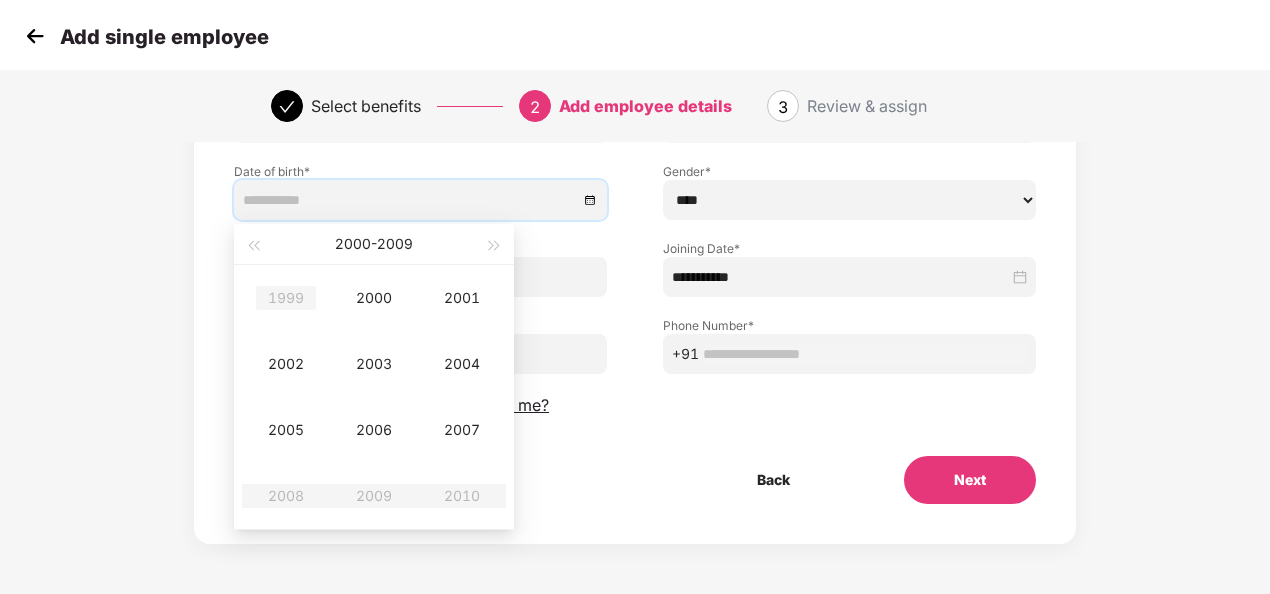 type on "**********" 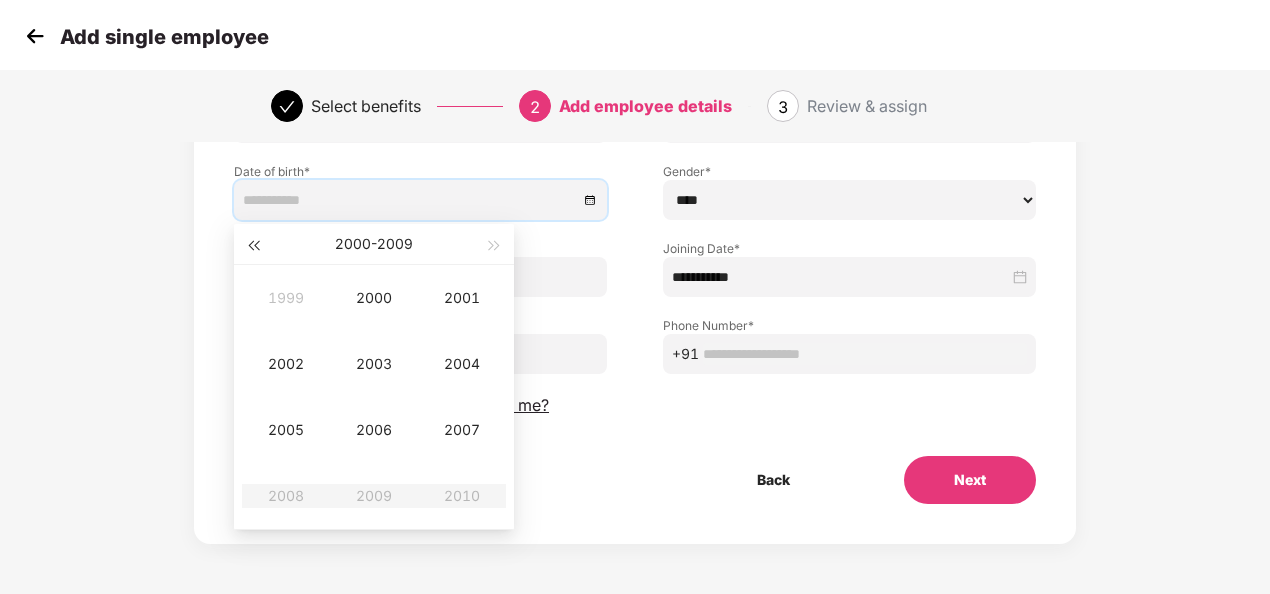 click at bounding box center [253, 244] 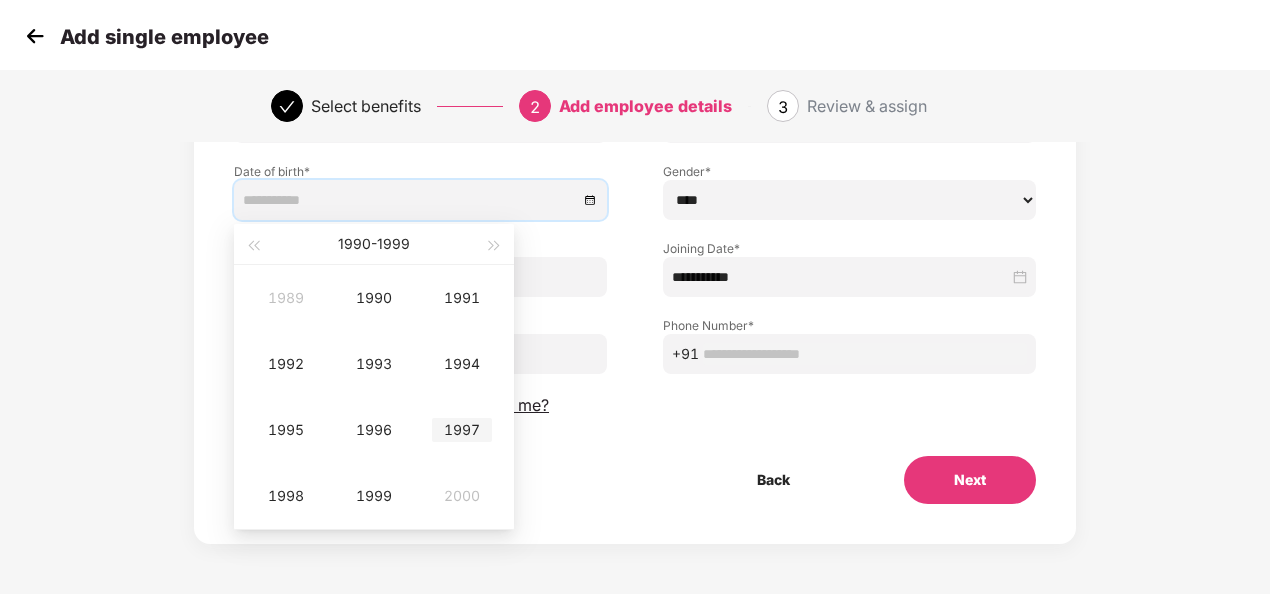 type on "**********" 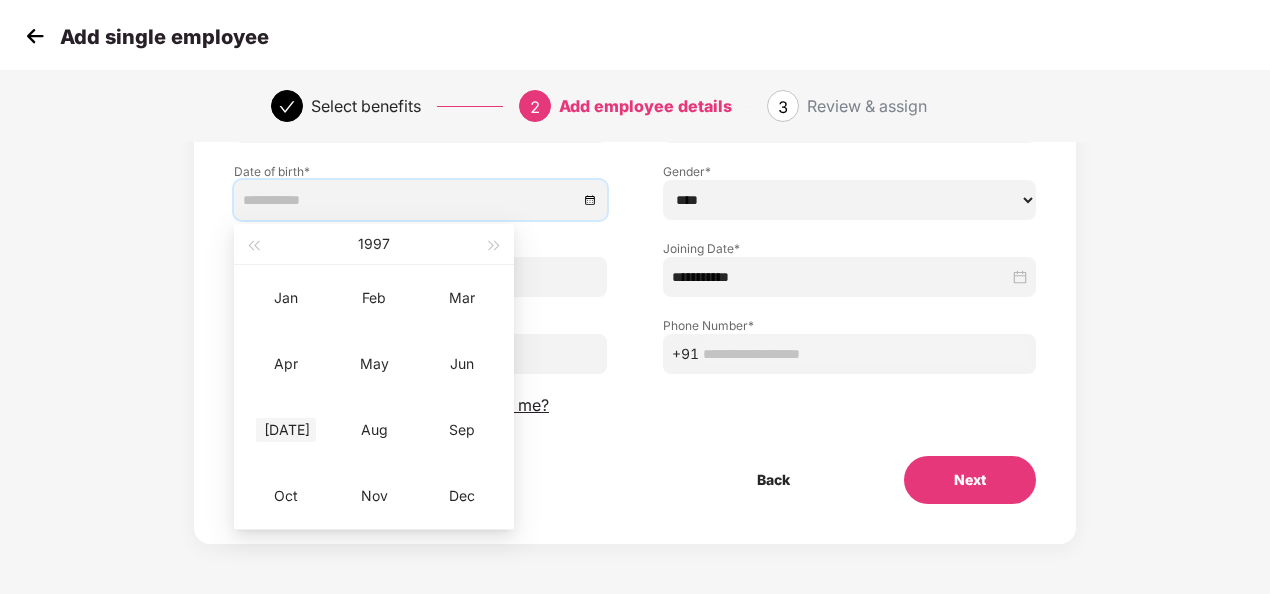 type on "**********" 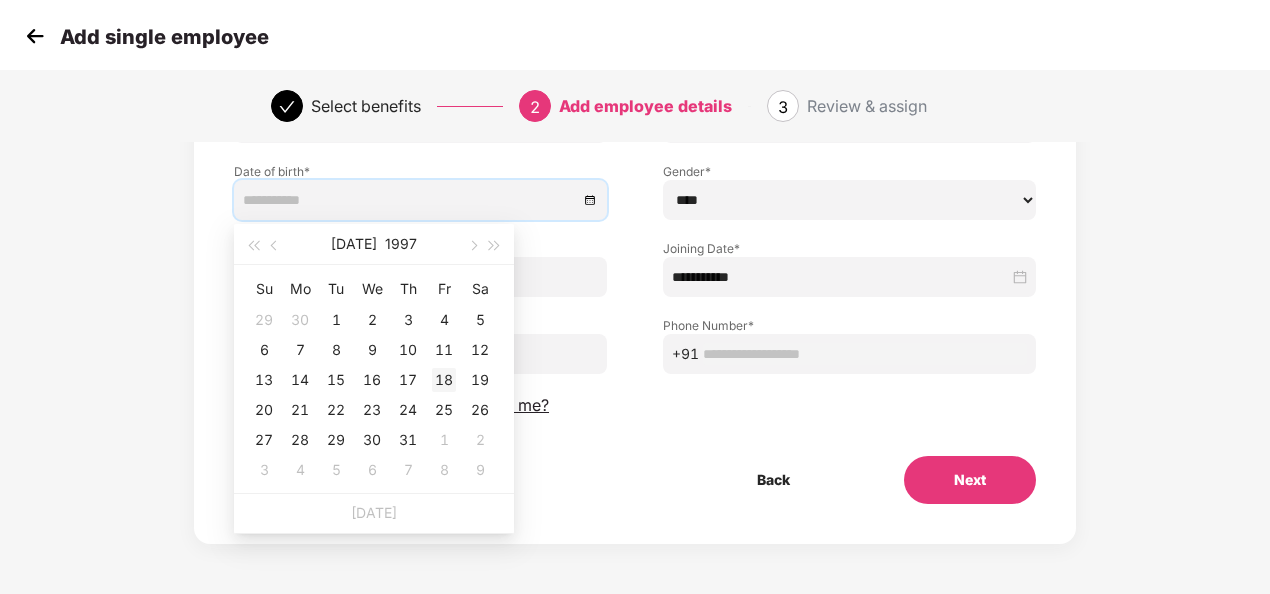 type on "**********" 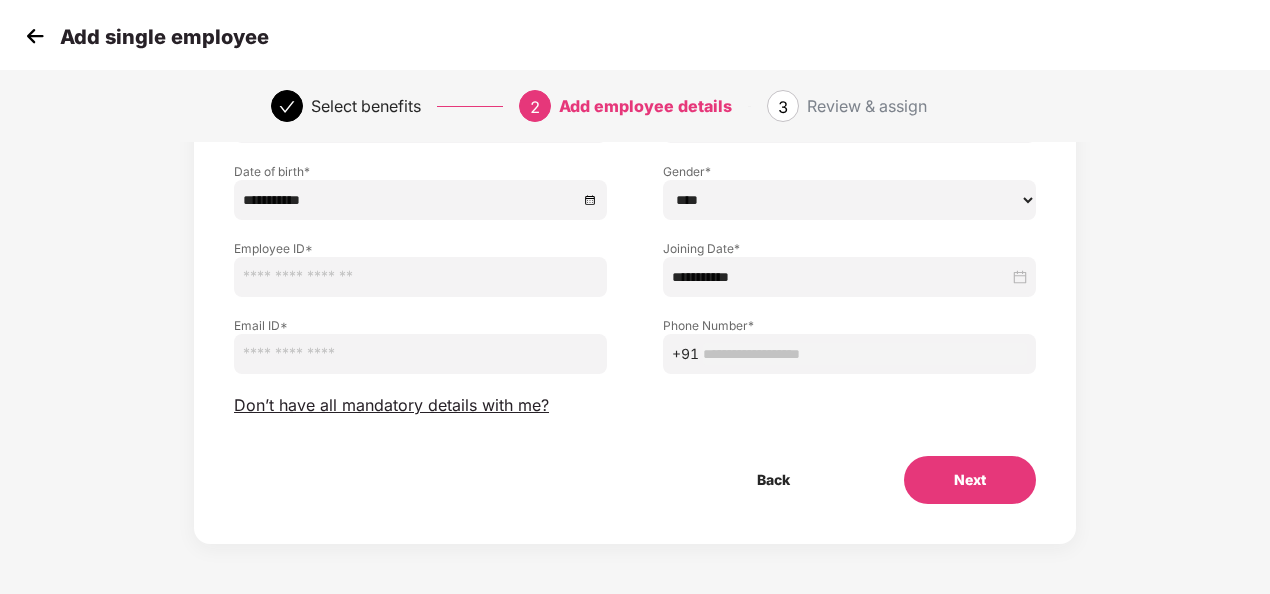 click at bounding box center (420, 277) 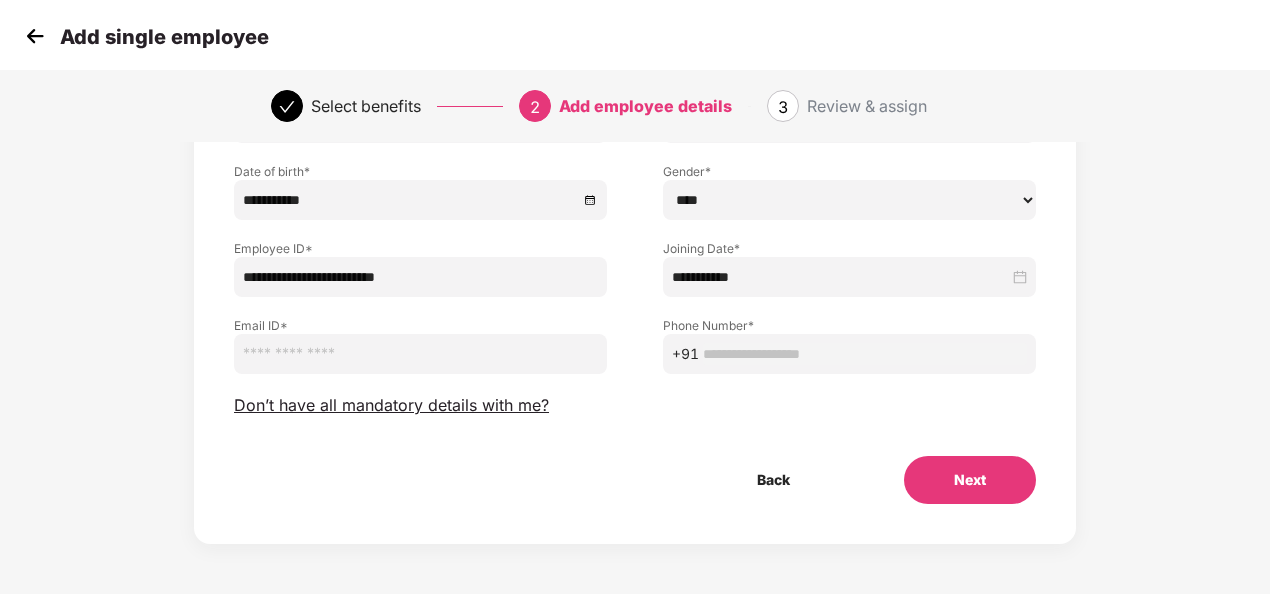 type on "**********" 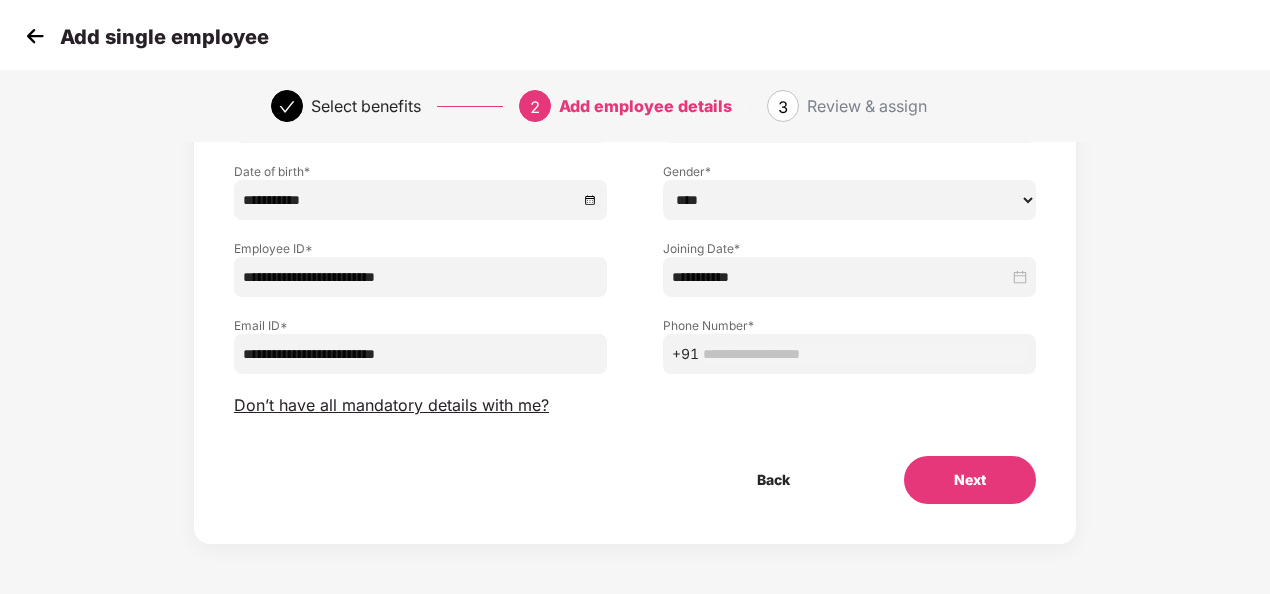 drag, startPoint x: 468, startPoint y: 356, endPoint x: 53, endPoint y: 408, distance: 418.24515 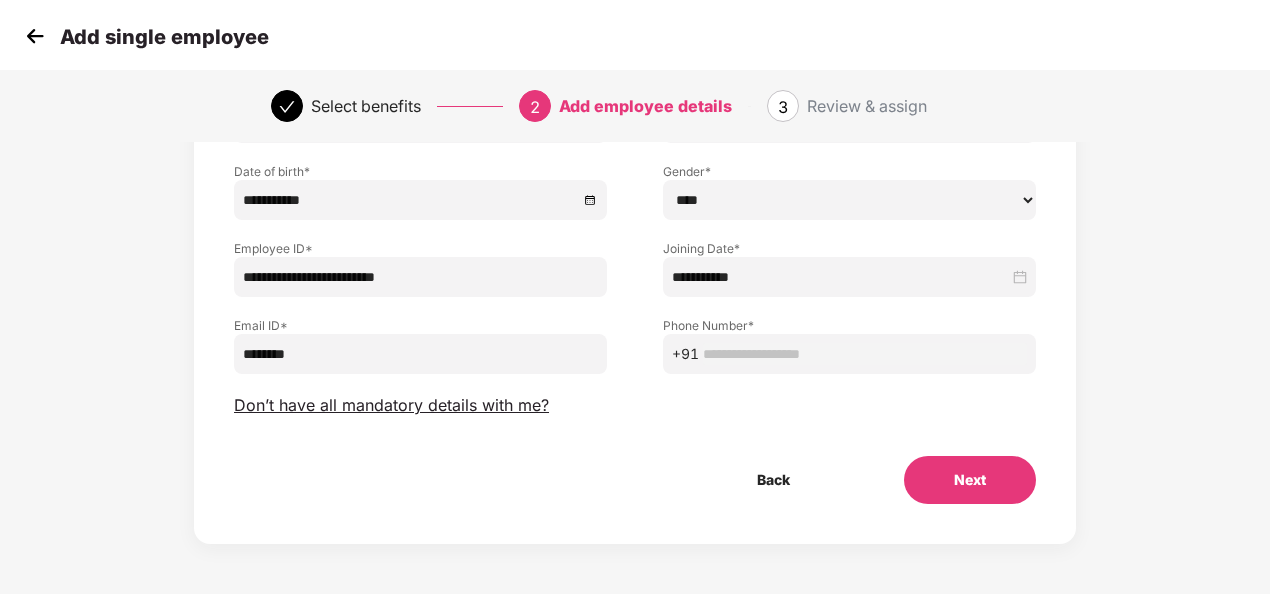 type on "********" 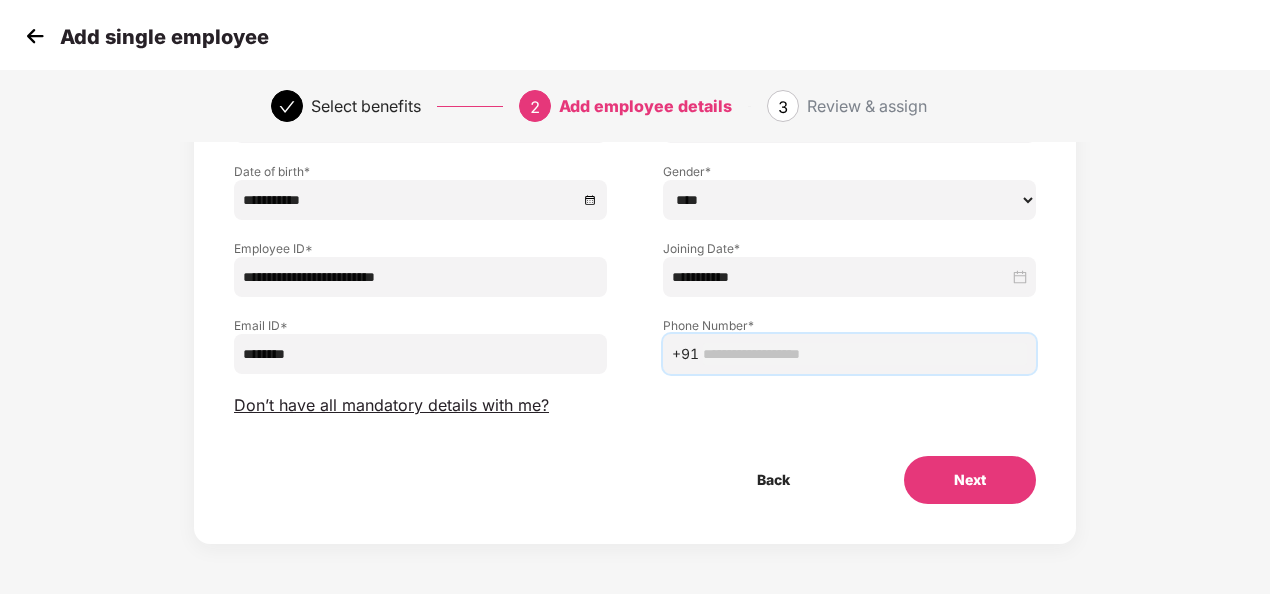 click at bounding box center (865, 354) 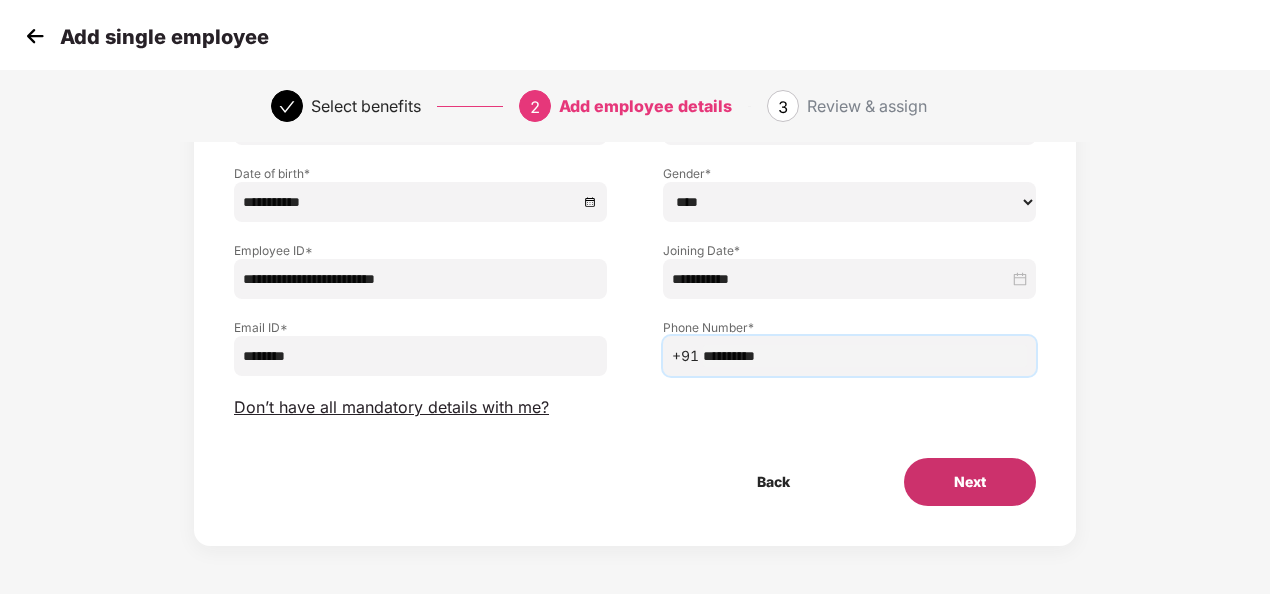 scroll, scrollTop: 207, scrollLeft: 0, axis: vertical 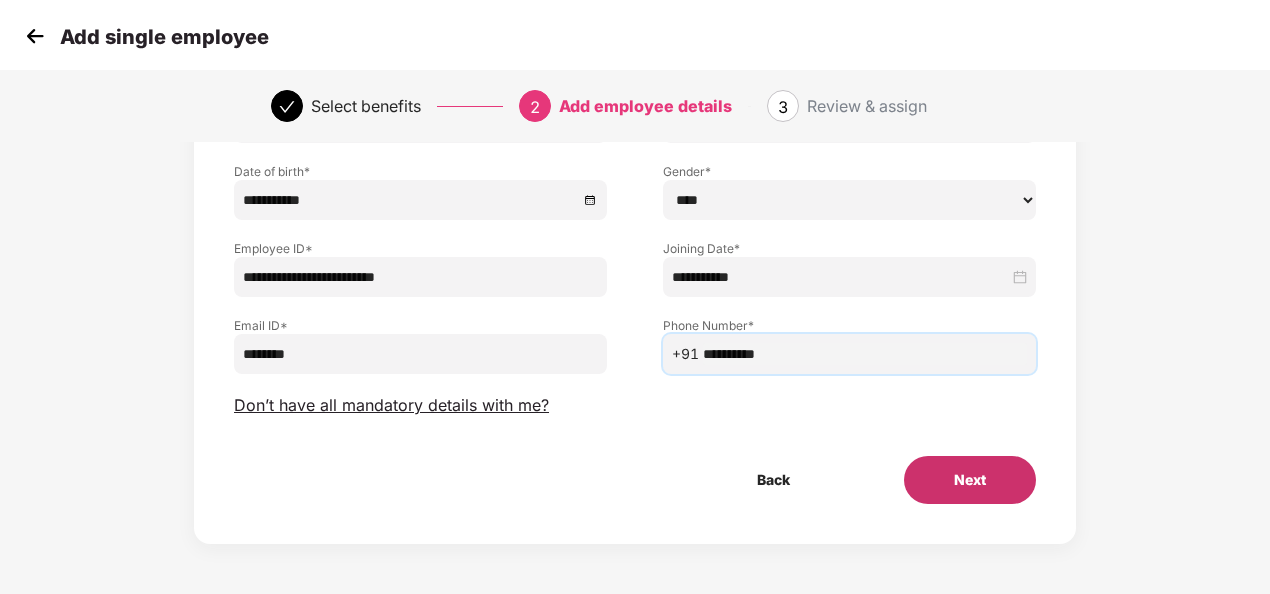 type on "**********" 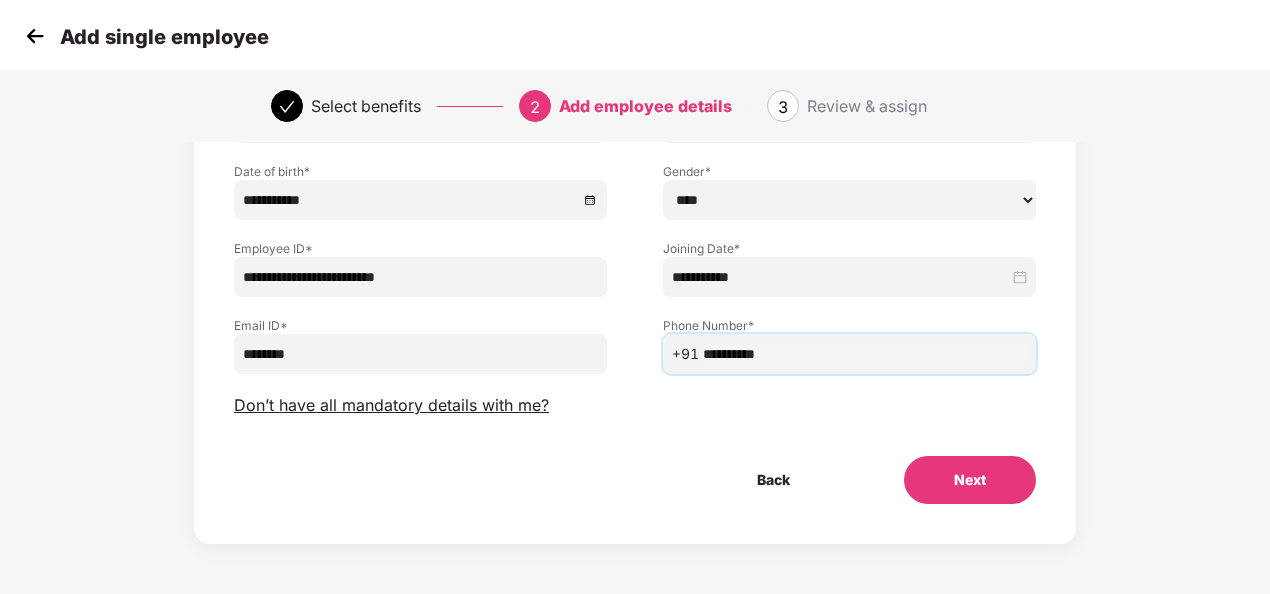 click on "Next" at bounding box center [970, 480] 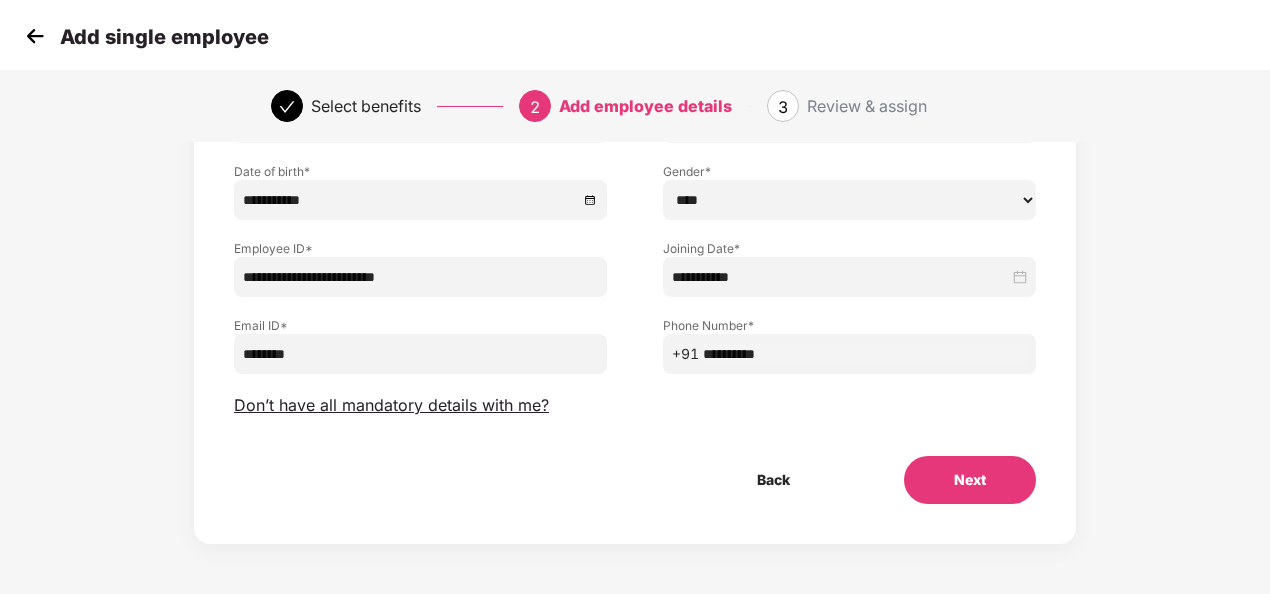 drag, startPoint x: 464, startPoint y: 286, endPoint x: -4, endPoint y: 331, distance: 470.15848 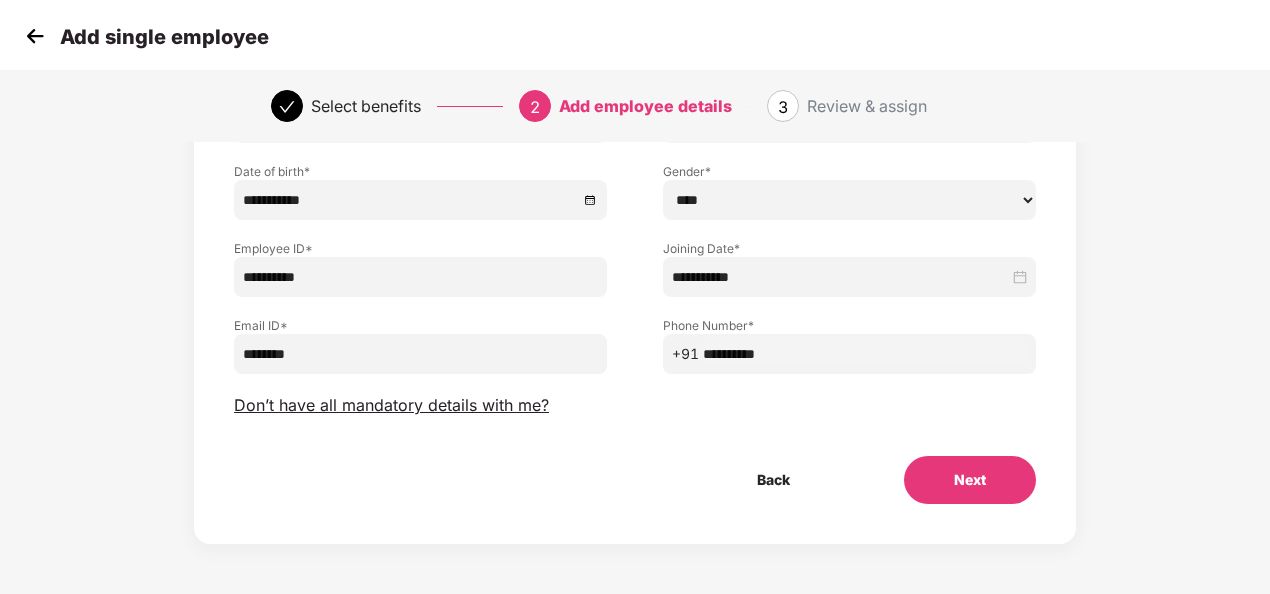 type on "**********" 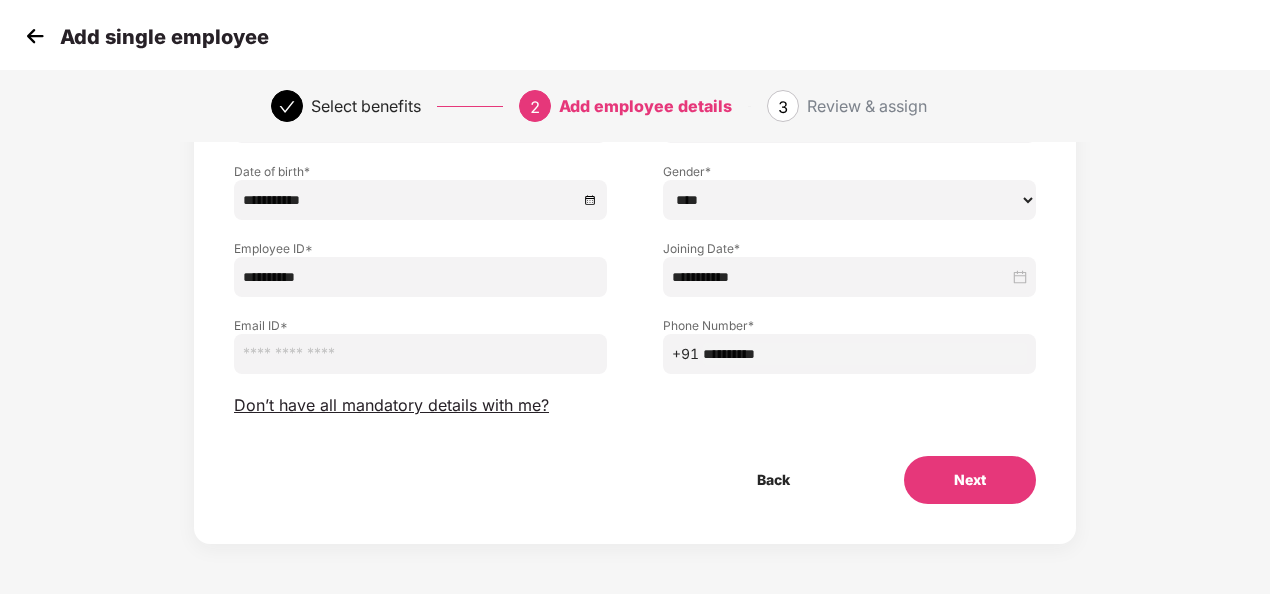 paste on "**********" 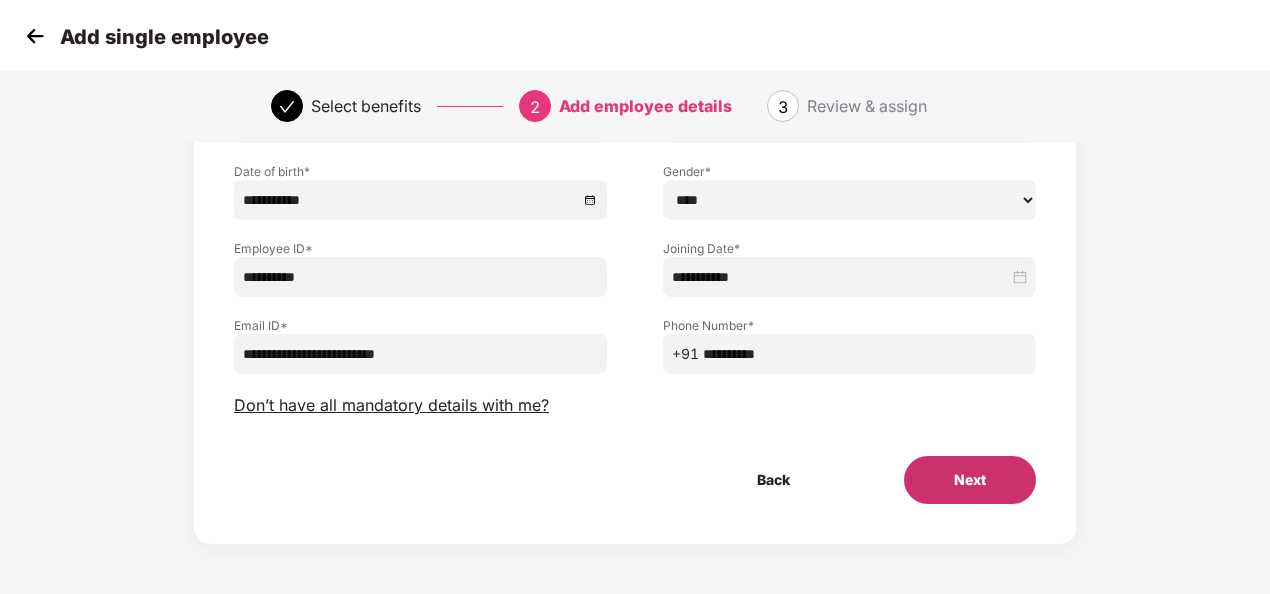 type on "**********" 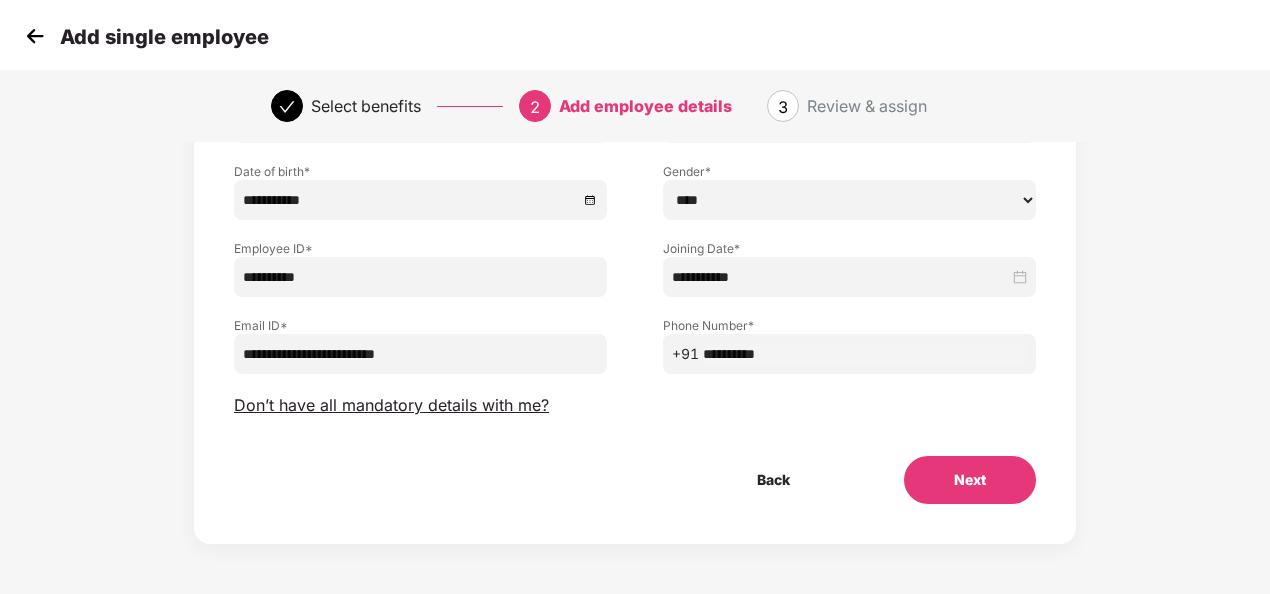 click on "Next" at bounding box center [970, 480] 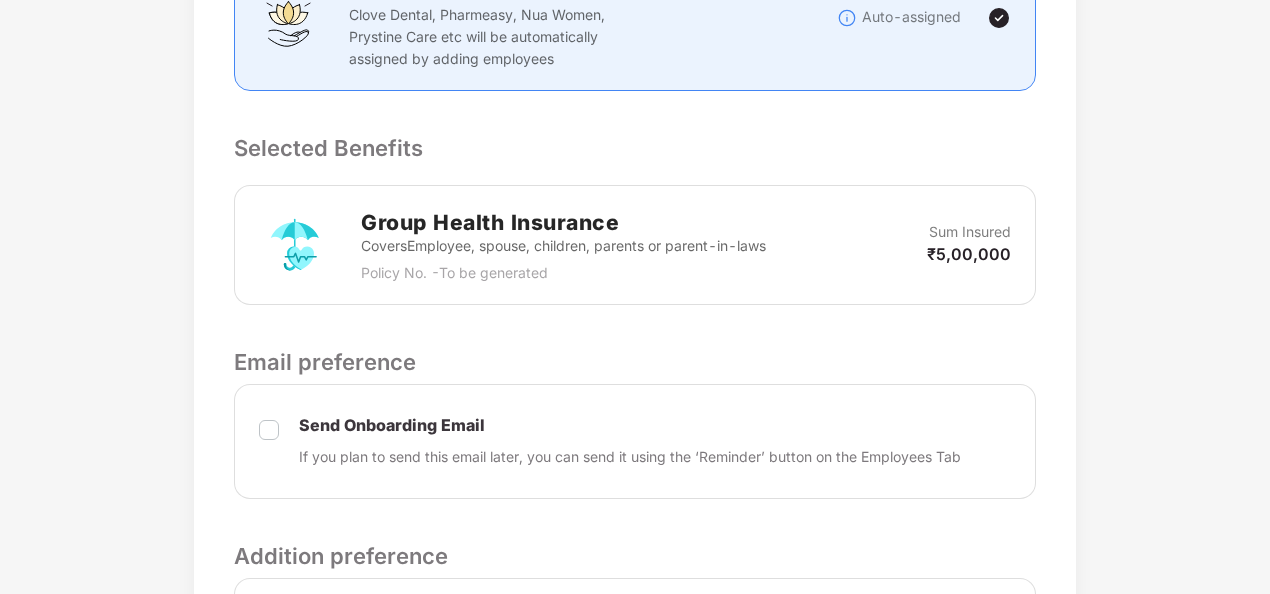scroll, scrollTop: 743, scrollLeft: 0, axis: vertical 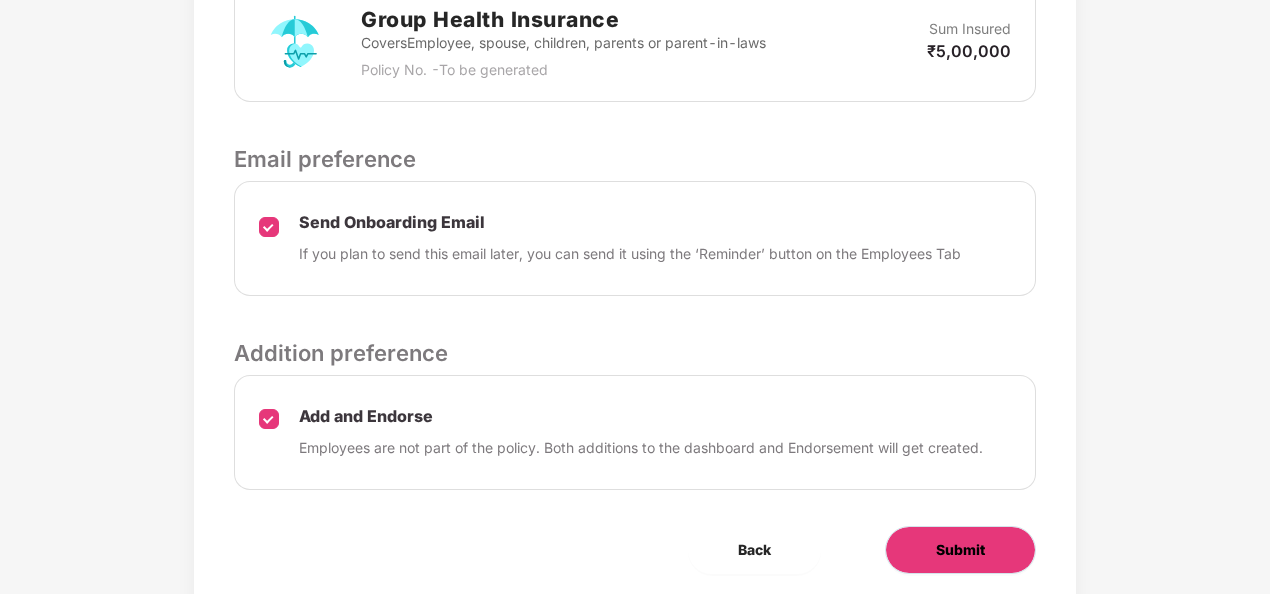 click on "Submit" at bounding box center (960, 550) 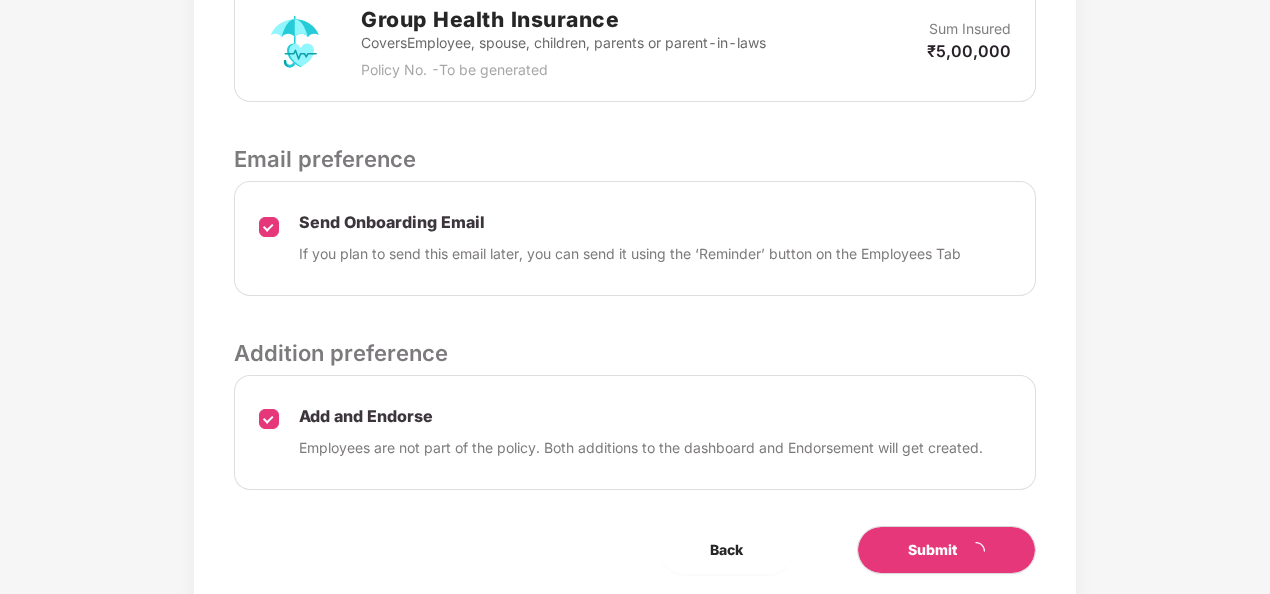 scroll, scrollTop: 0, scrollLeft: 0, axis: both 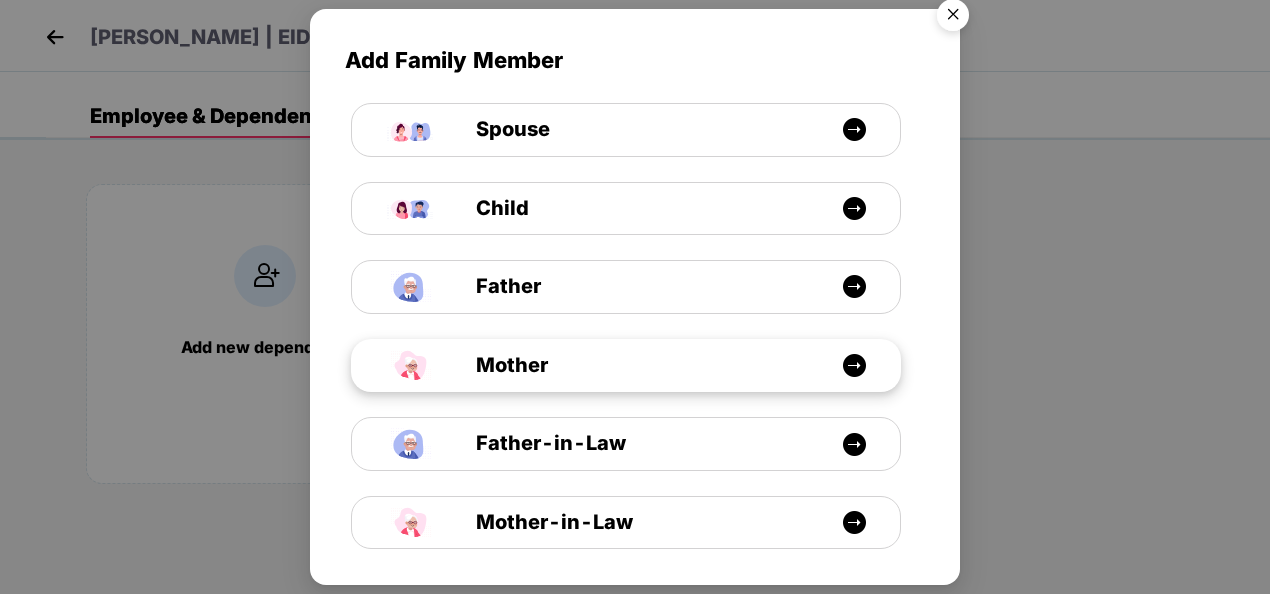 click on "Mother" at bounding box center [636, 365] 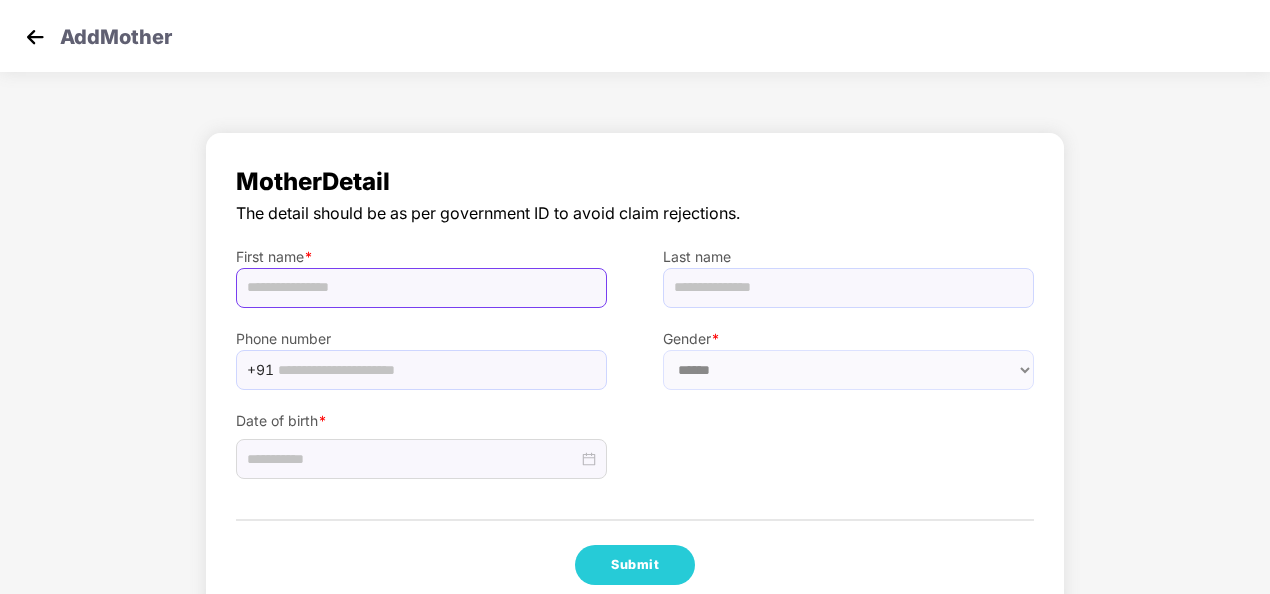 click at bounding box center (421, 288) 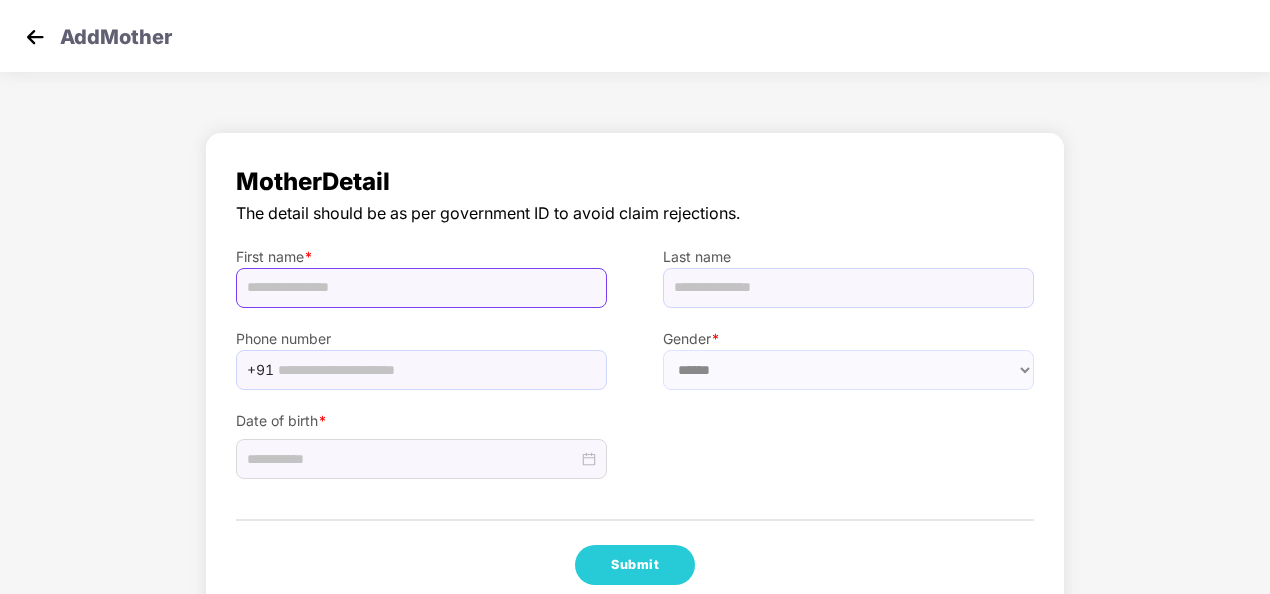 paste on "**********" 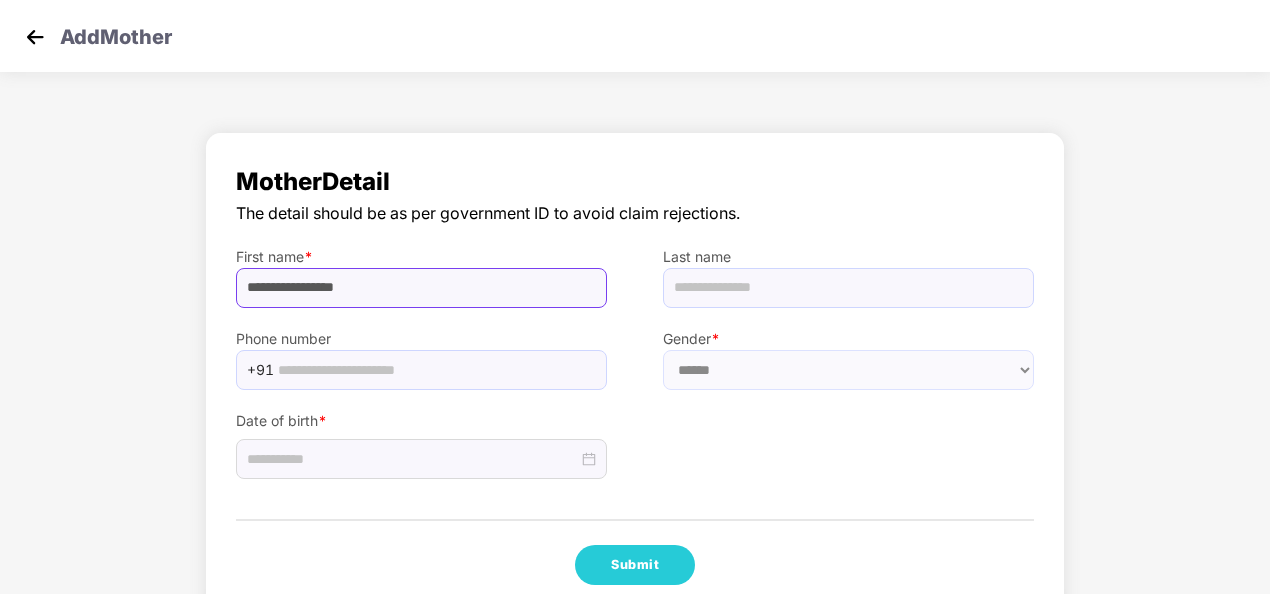 drag, startPoint x: 426, startPoint y: 284, endPoint x: 334, endPoint y: 278, distance: 92.19544 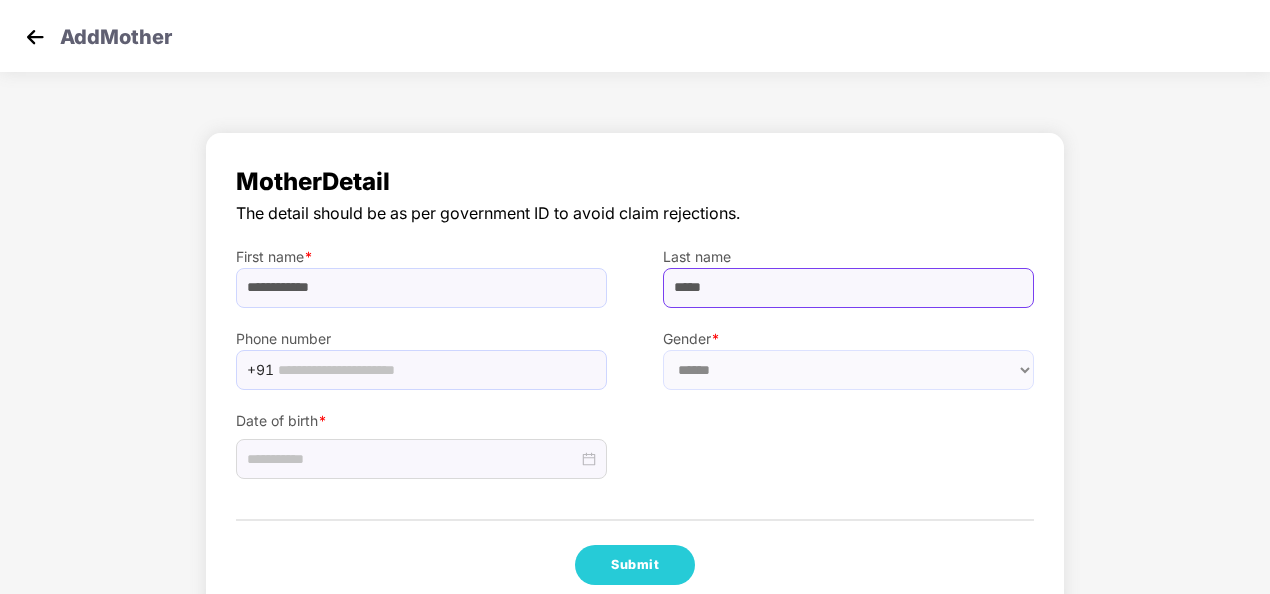 type on "*****" 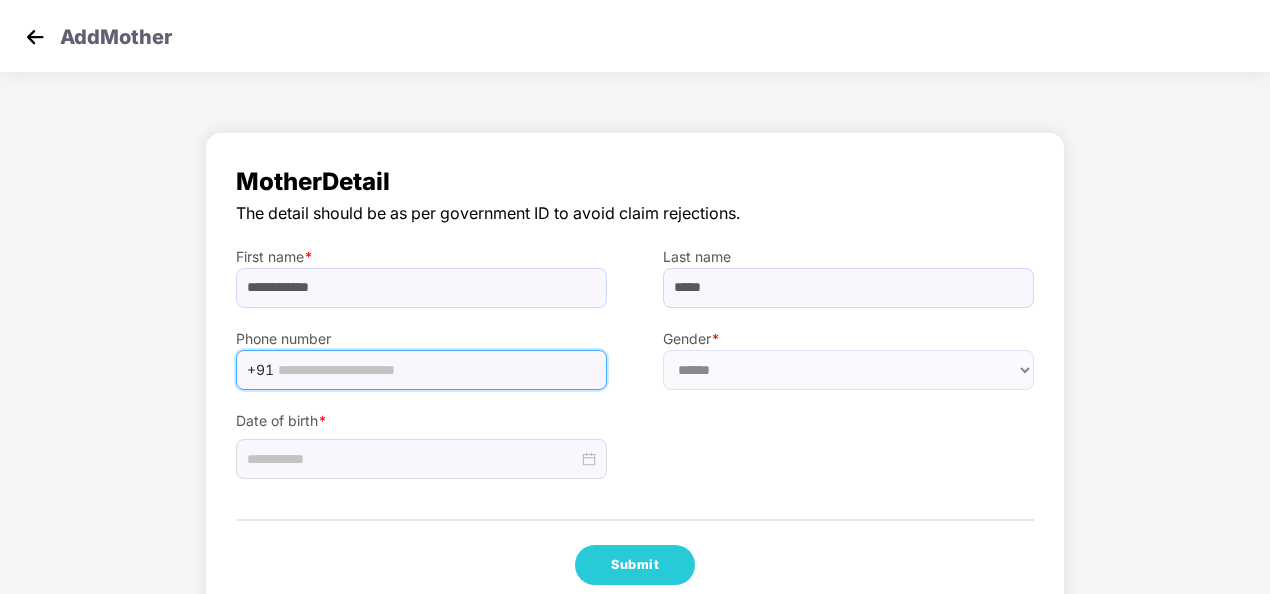 drag, startPoint x: 432, startPoint y: 377, endPoint x: 515, endPoint y: 472, distance: 126.1507 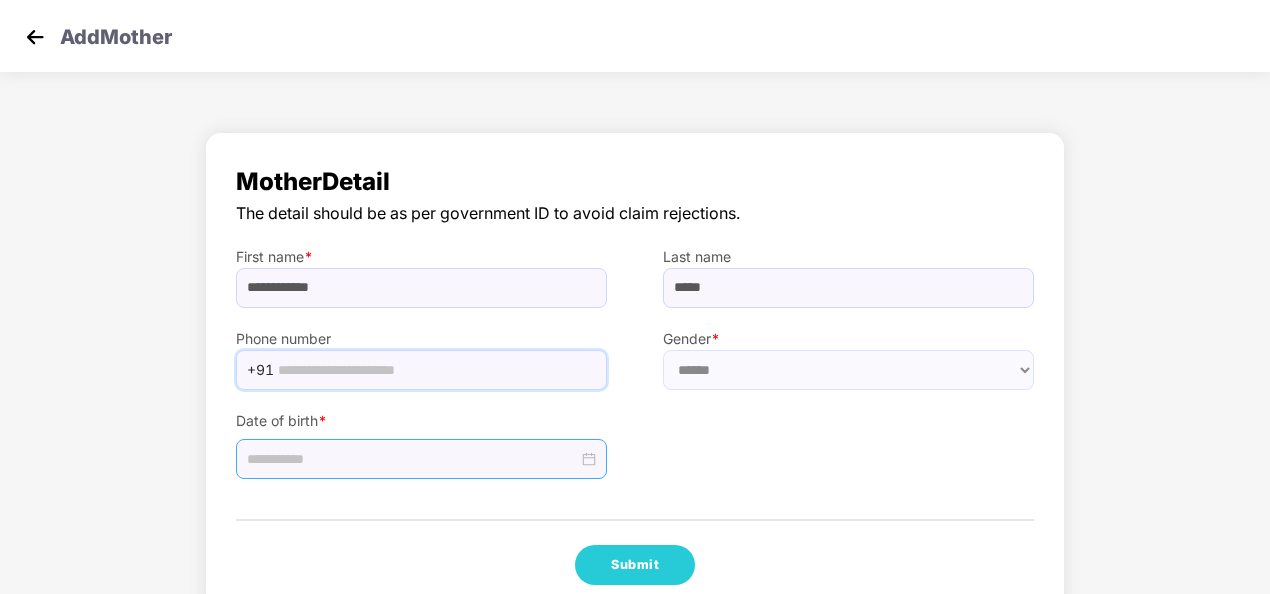 click at bounding box center [436, 370] 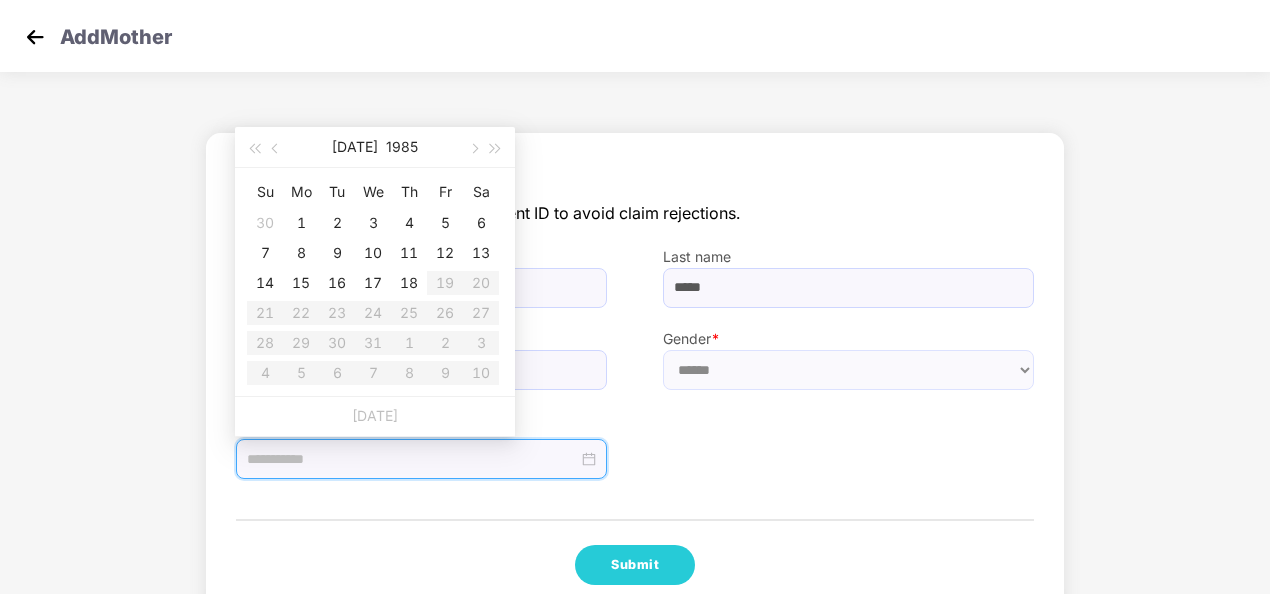 type on "**********" 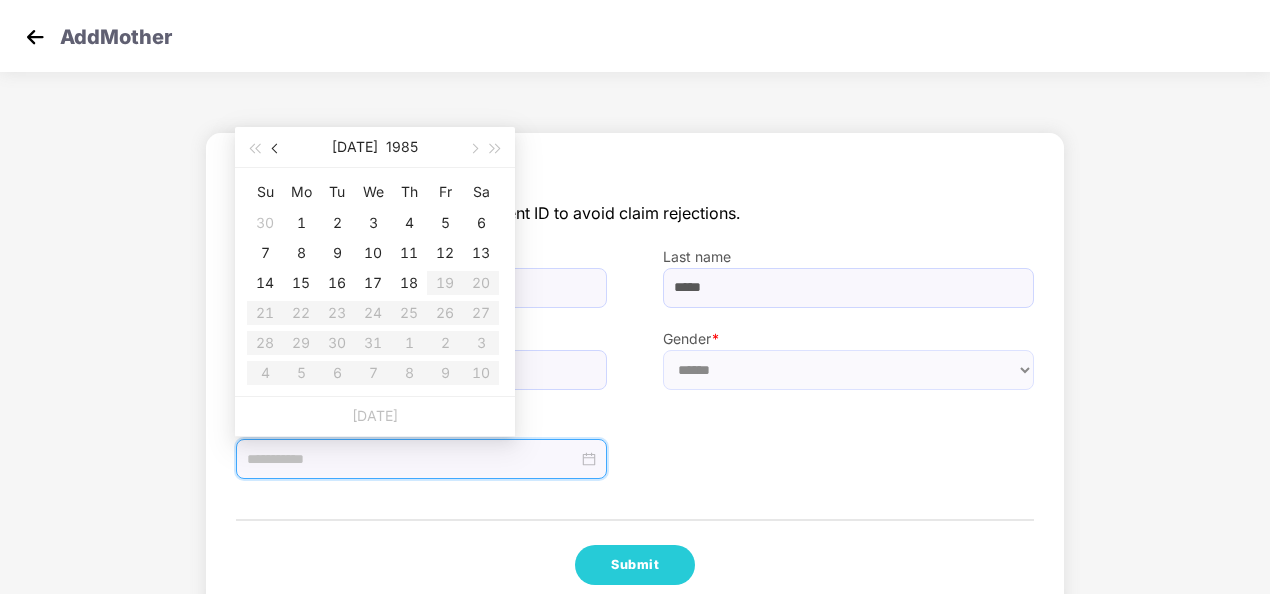 click at bounding box center (277, 149) 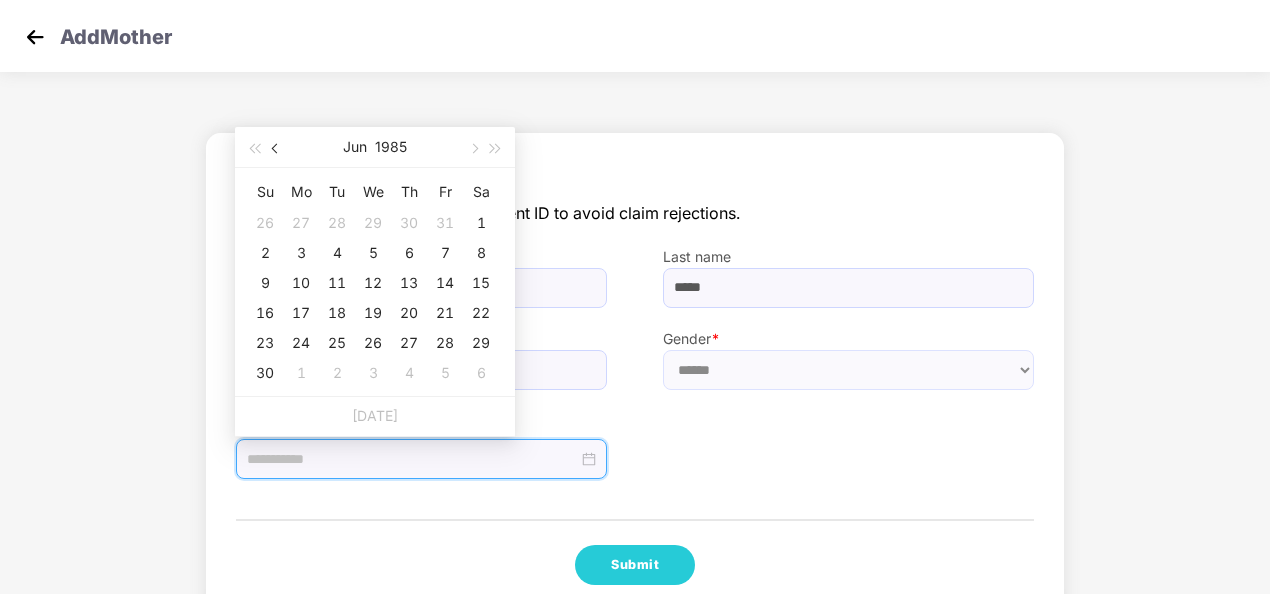 click at bounding box center [277, 149] 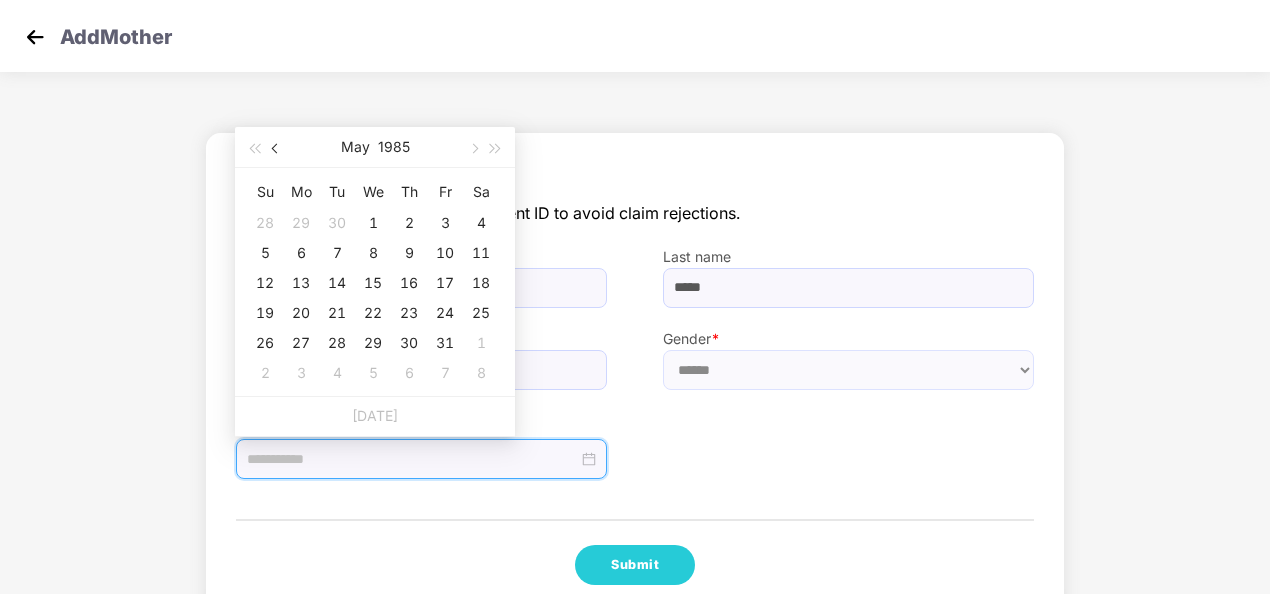 click at bounding box center [277, 149] 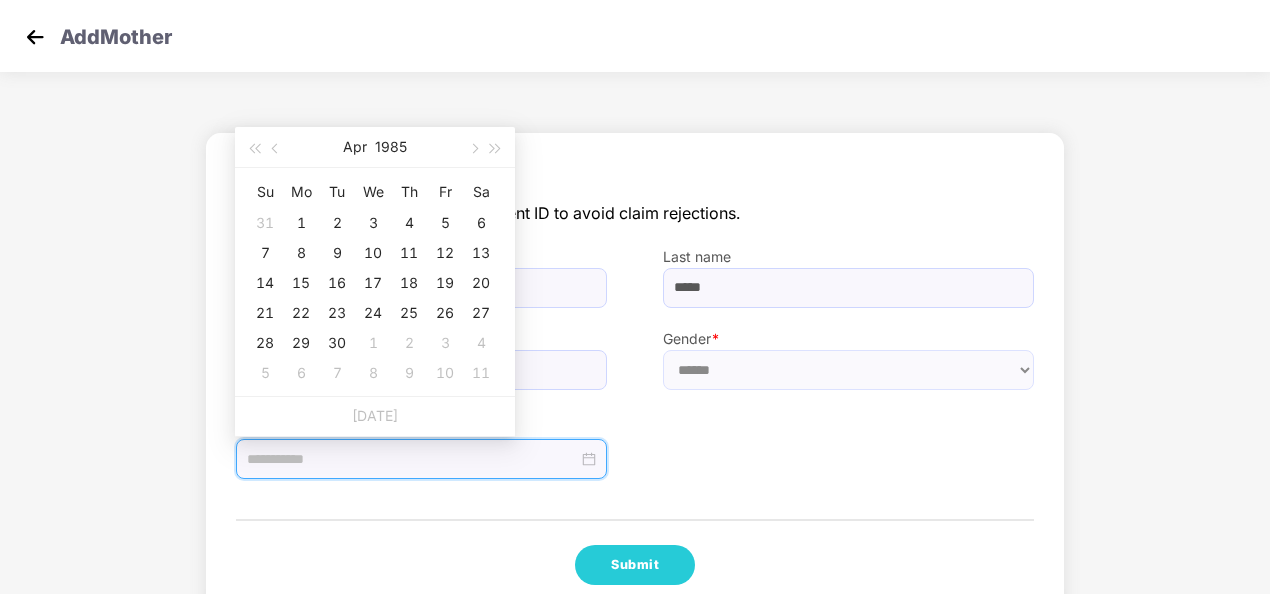 type on "**********" 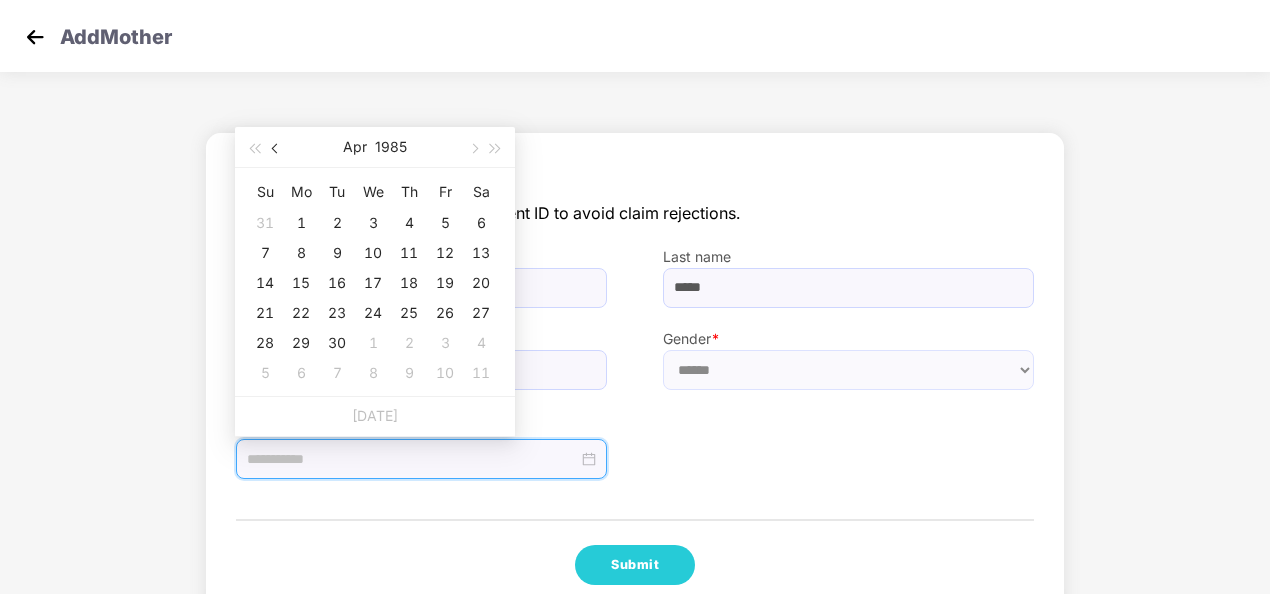 click at bounding box center (276, 147) 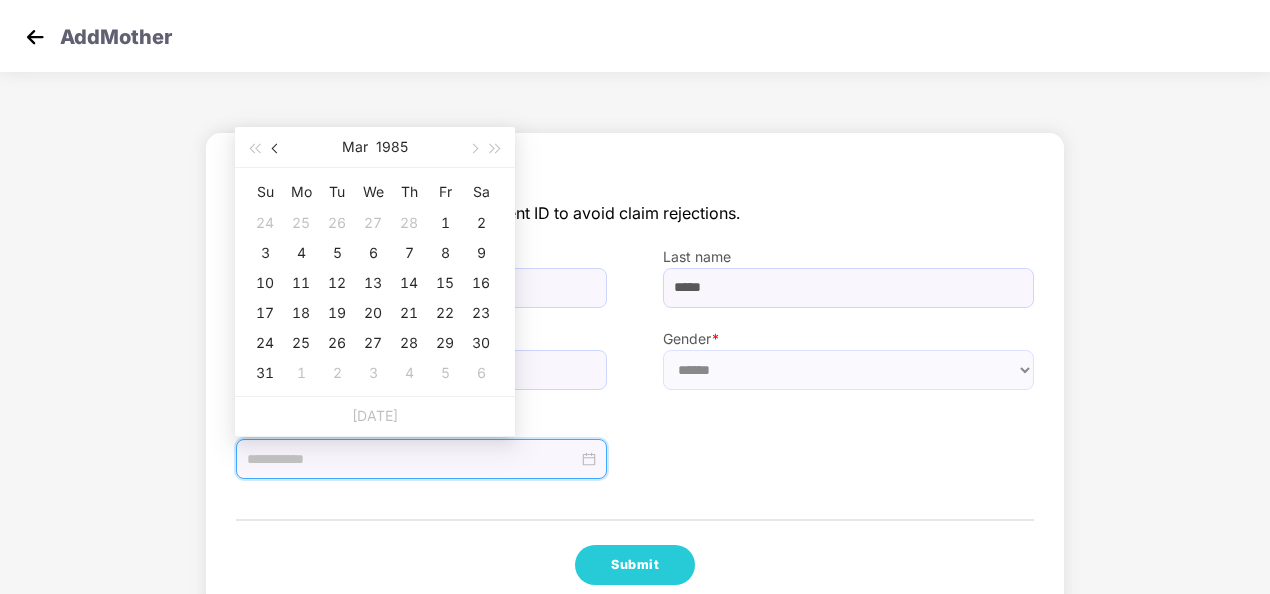 click at bounding box center [276, 147] 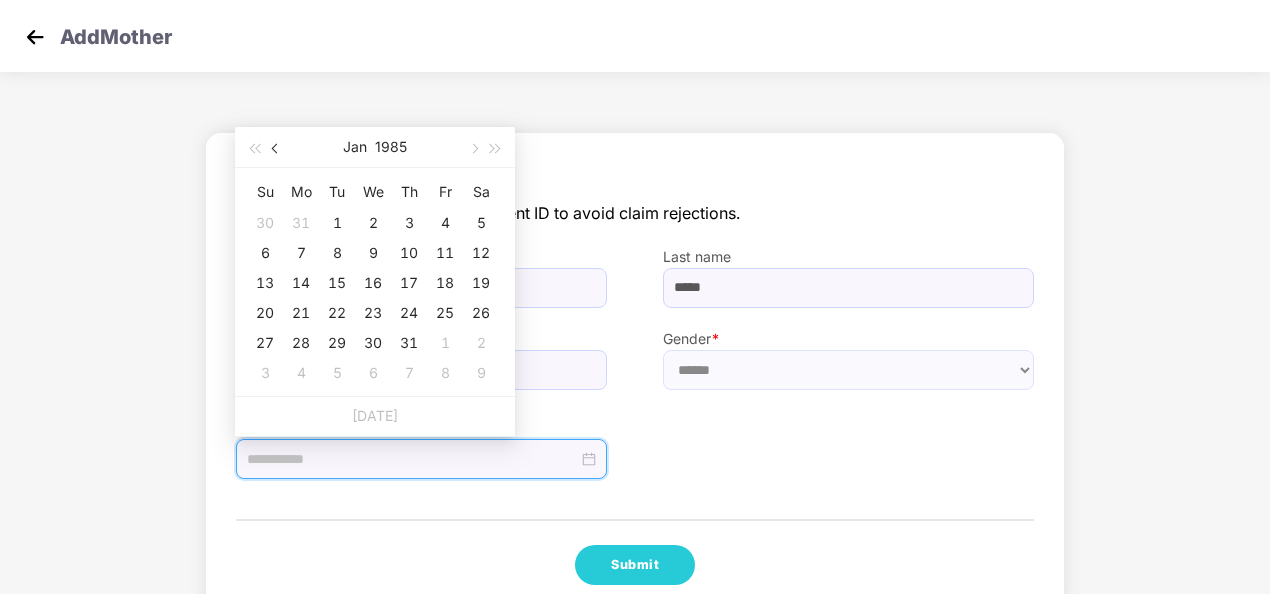click at bounding box center (276, 147) 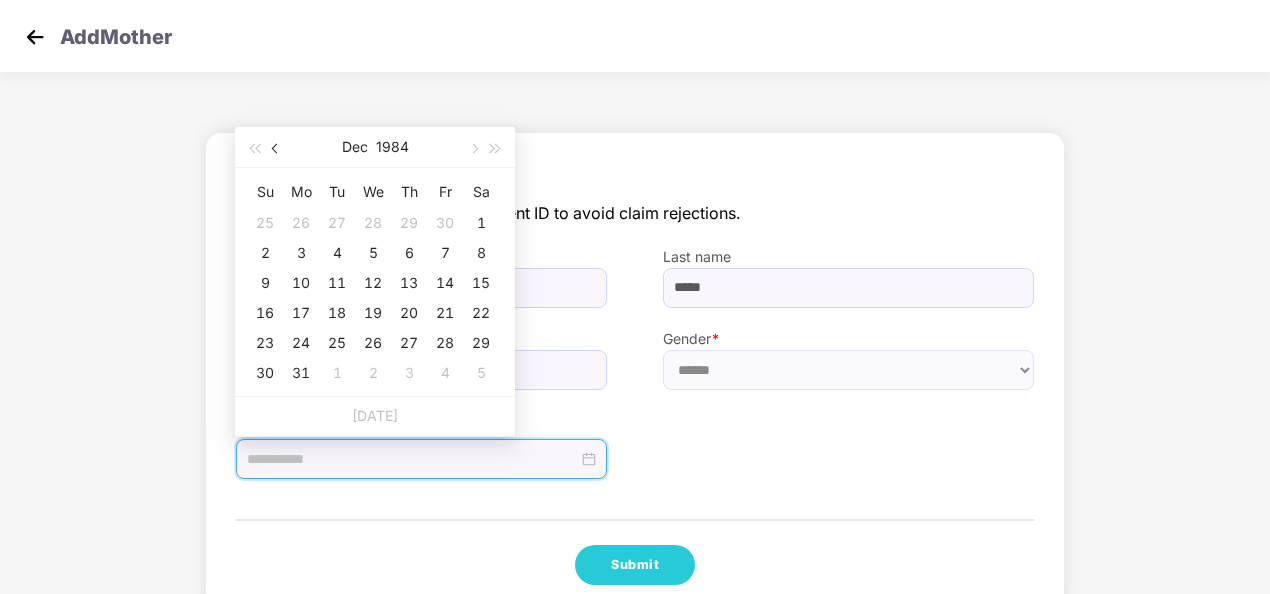 click at bounding box center (276, 147) 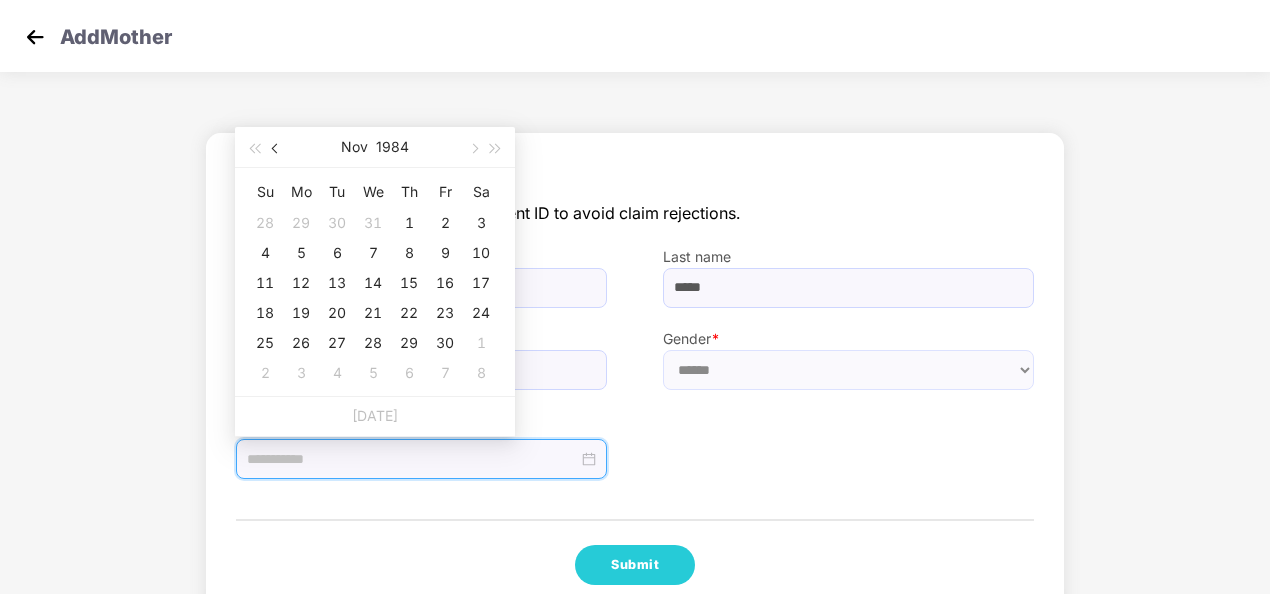 click at bounding box center [276, 147] 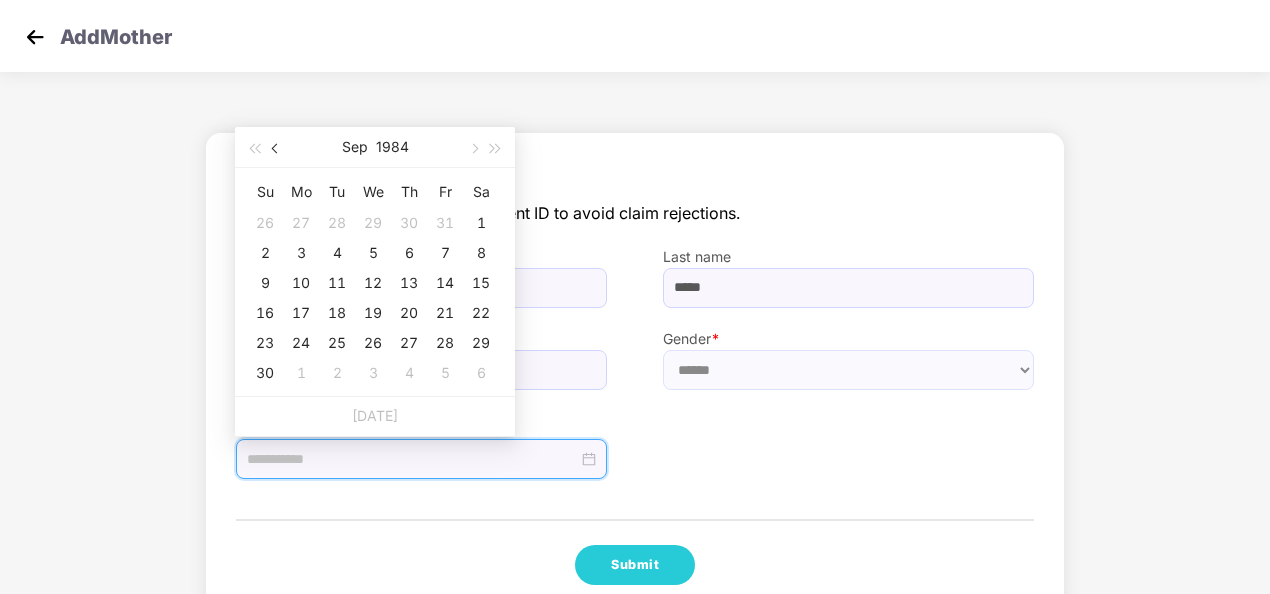 click at bounding box center (276, 147) 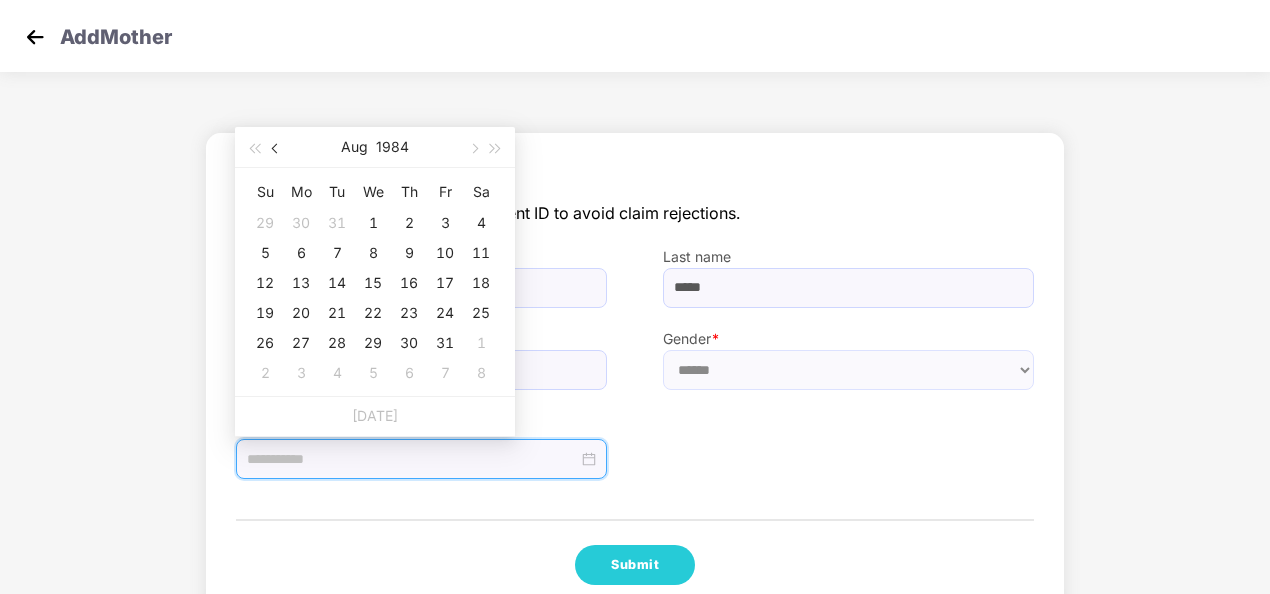 click at bounding box center (276, 147) 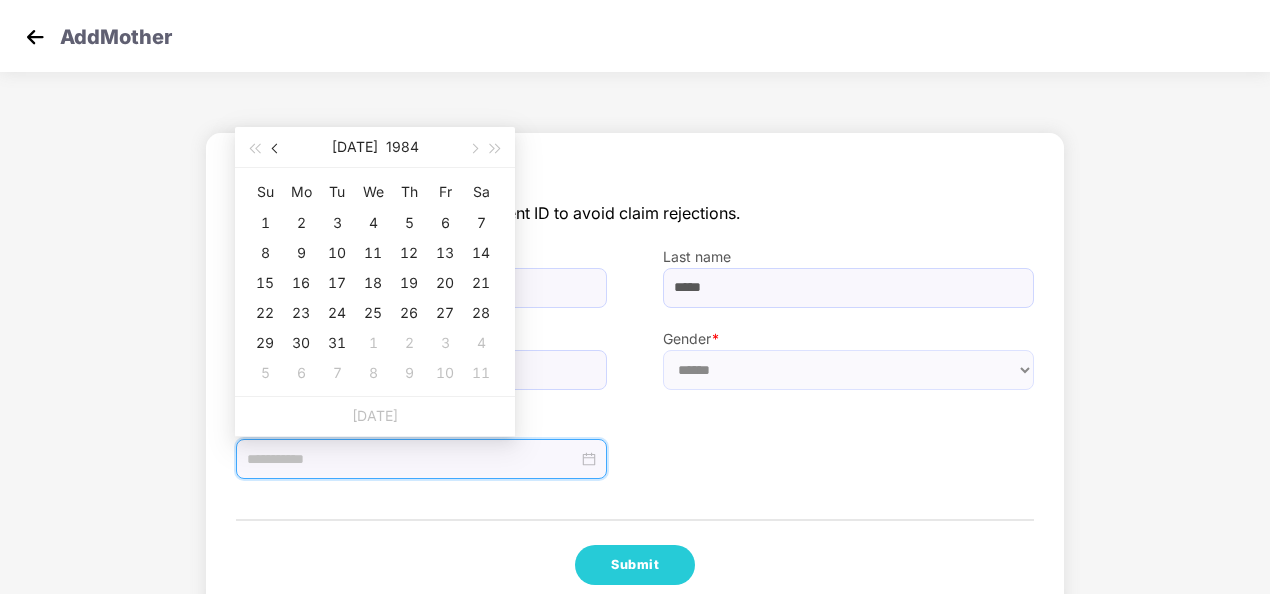 click at bounding box center [276, 147] 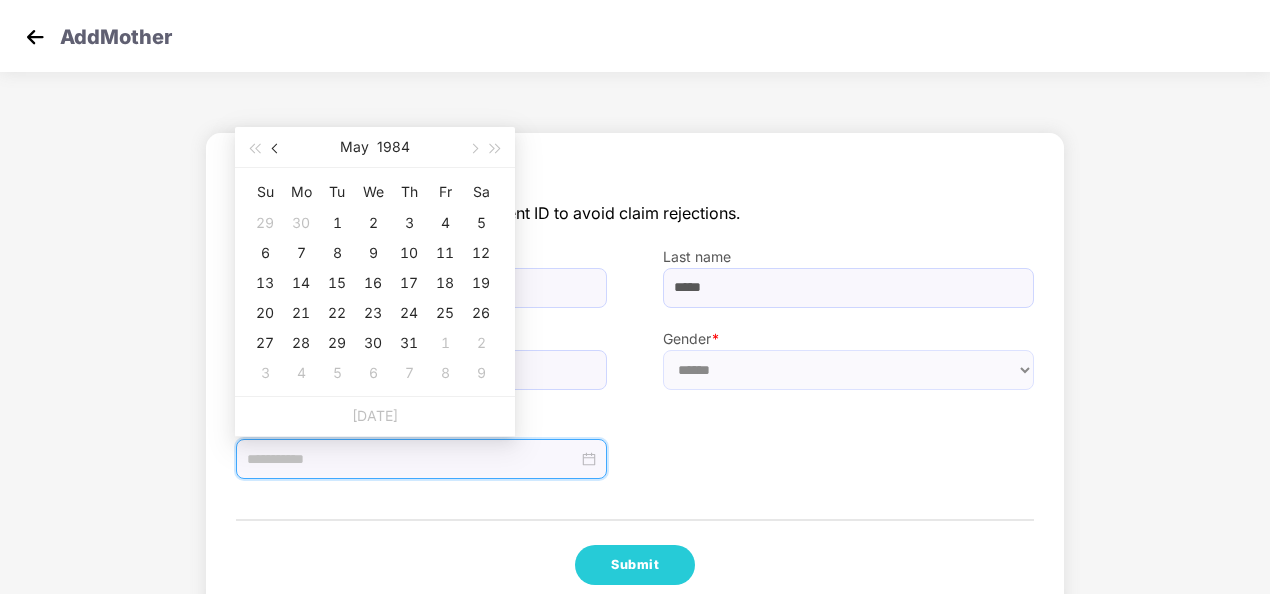 click at bounding box center (276, 147) 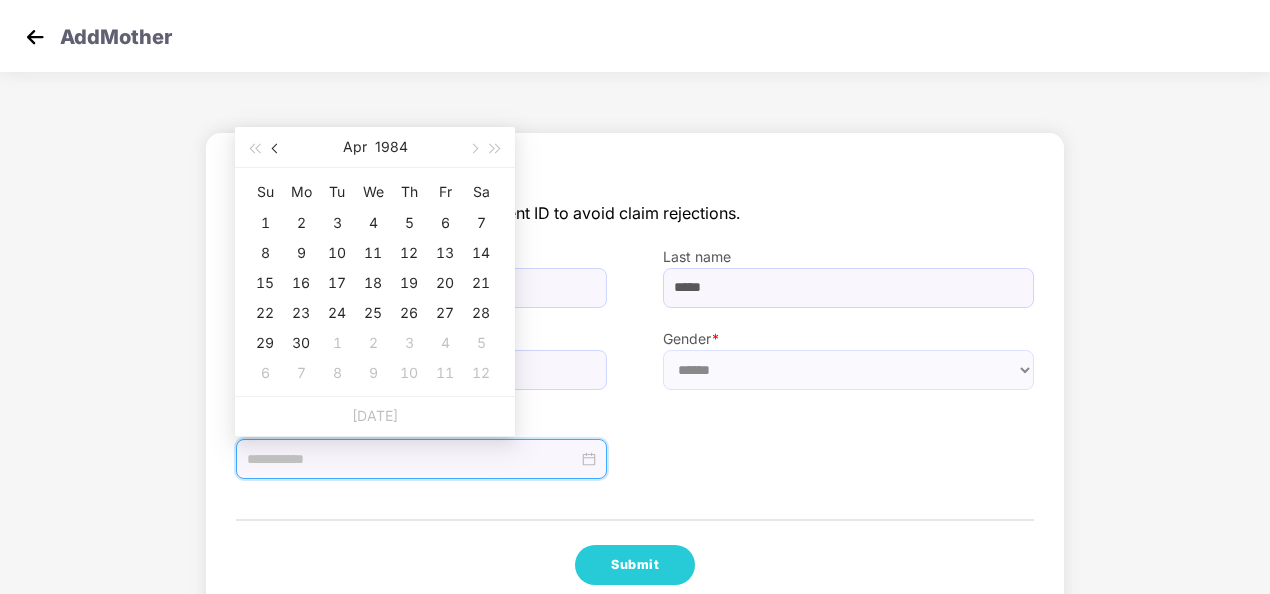 click at bounding box center (276, 147) 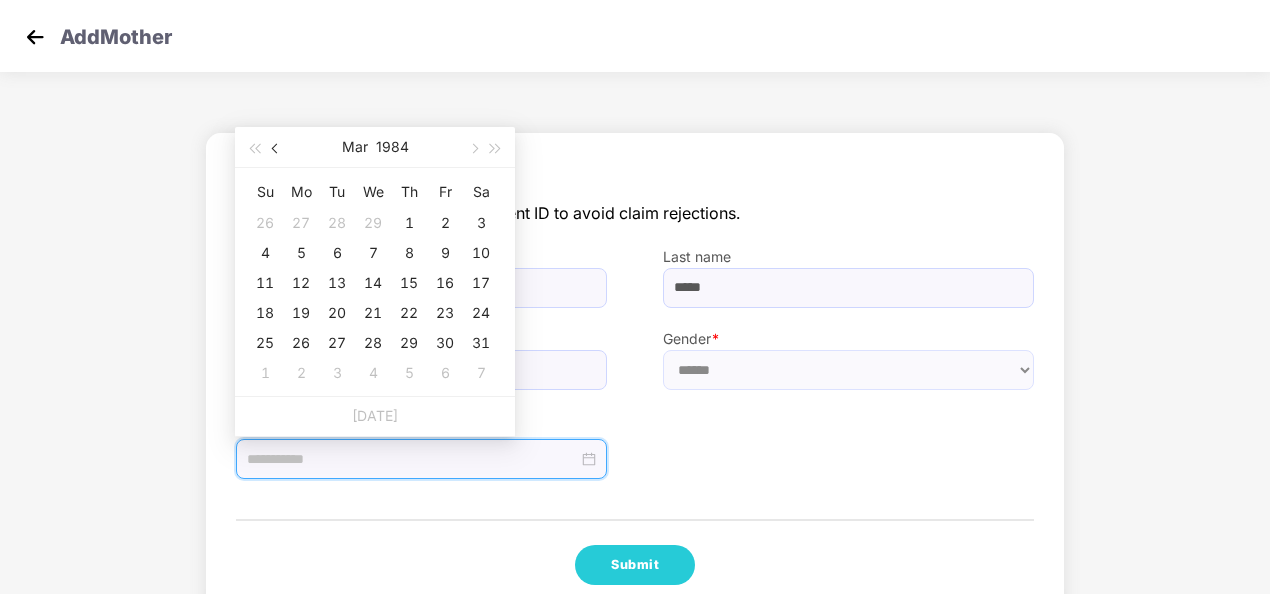 click at bounding box center [276, 147] 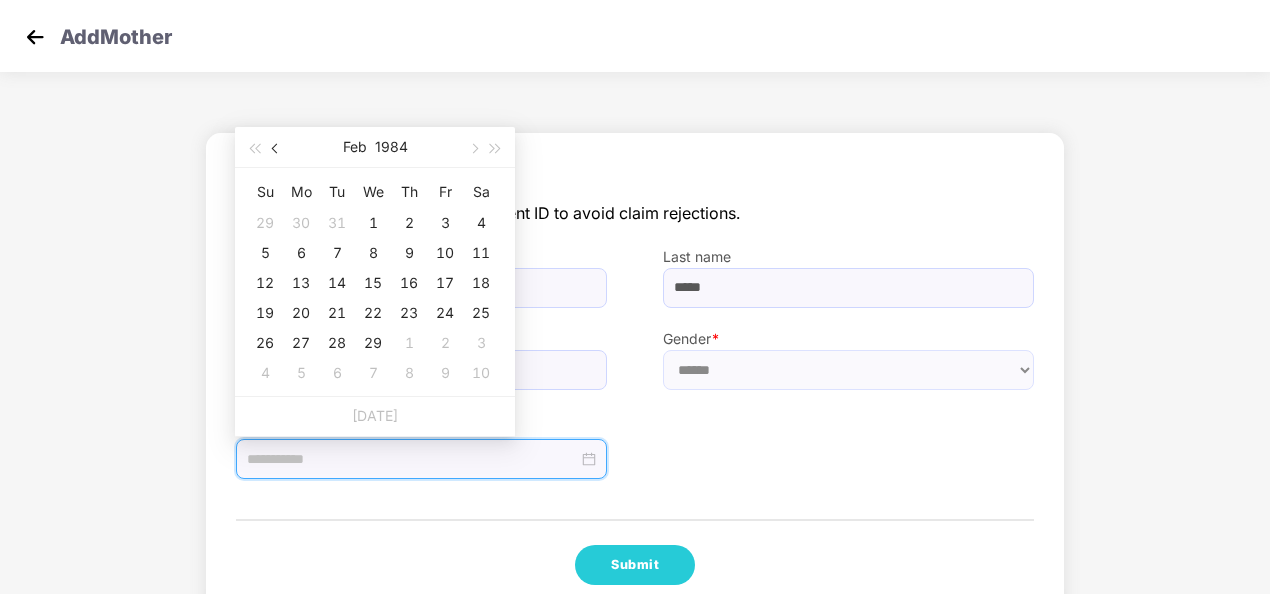 click at bounding box center (276, 147) 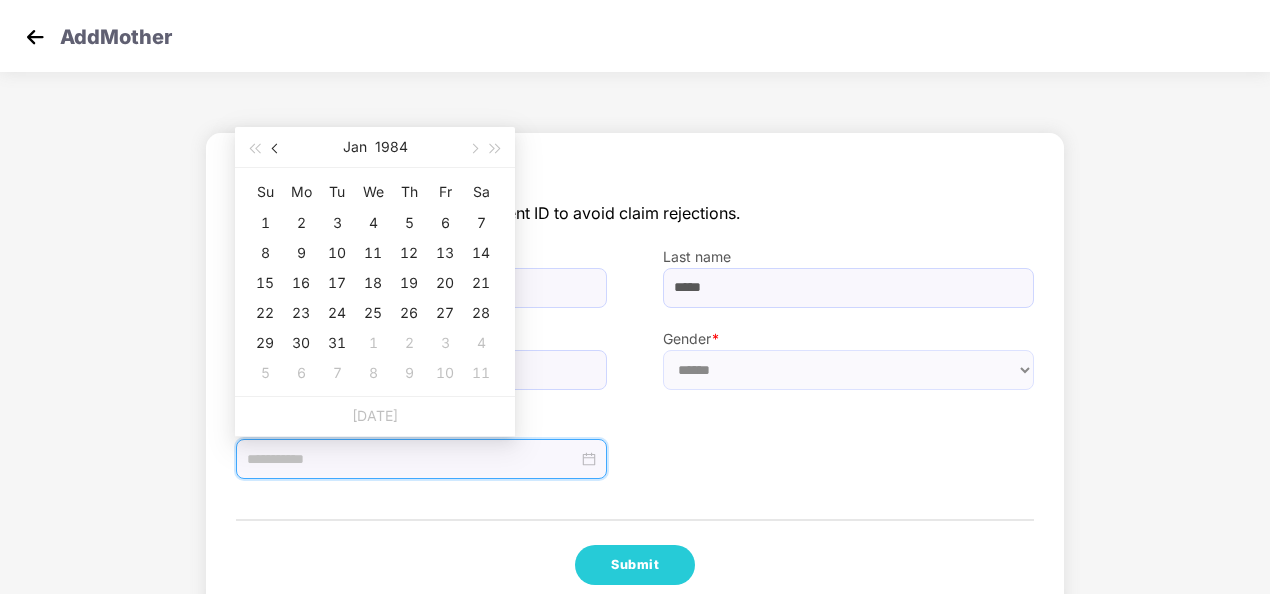 click at bounding box center [276, 147] 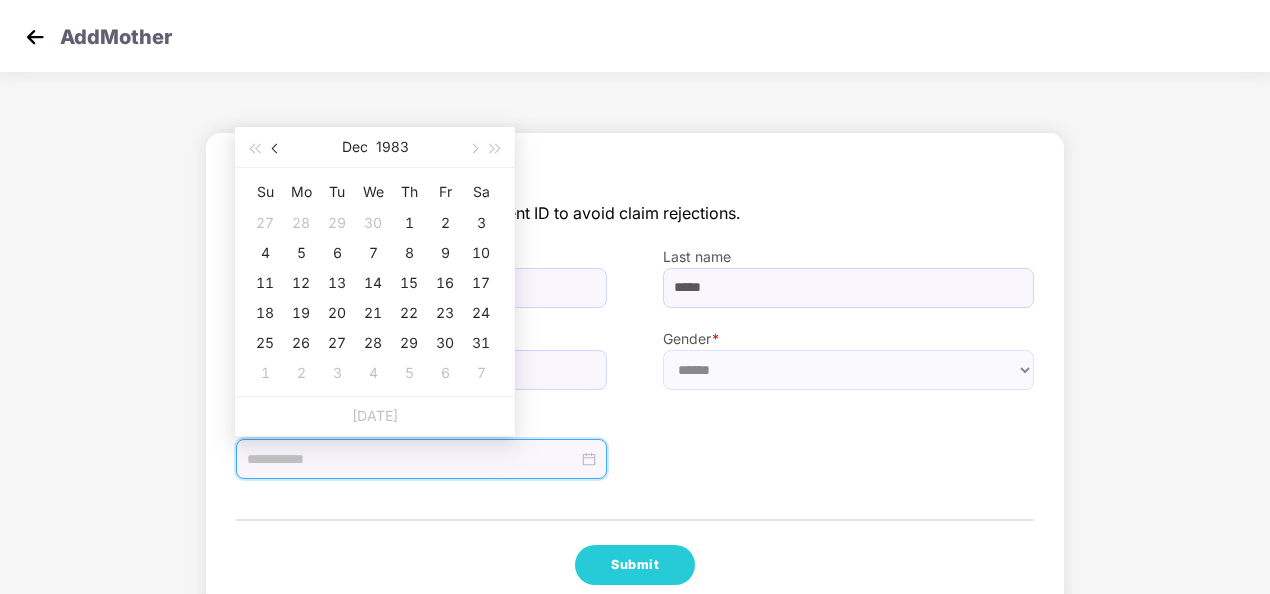 click at bounding box center [276, 147] 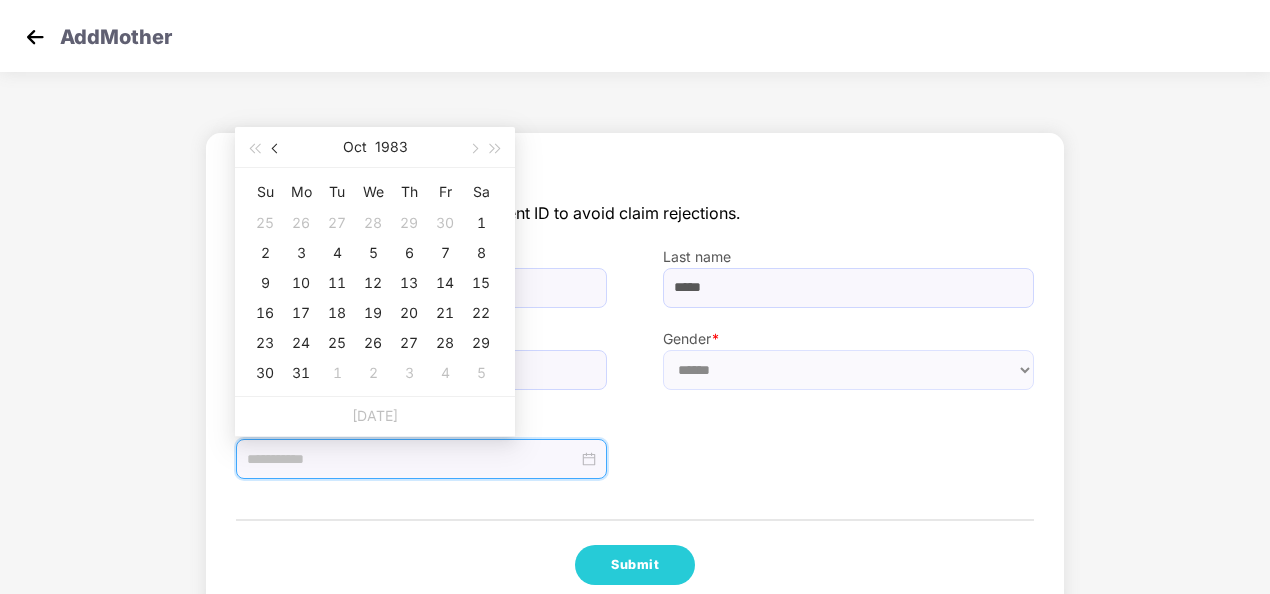click at bounding box center [276, 147] 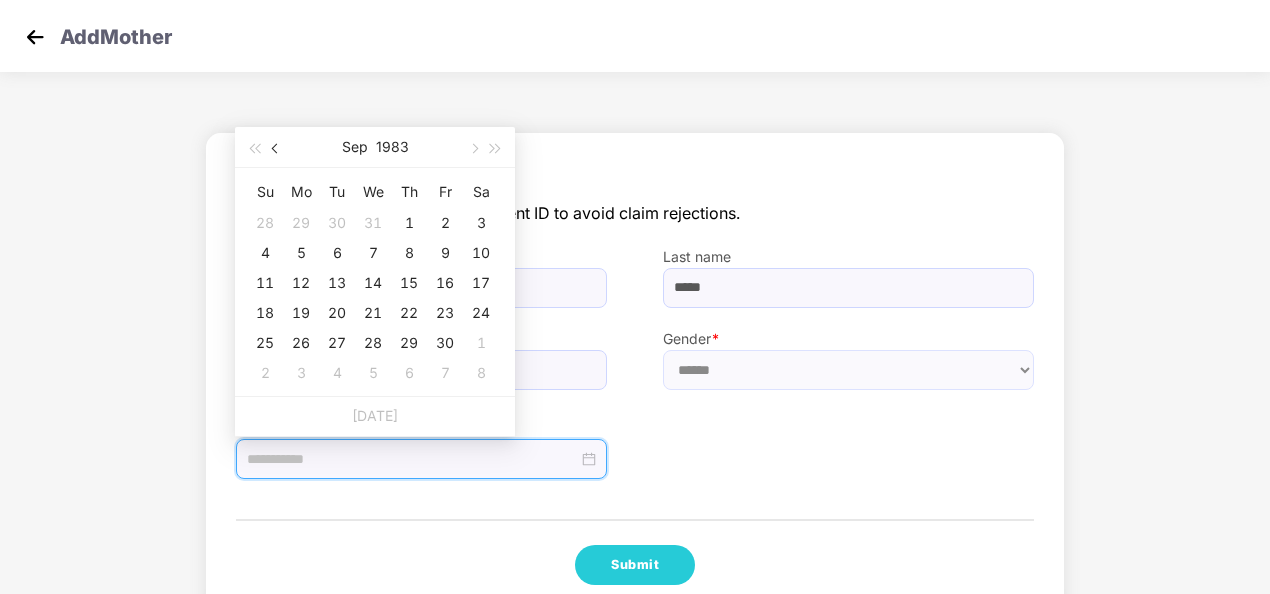 click at bounding box center (276, 147) 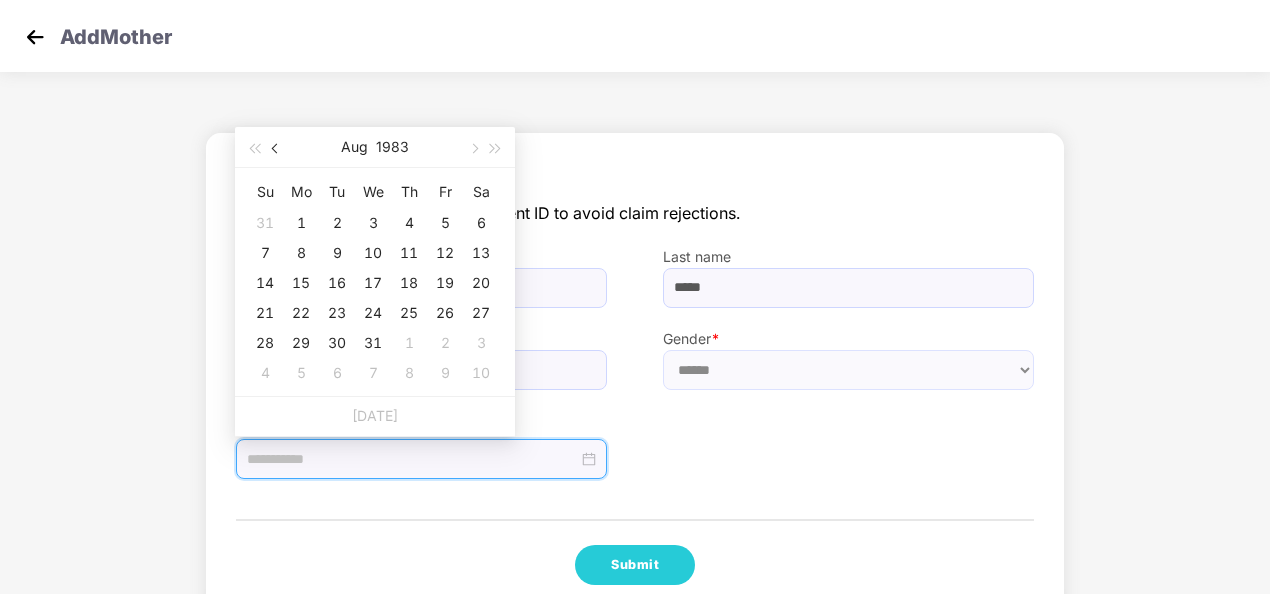 click at bounding box center (276, 147) 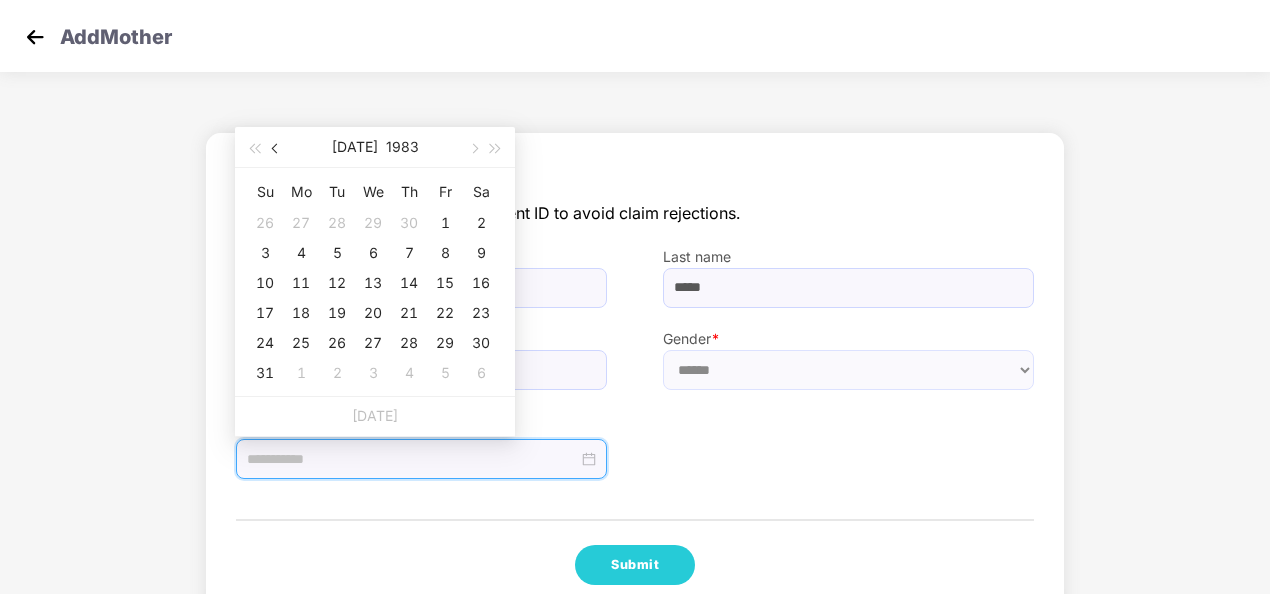 click at bounding box center (276, 147) 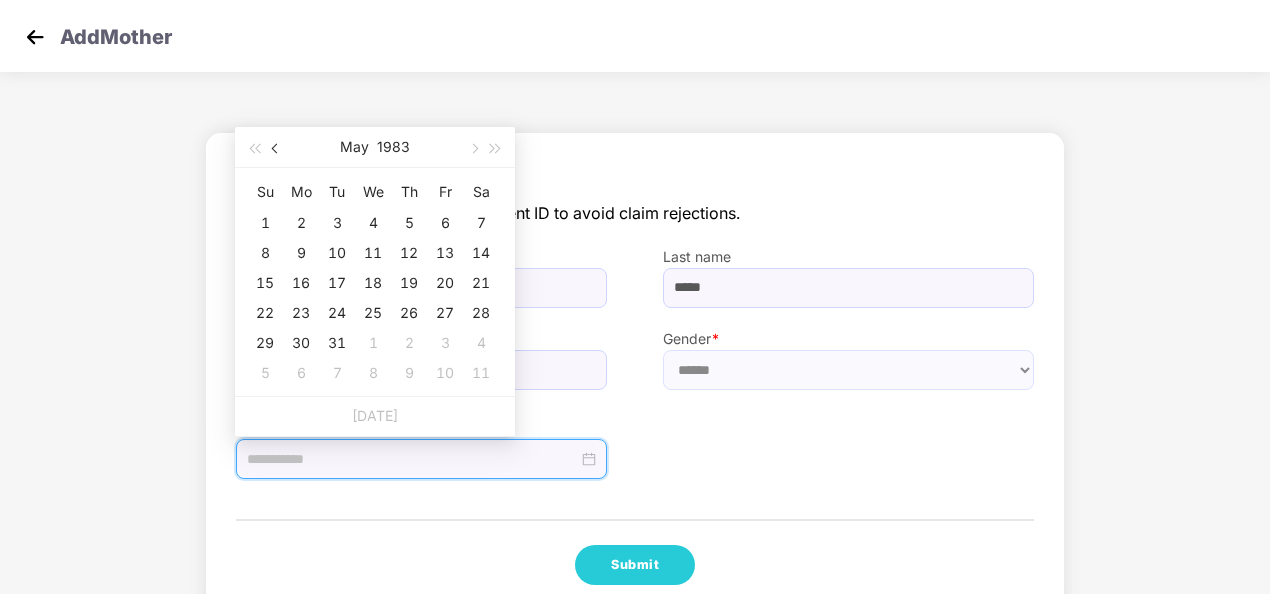 click at bounding box center (276, 147) 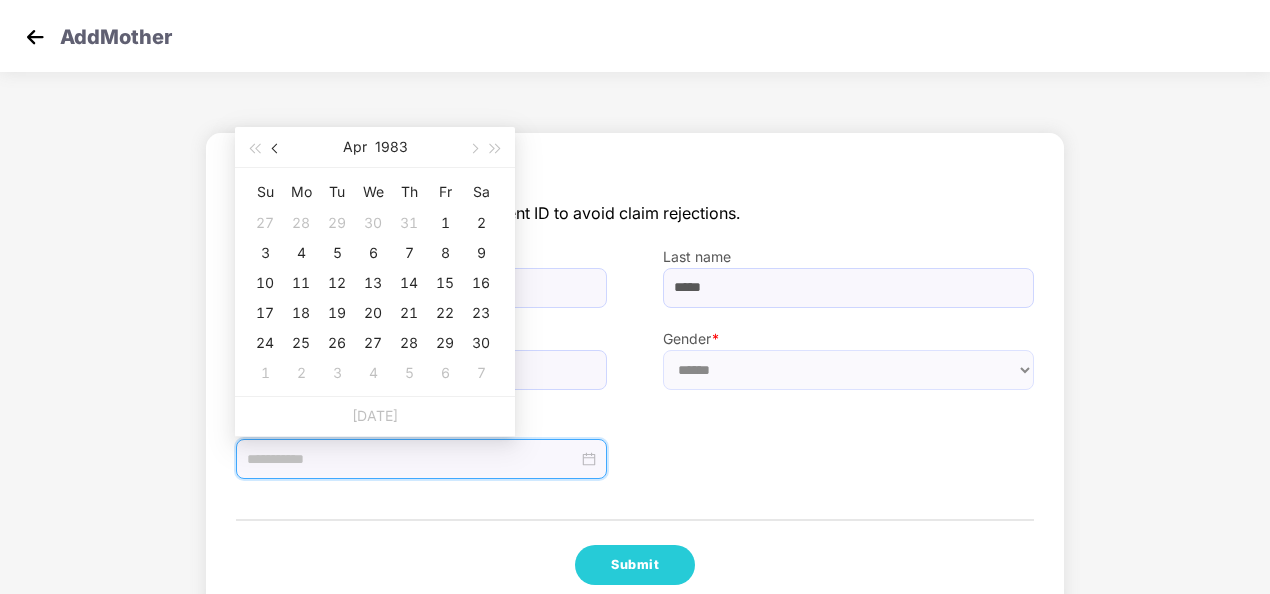 click at bounding box center (276, 147) 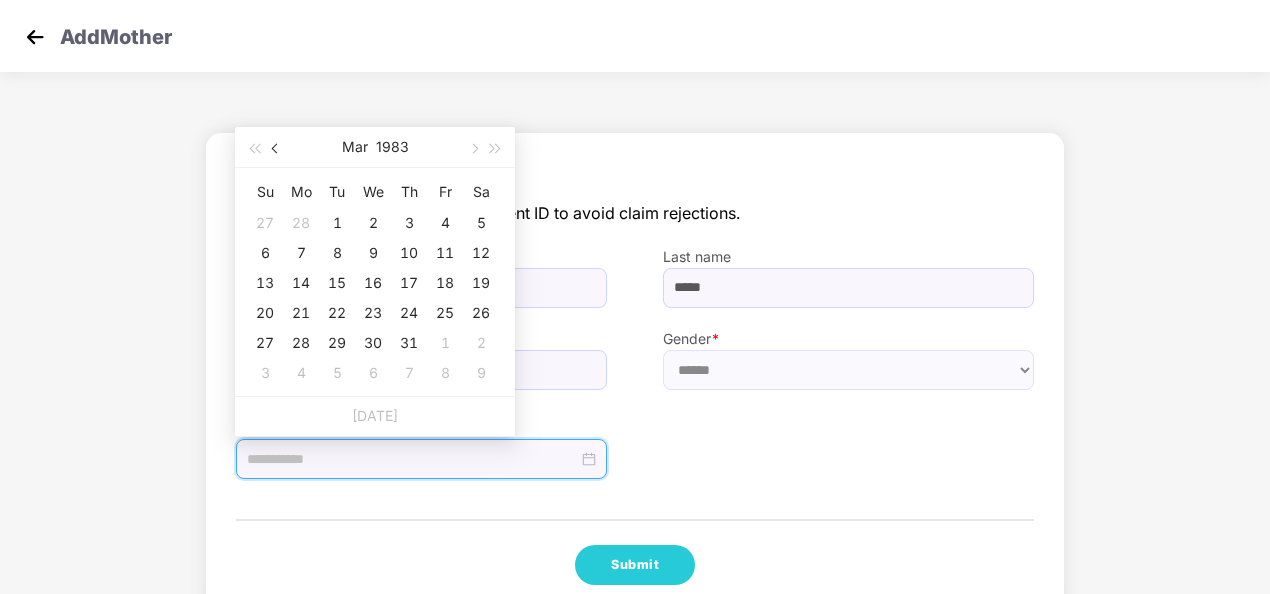 click at bounding box center (276, 147) 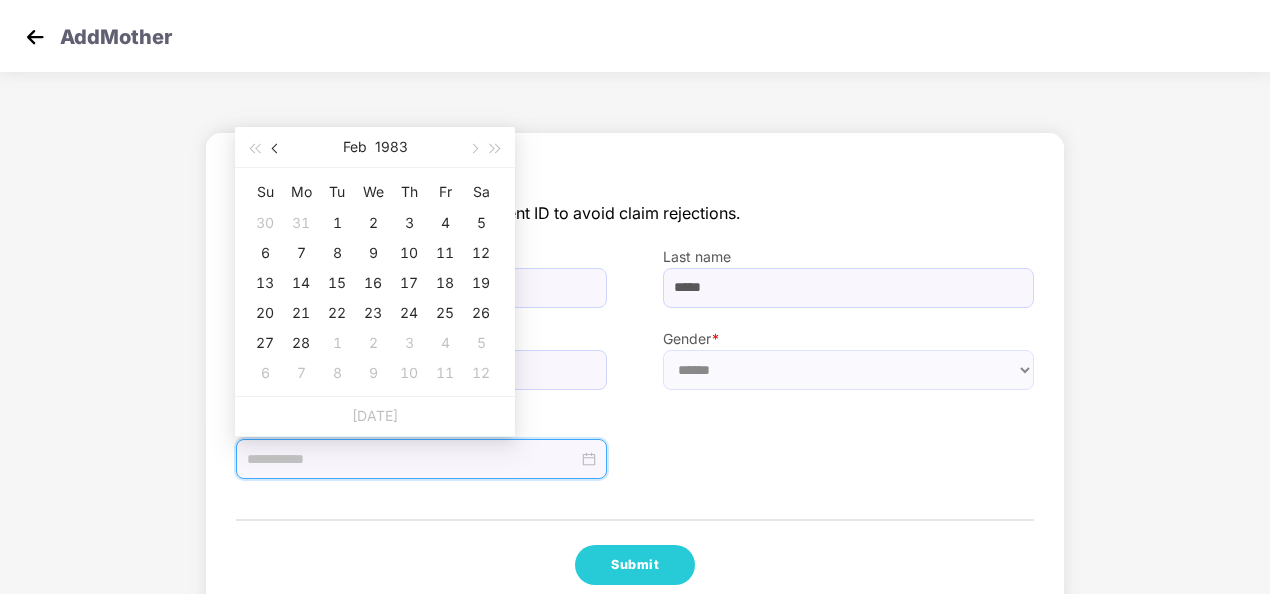 click at bounding box center [276, 147] 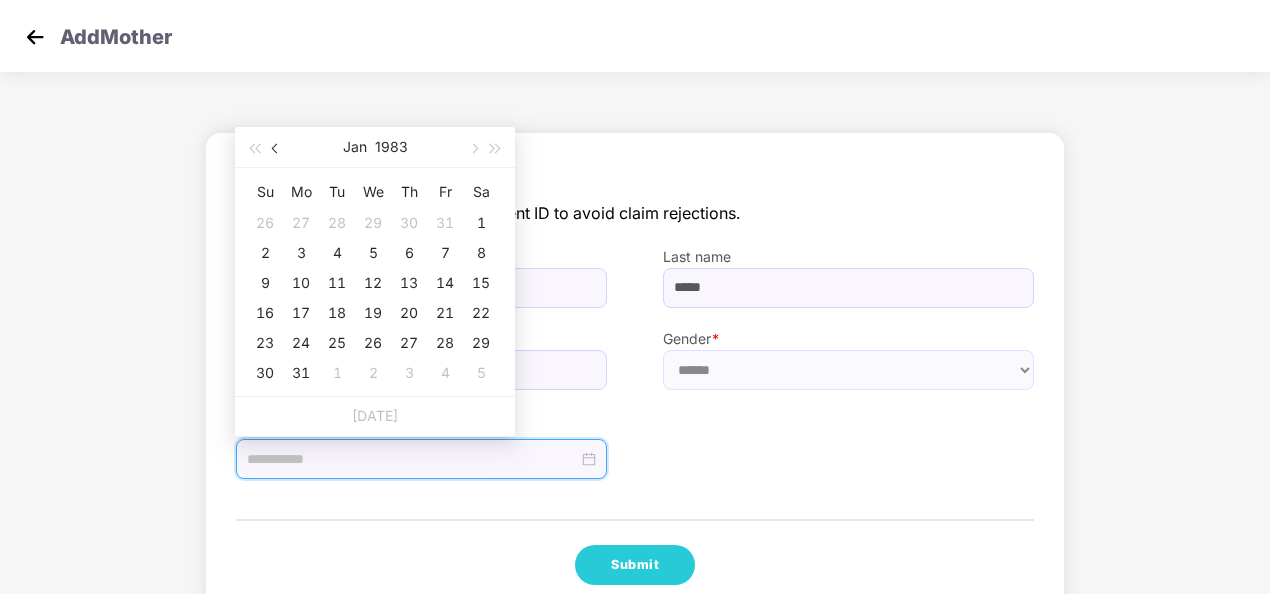 click at bounding box center (276, 147) 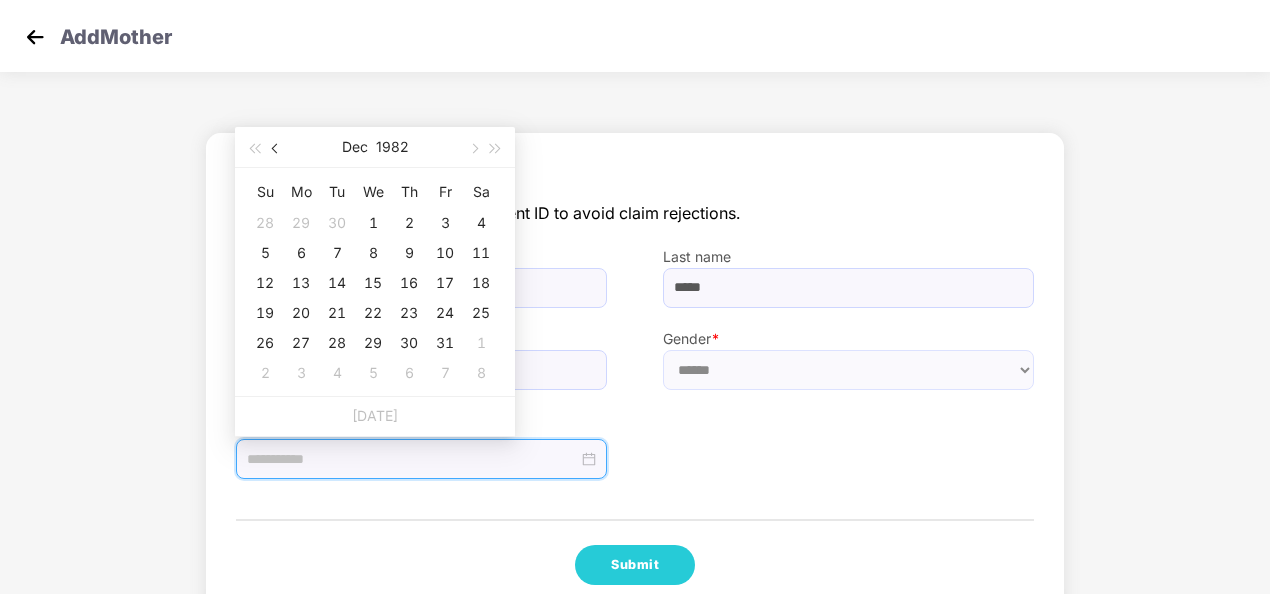click at bounding box center (276, 147) 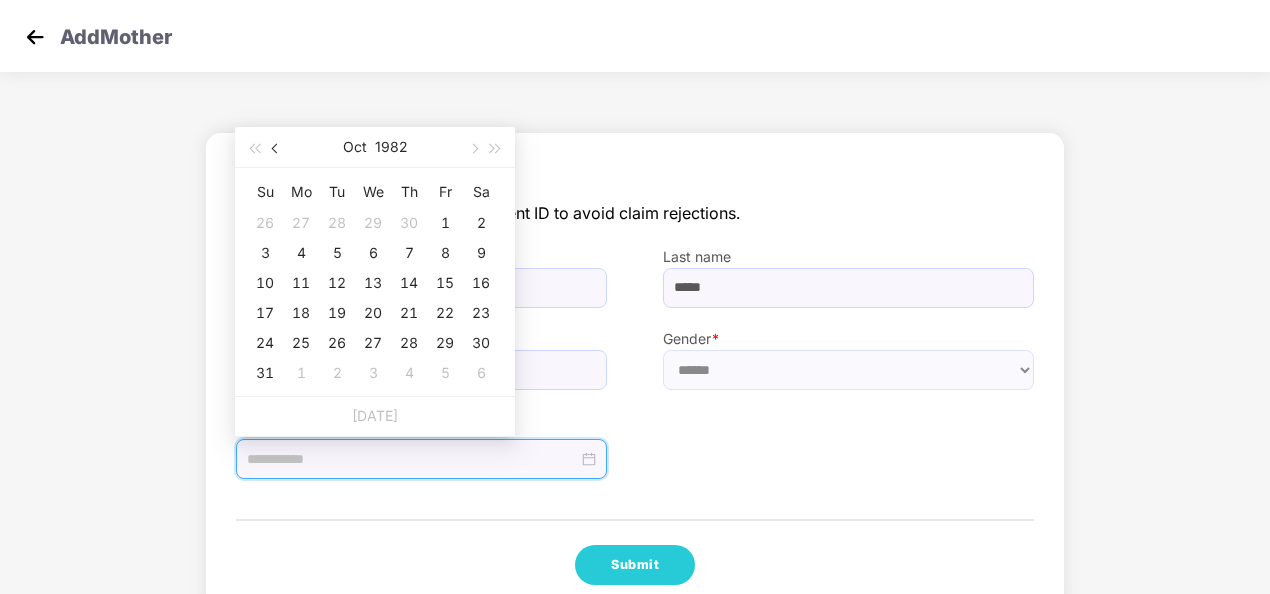 click at bounding box center (276, 147) 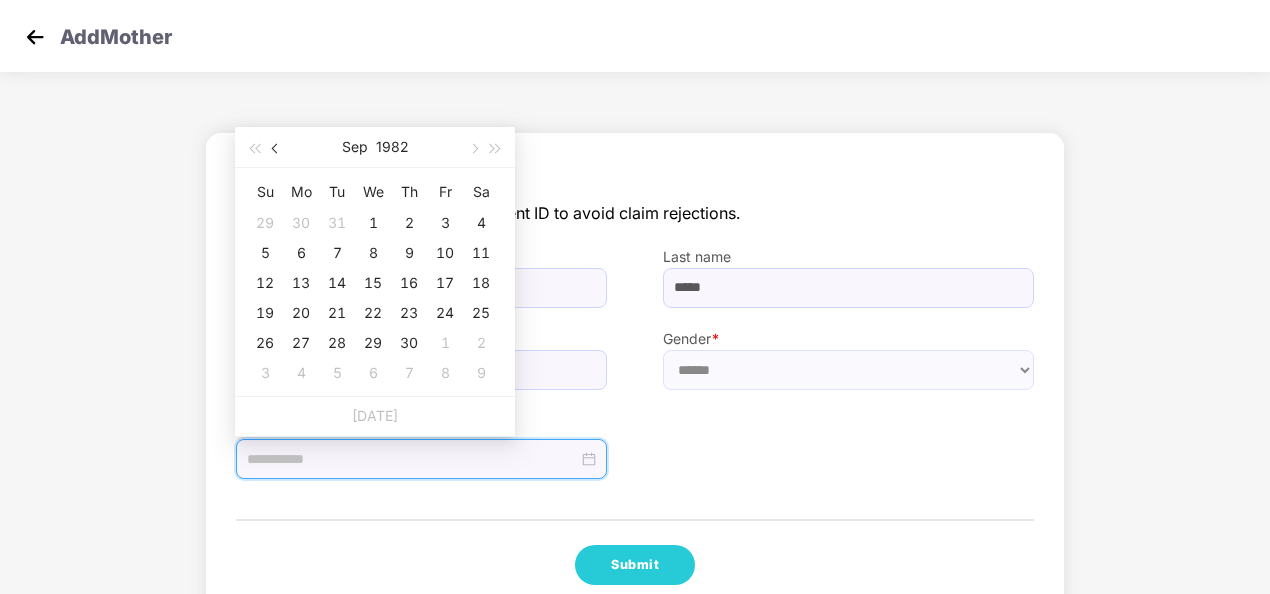 click at bounding box center [276, 147] 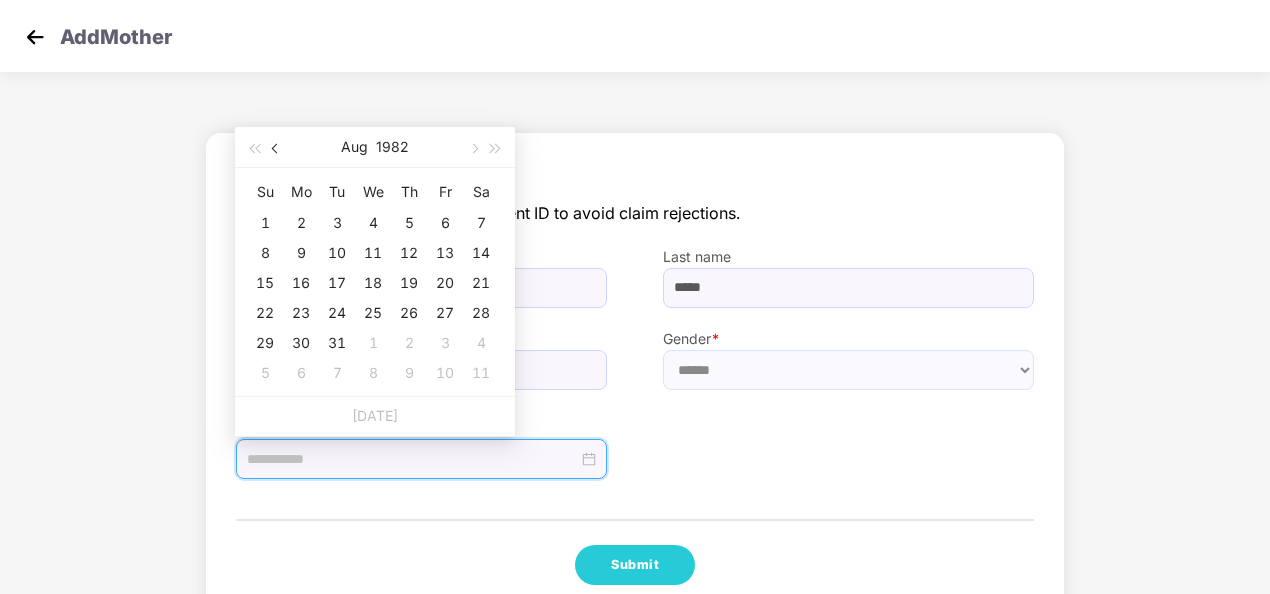 click at bounding box center [276, 147] 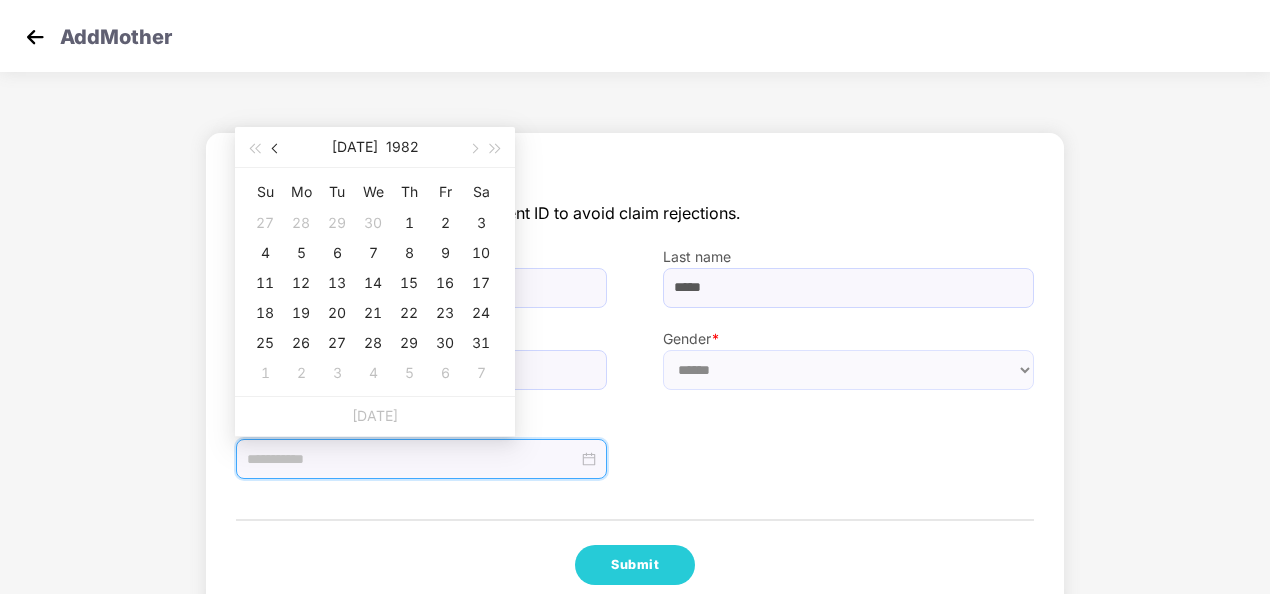 click at bounding box center (276, 147) 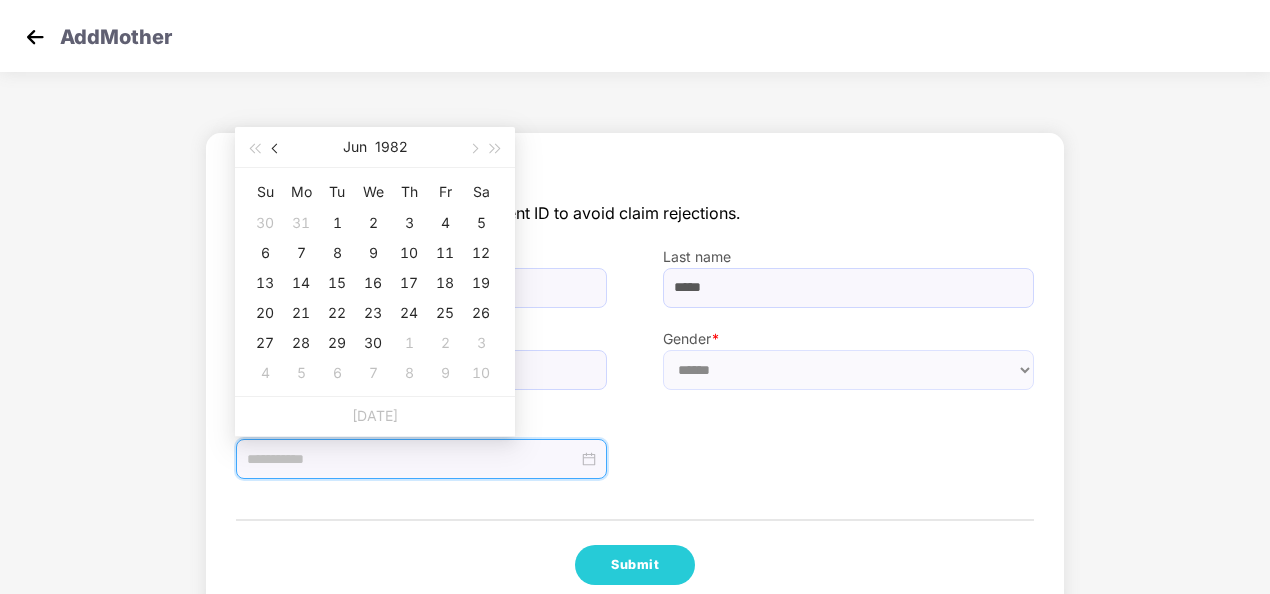 click at bounding box center (276, 147) 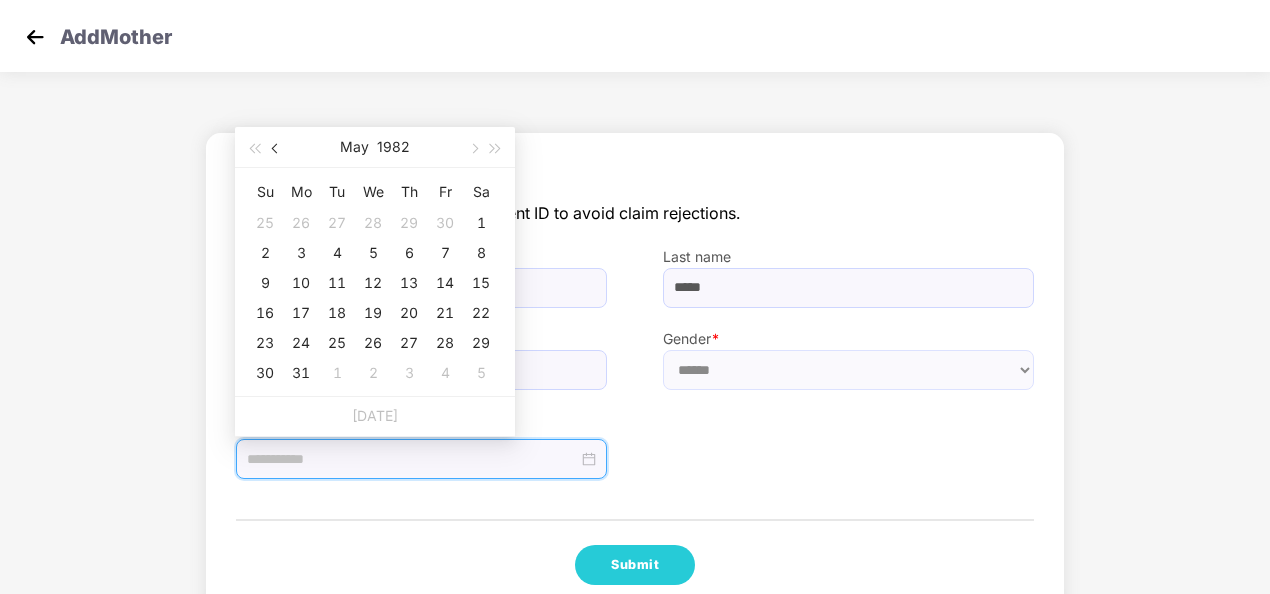 click at bounding box center (276, 147) 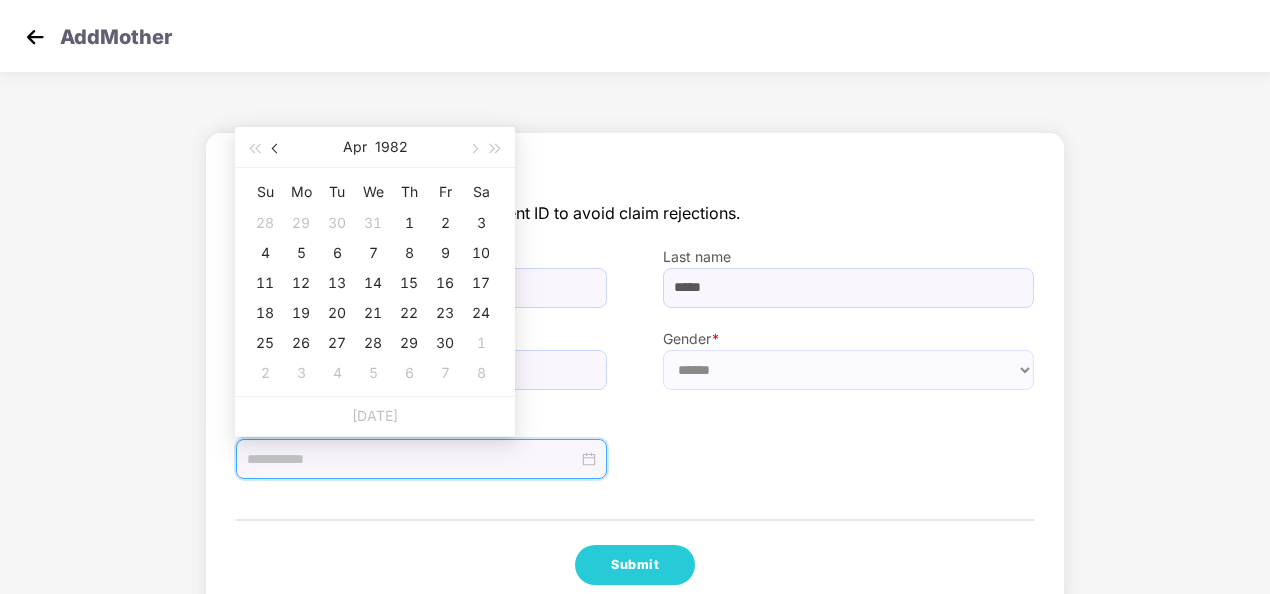 click at bounding box center (276, 147) 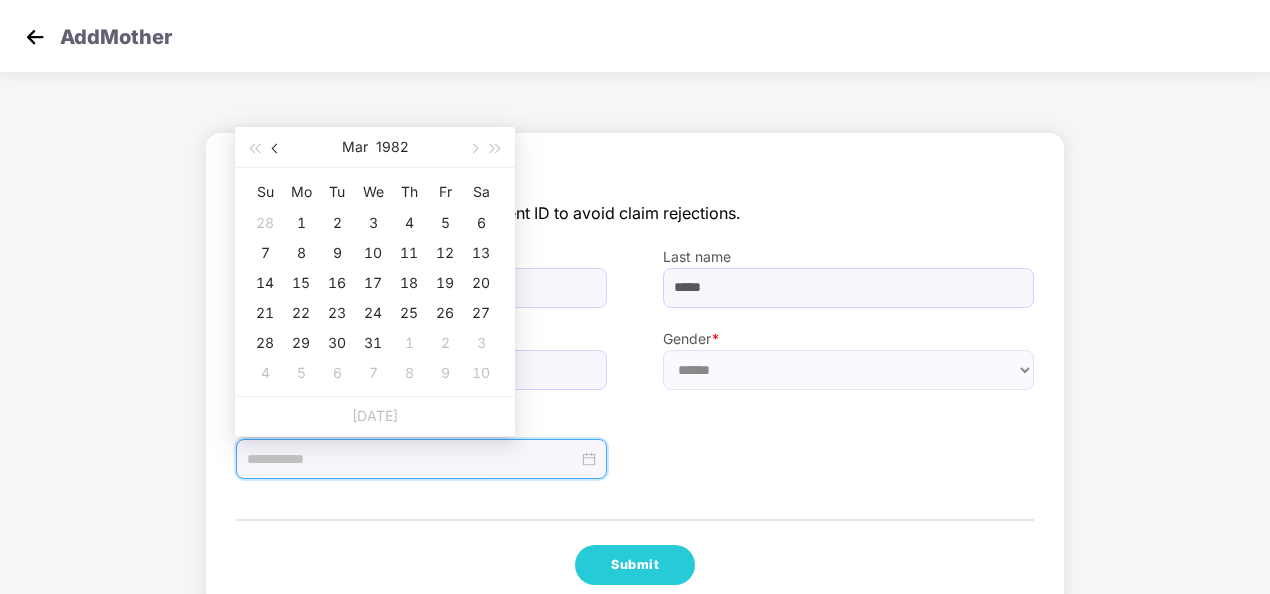 click at bounding box center (276, 147) 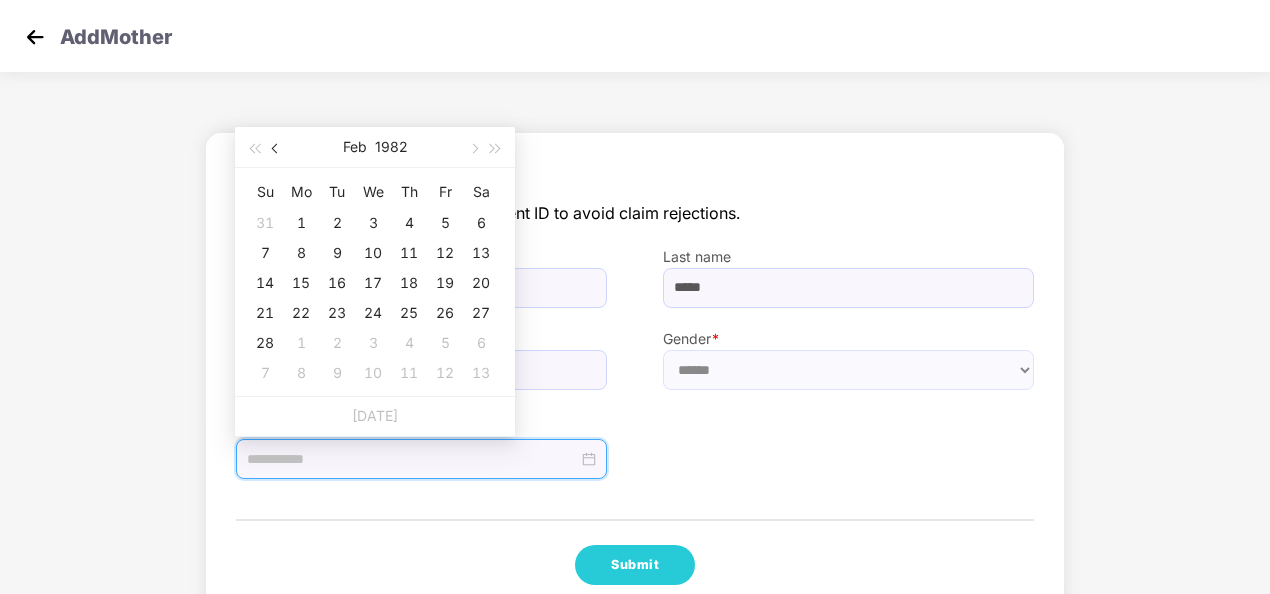 click at bounding box center (276, 147) 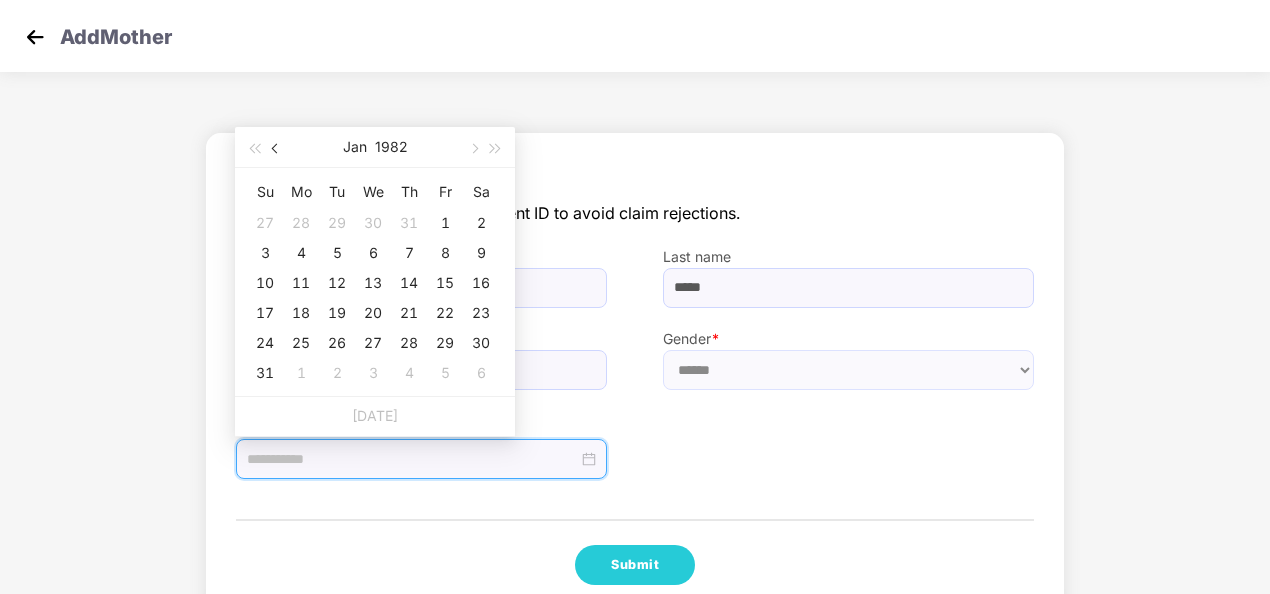 click at bounding box center [276, 147] 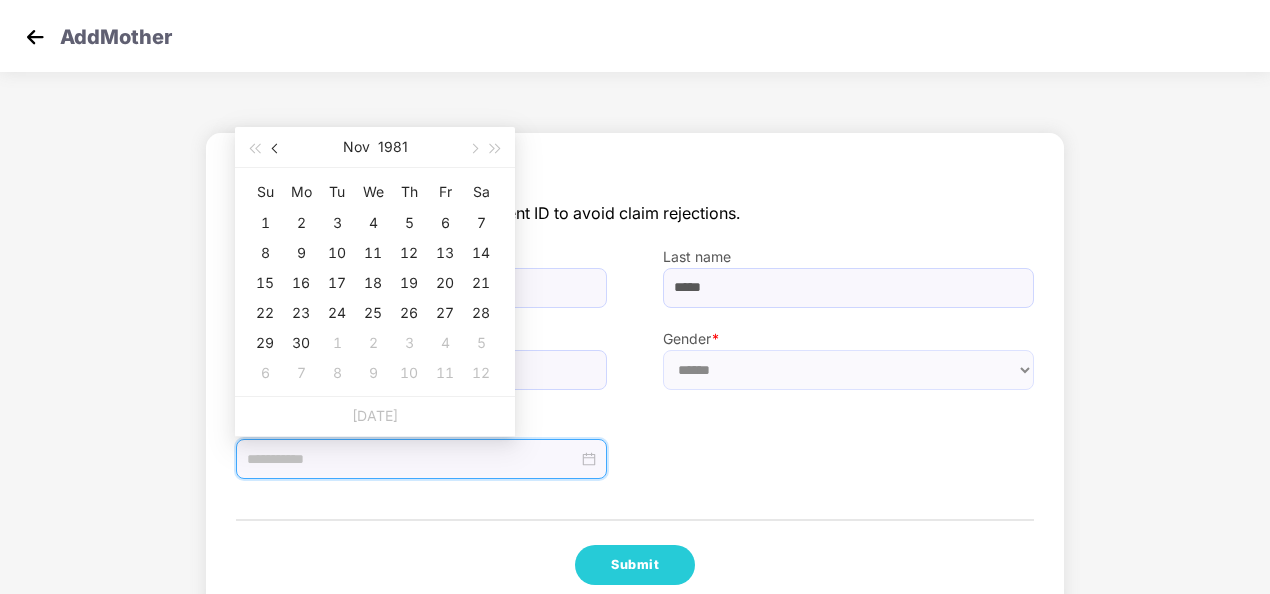 click at bounding box center [276, 147] 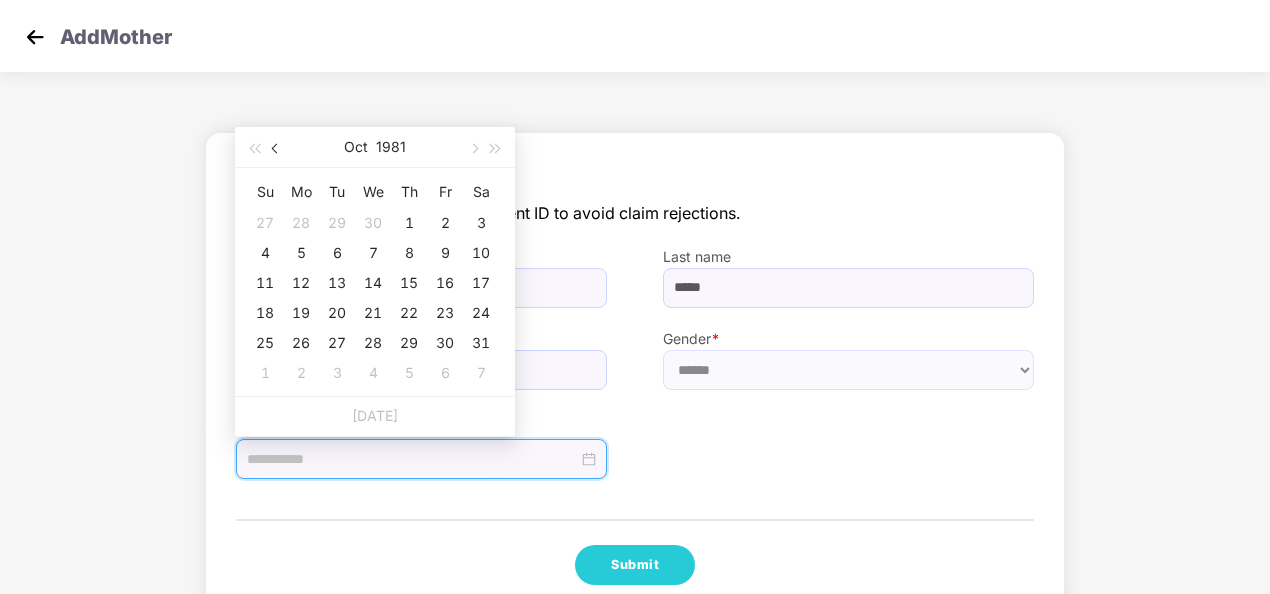 click at bounding box center [276, 147] 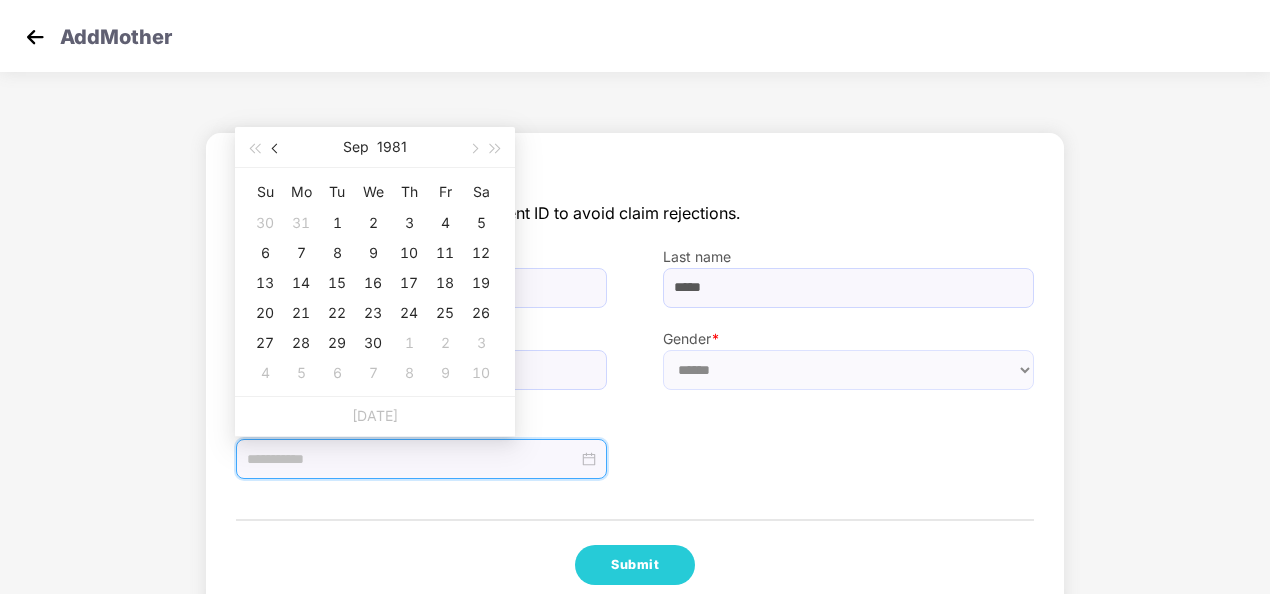 click at bounding box center [276, 147] 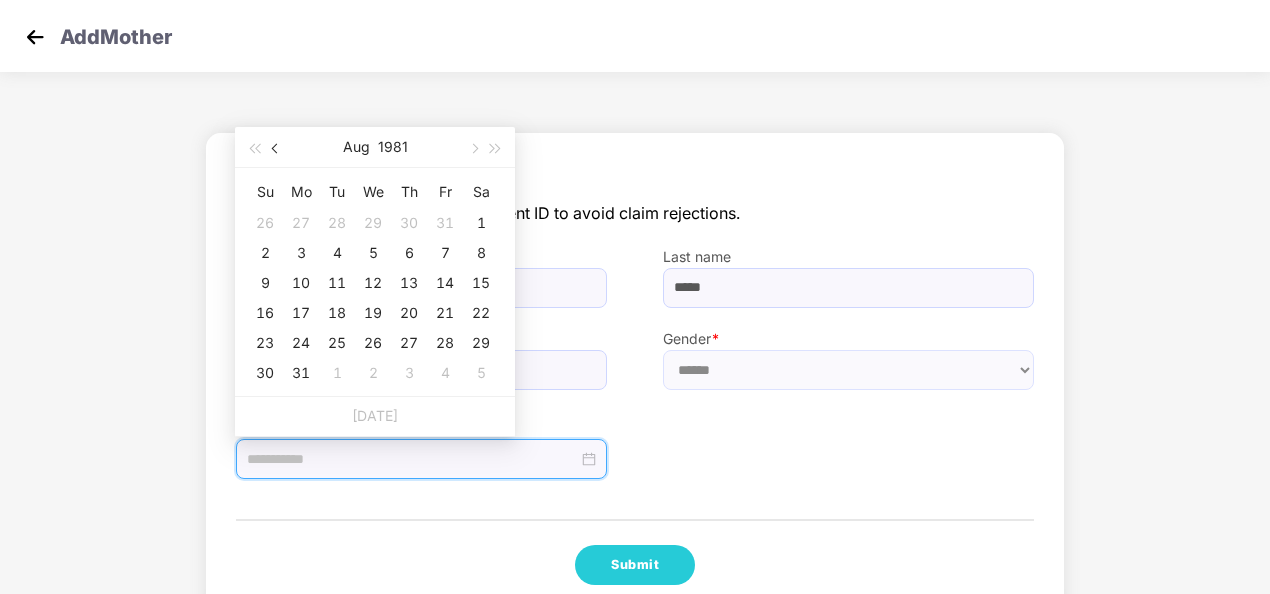 click at bounding box center (276, 147) 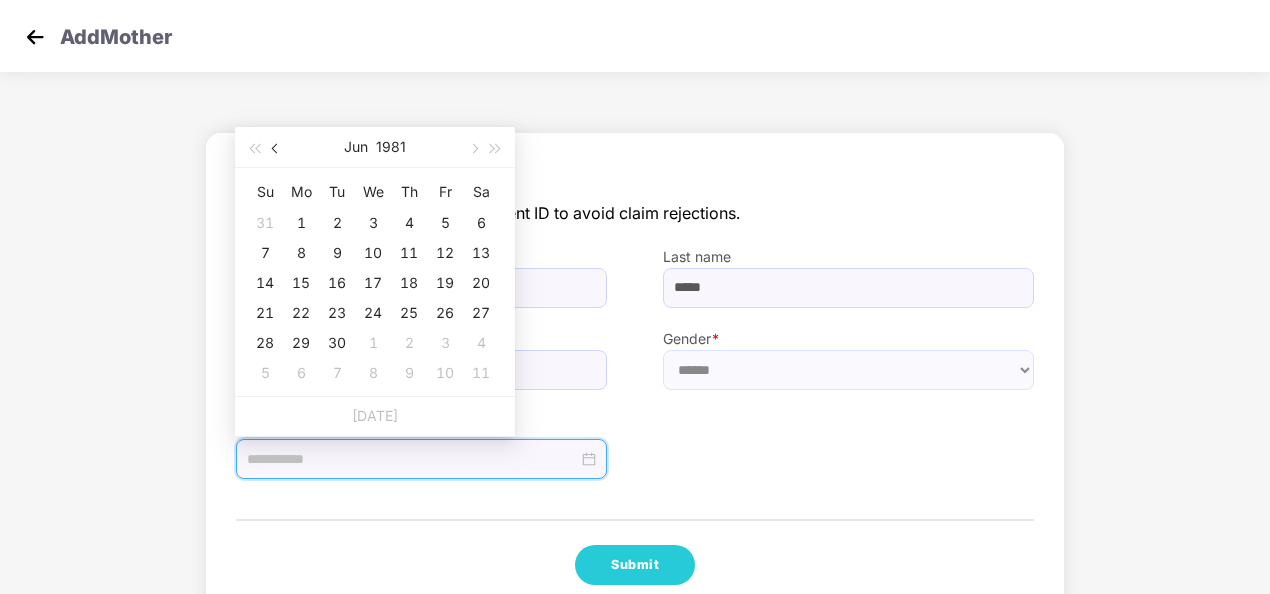 click at bounding box center (276, 147) 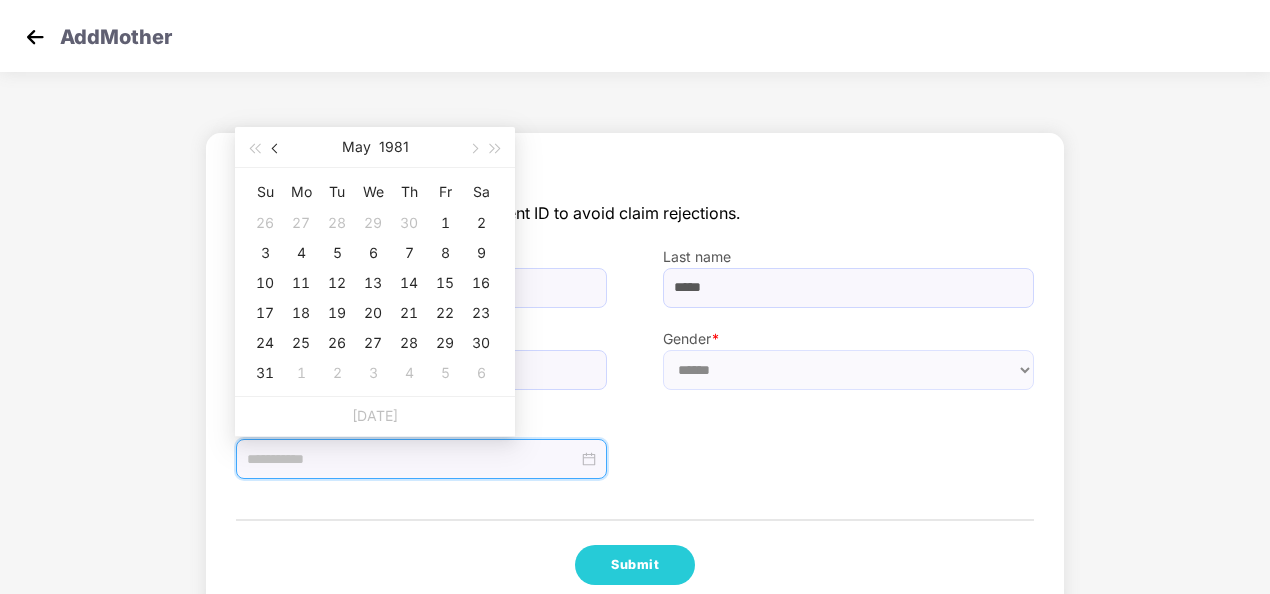 click at bounding box center [276, 147] 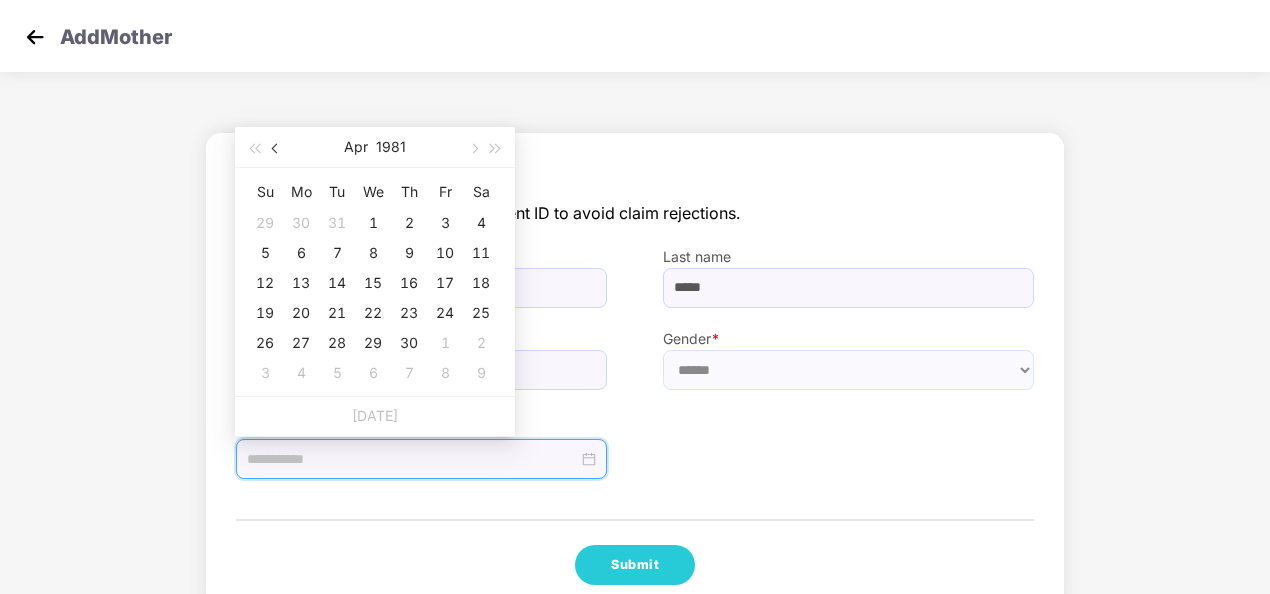 click at bounding box center [276, 147] 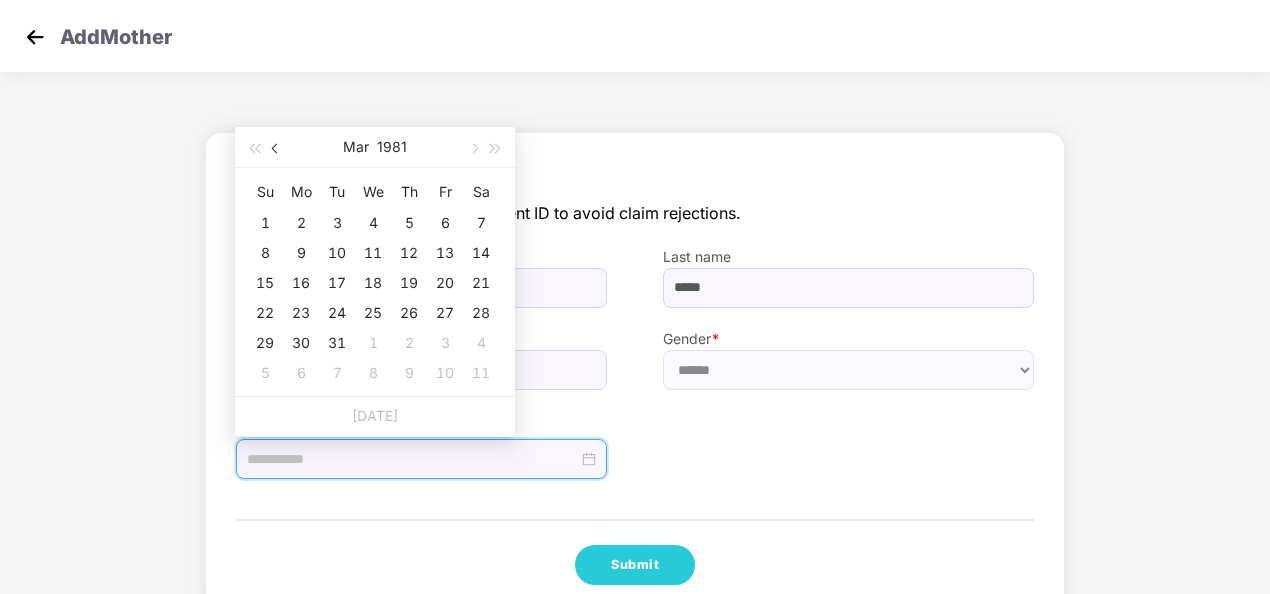 click at bounding box center [276, 147] 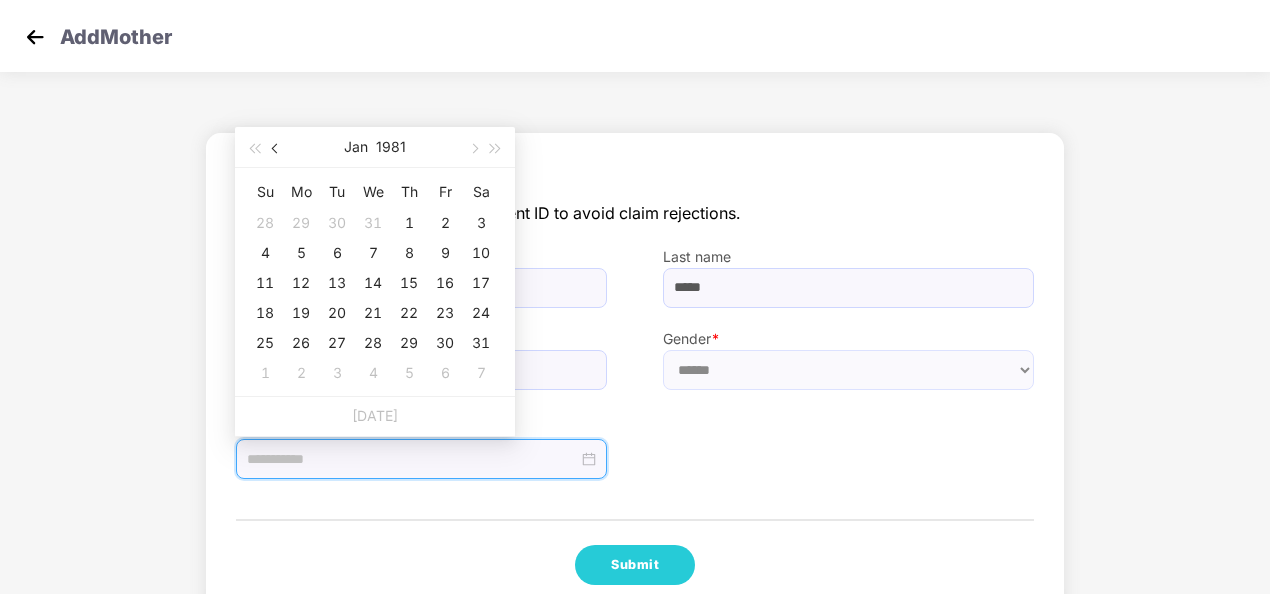 click at bounding box center [276, 147] 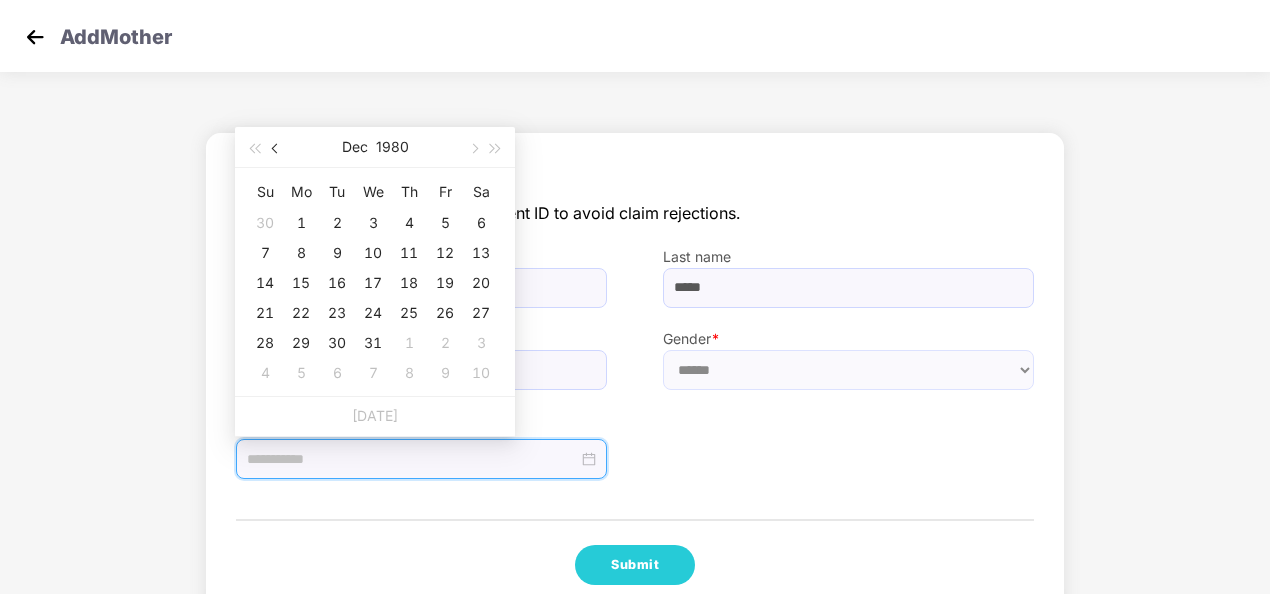 click at bounding box center (276, 147) 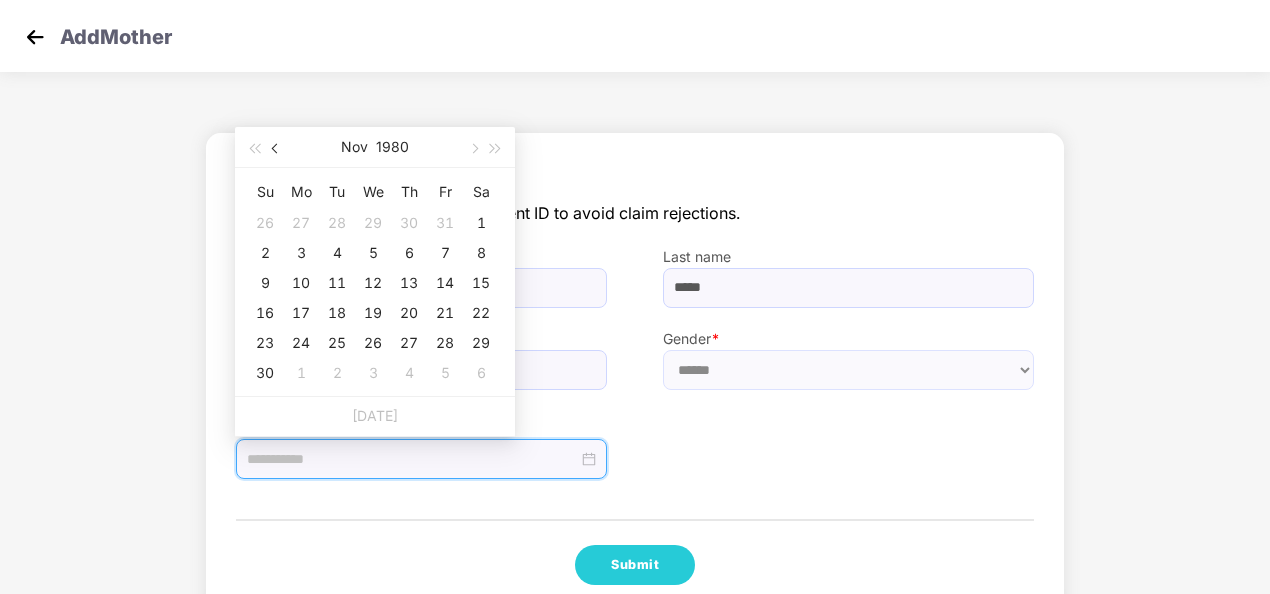 click at bounding box center (276, 147) 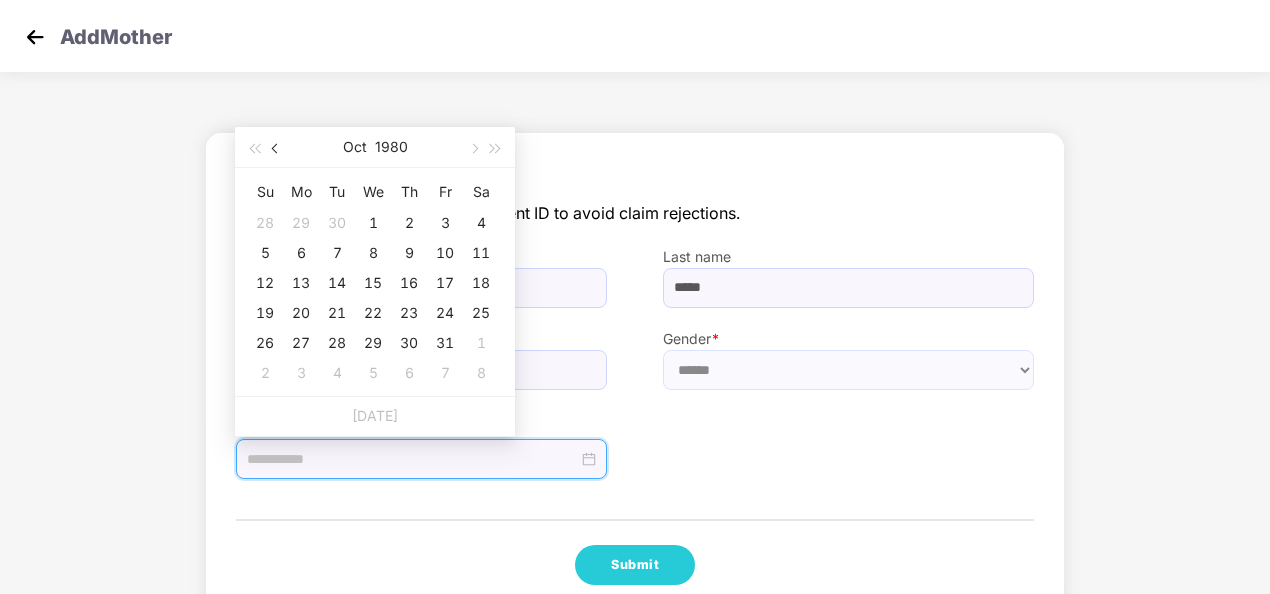 click at bounding box center [276, 147] 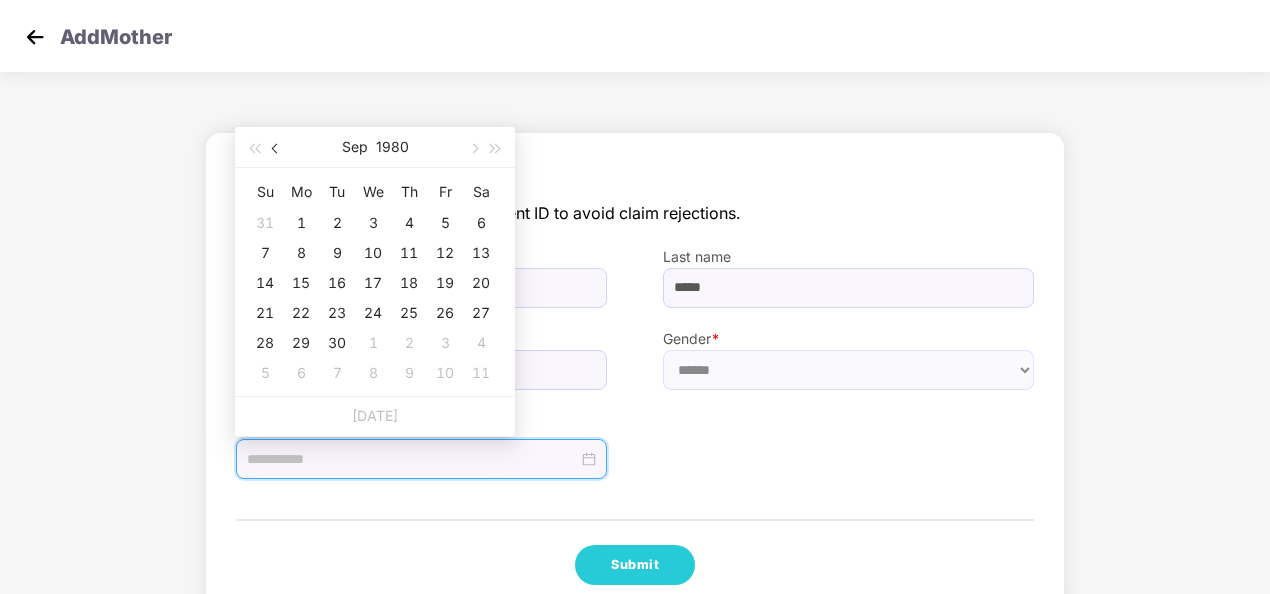 click at bounding box center (276, 147) 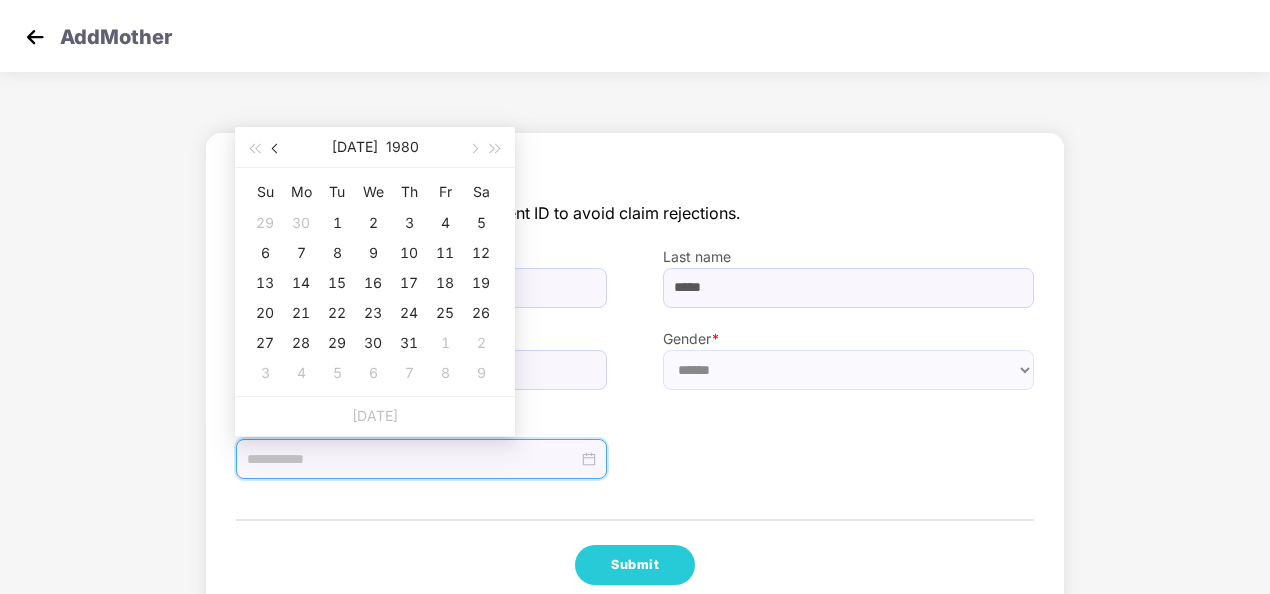 click at bounding box center [276, 147] 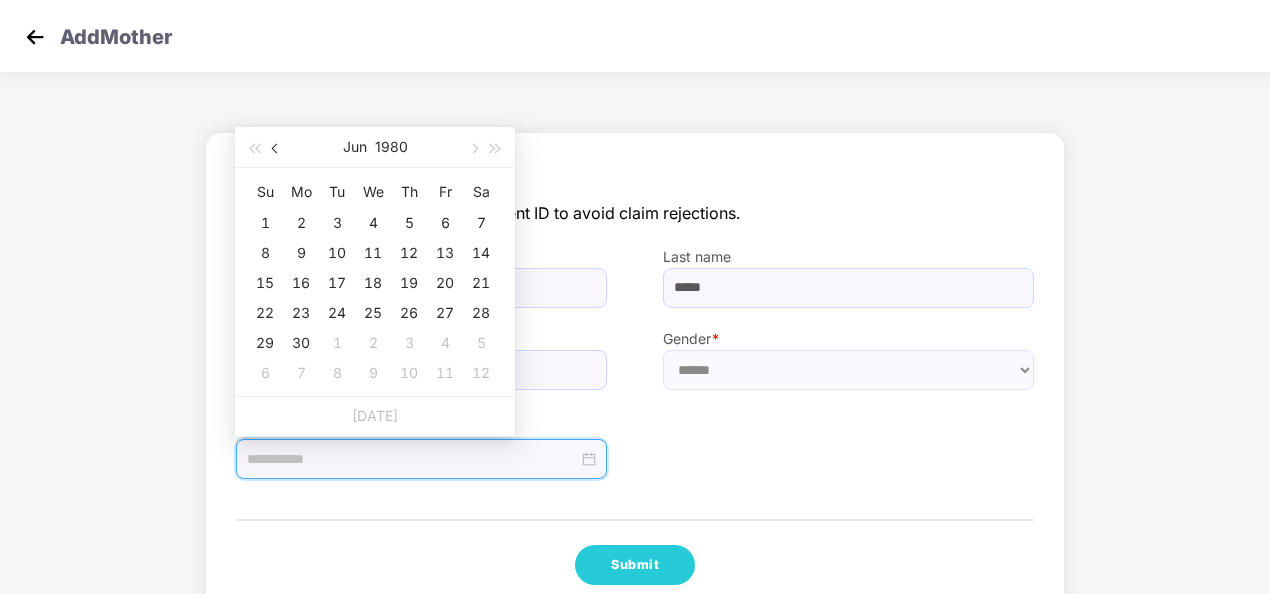 click at bounding box center [276, 147] 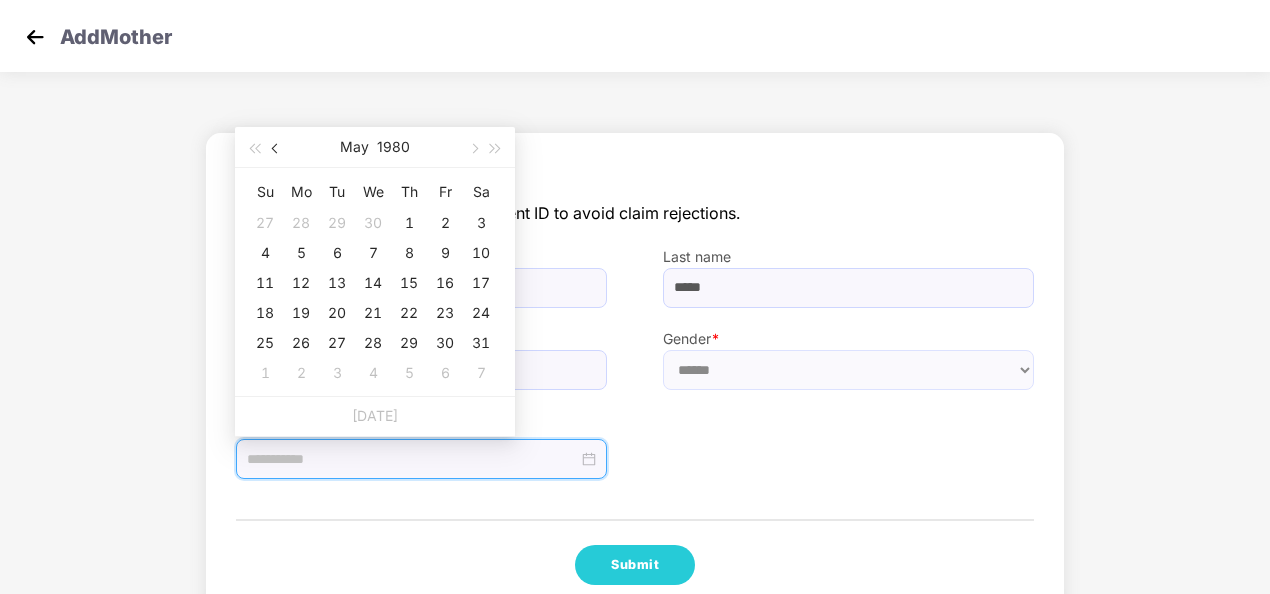 click at bounding box center (276, 147) 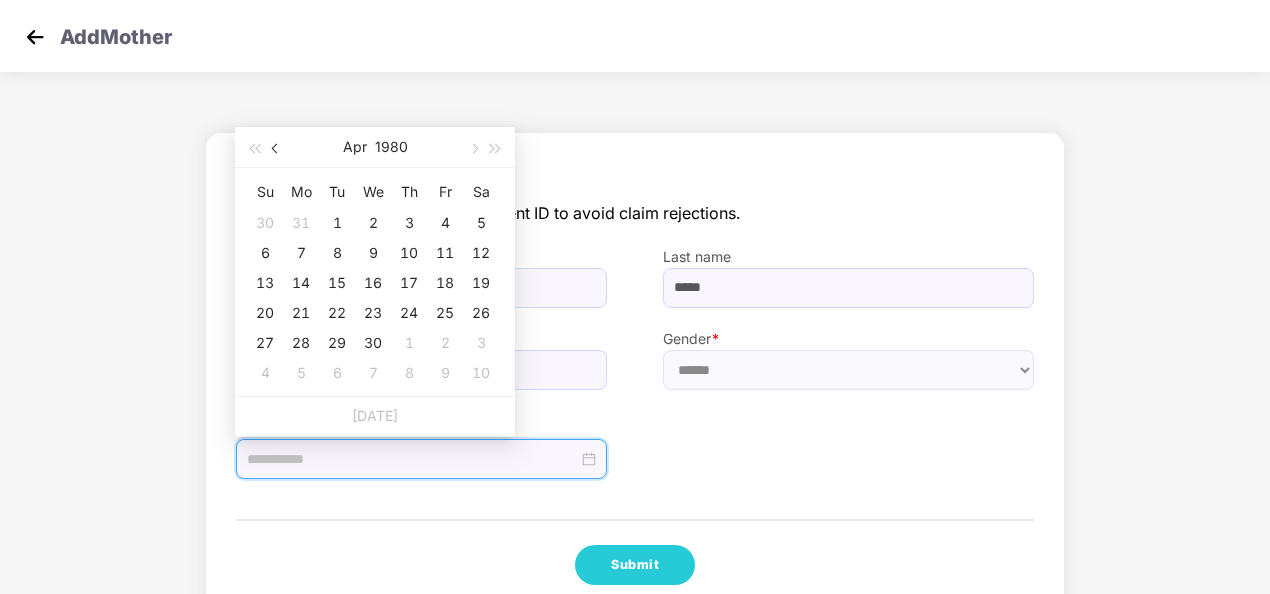 click at bounding box center [276, 147] 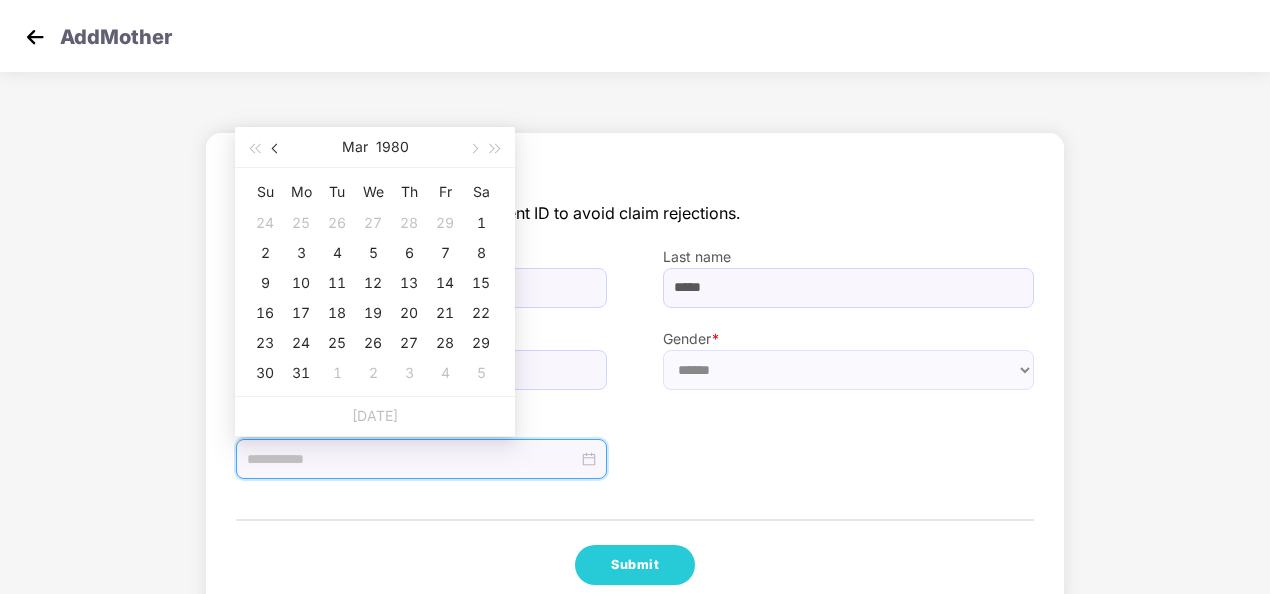 click at bounding box center [276, 147] 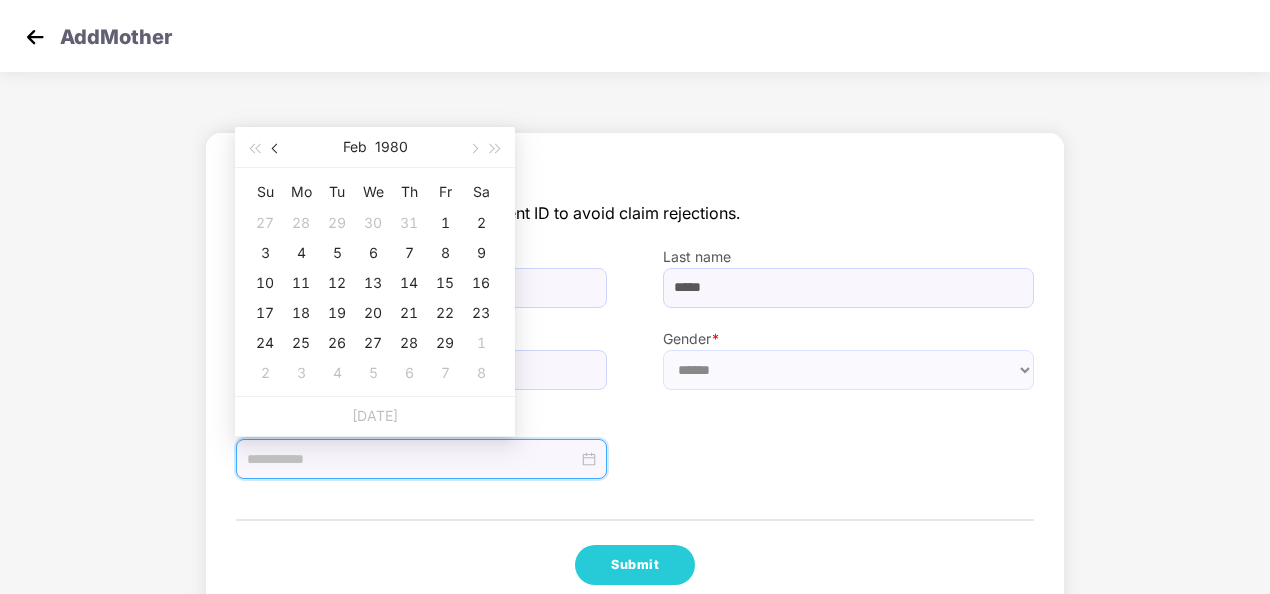 click at bounding box center [276, 147] 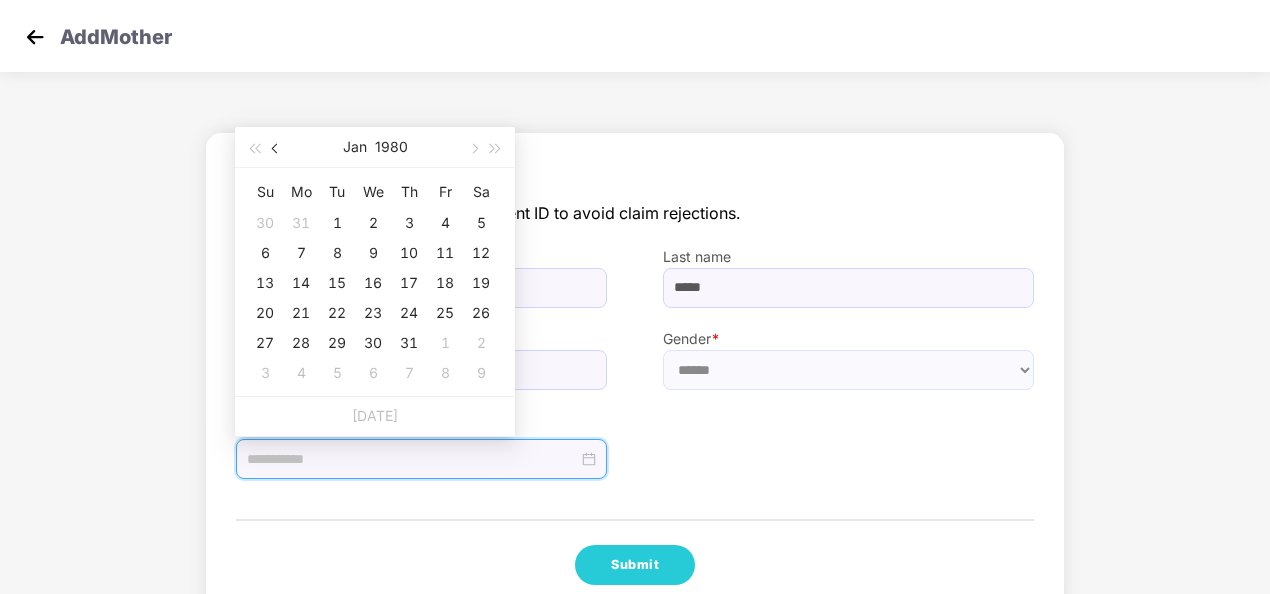 click at bounding box center (276, 147) 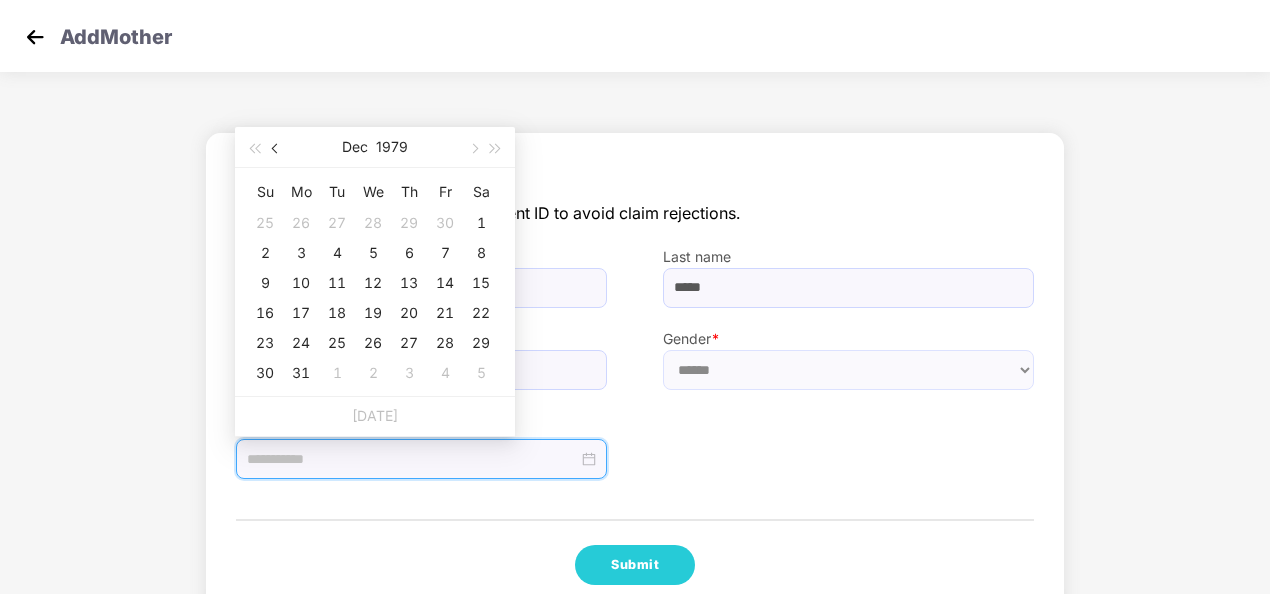 click at bounding box center (276, 147) 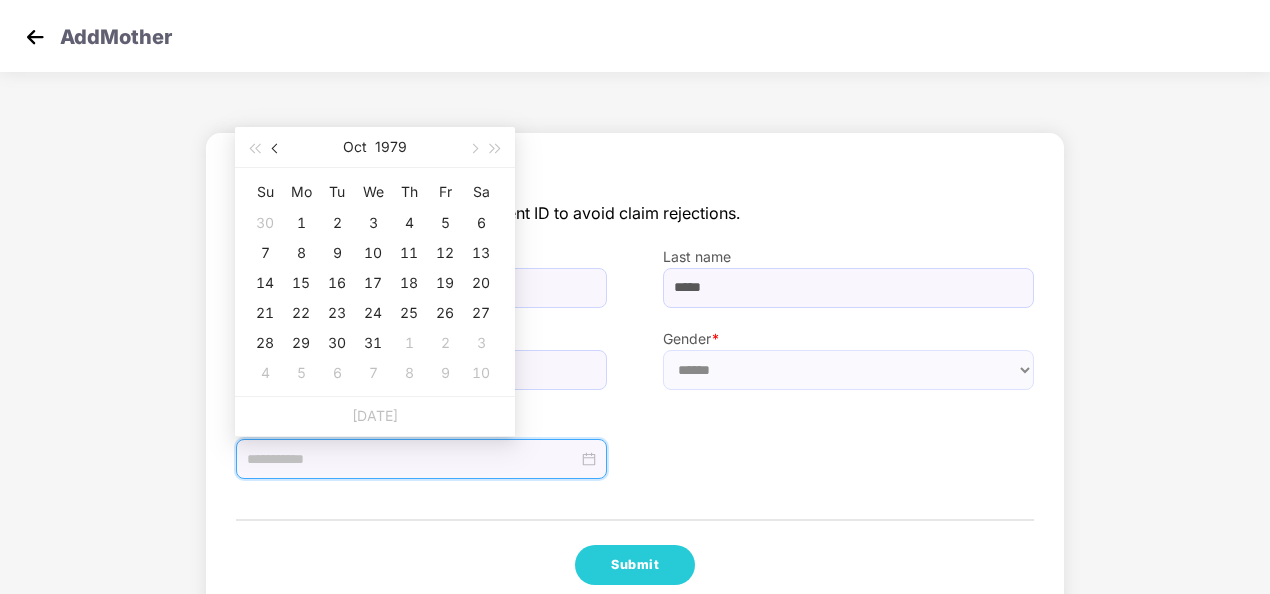 click at bounding box center (276, 147) 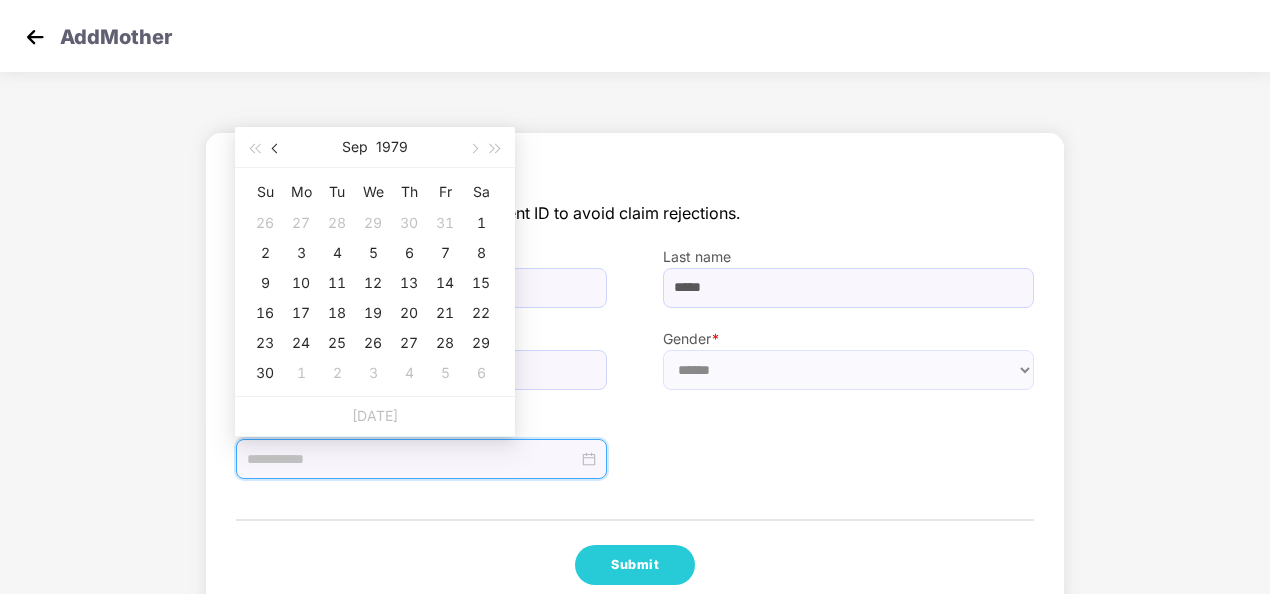 click at bounding box center (276, 147) 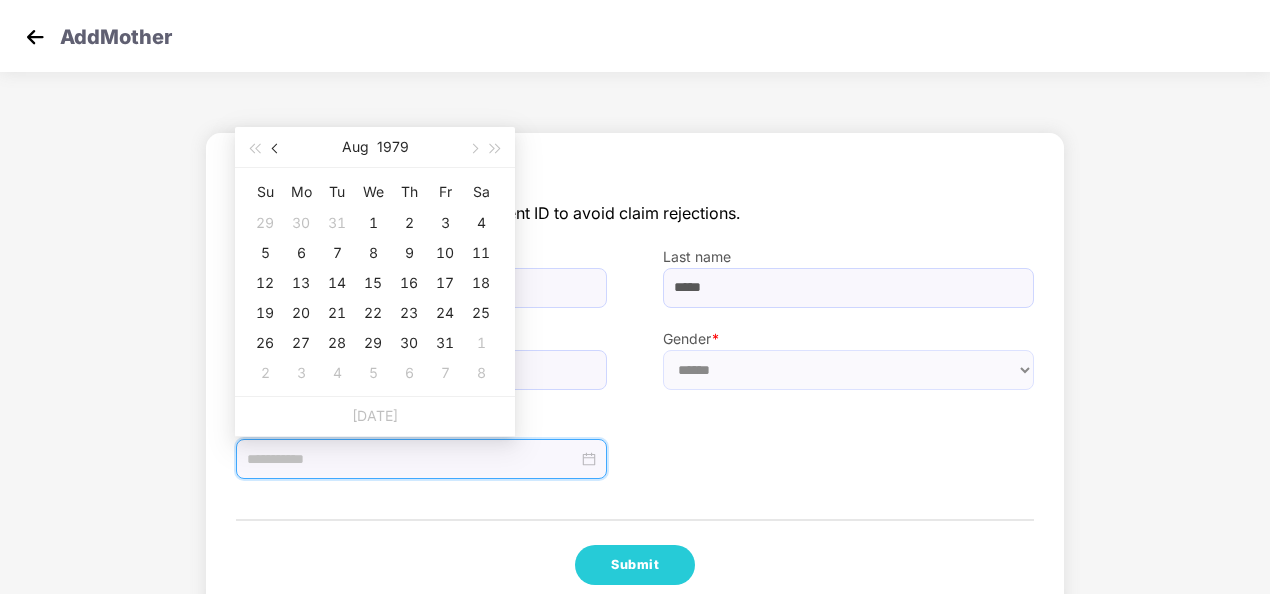 click at bounding box center (276, 147) 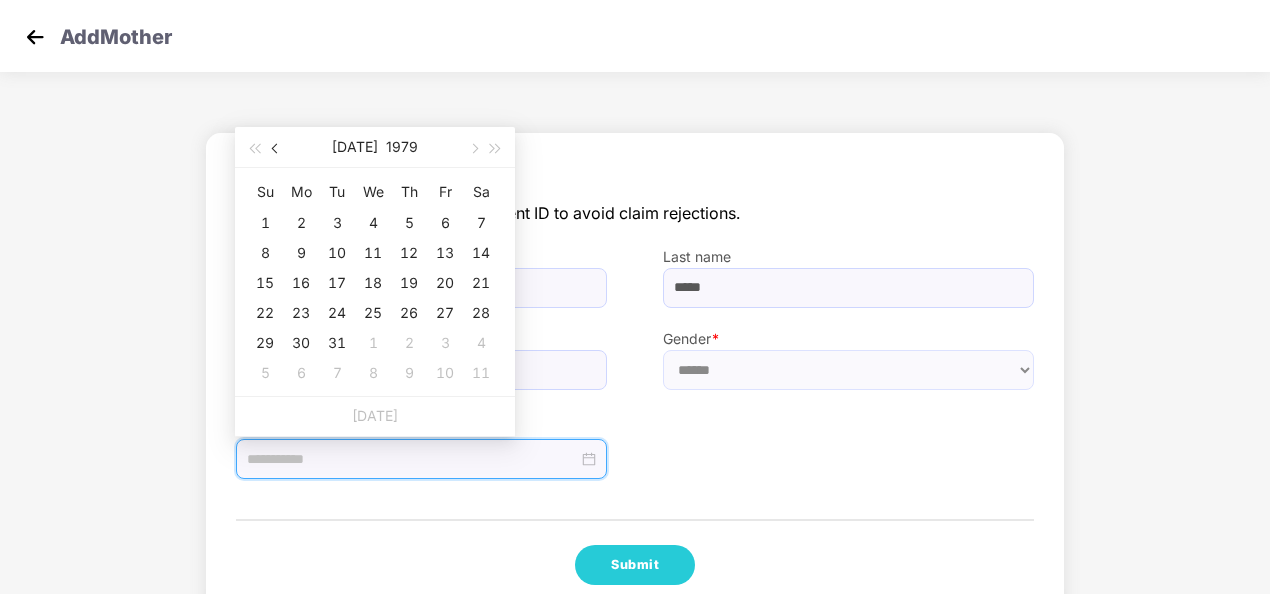 click at bounding box center (276, 147) 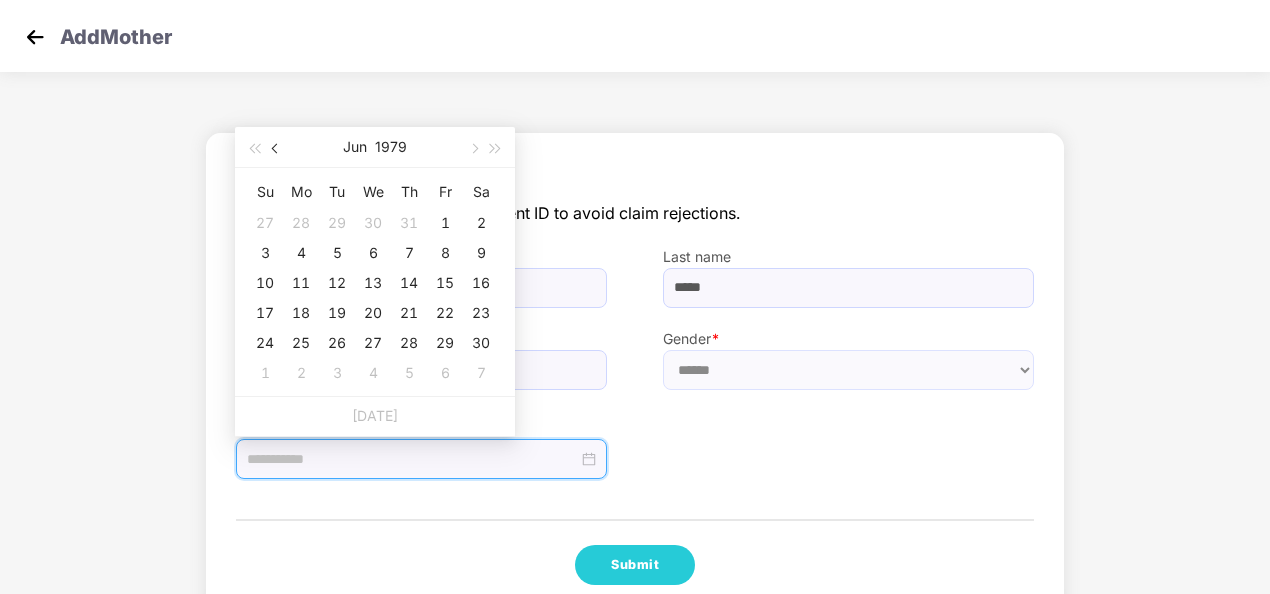 click at bounding box center [276, 147] 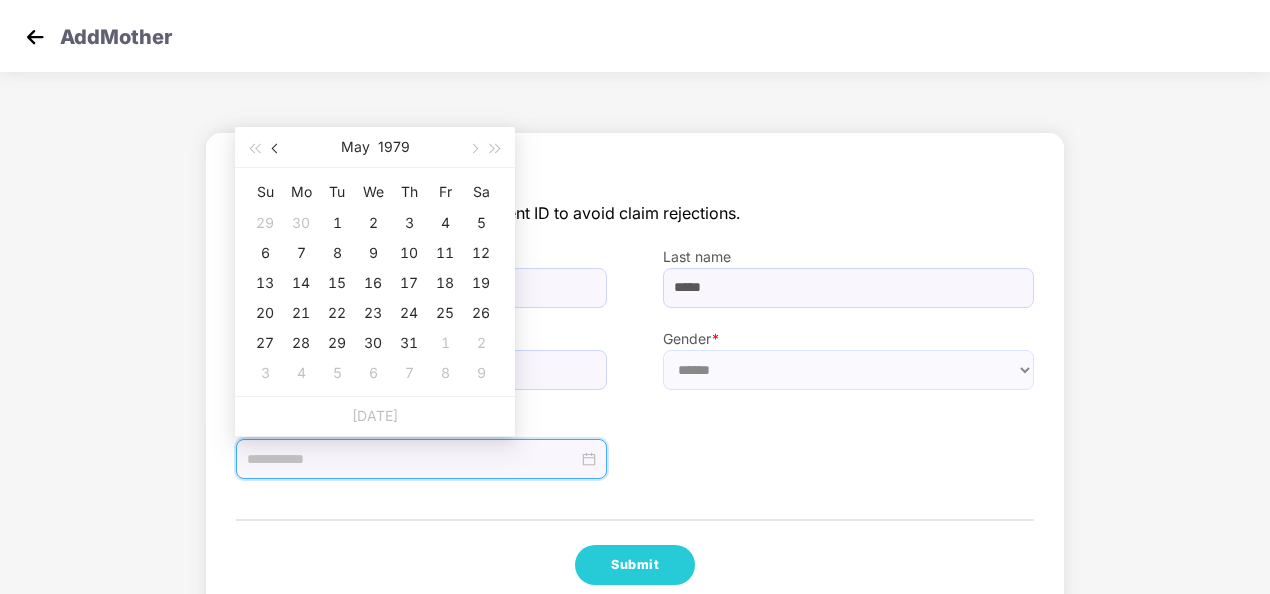click at bounding box center [276, 147] 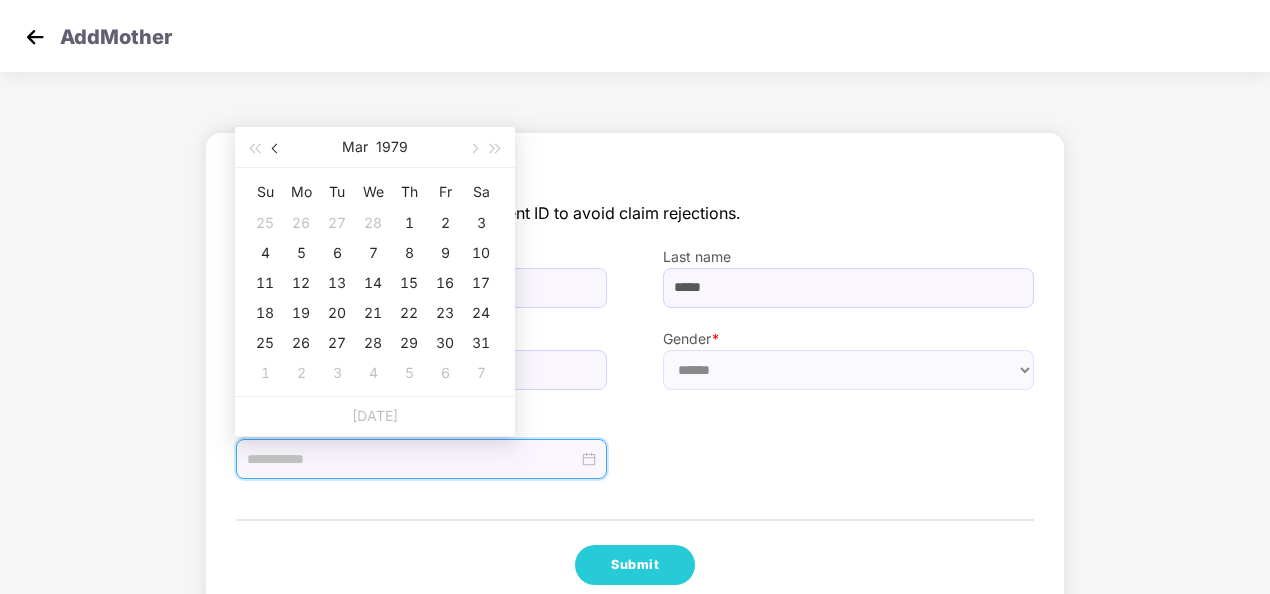 click at bounding box center (276, 147) 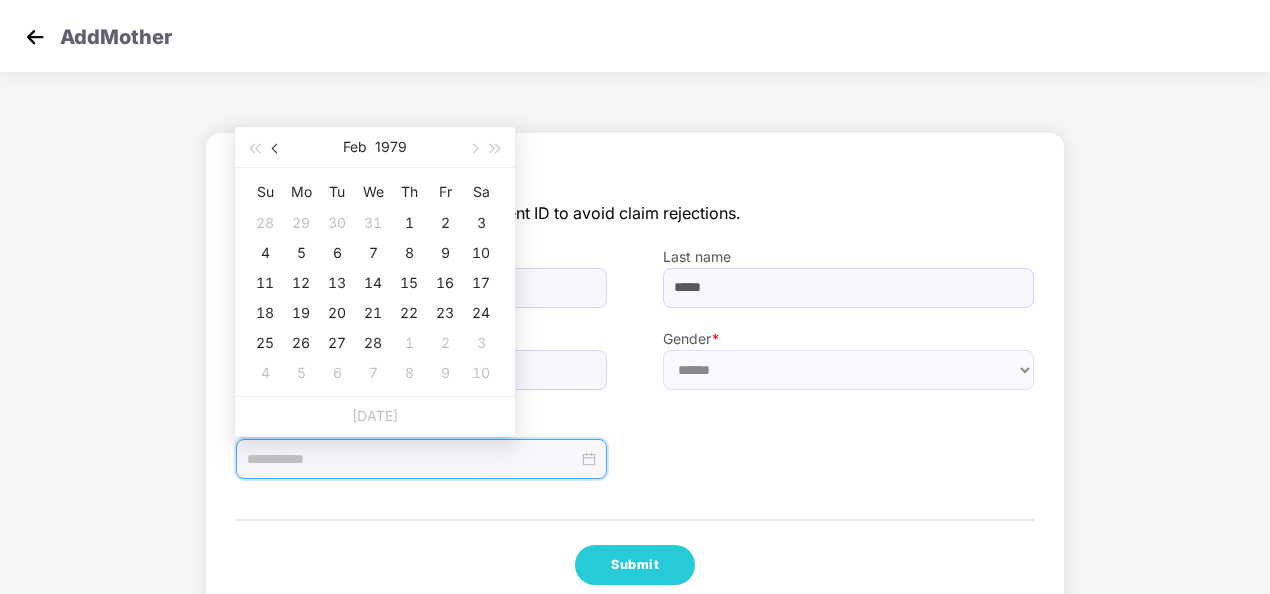 click at bounding box center (276, 147) 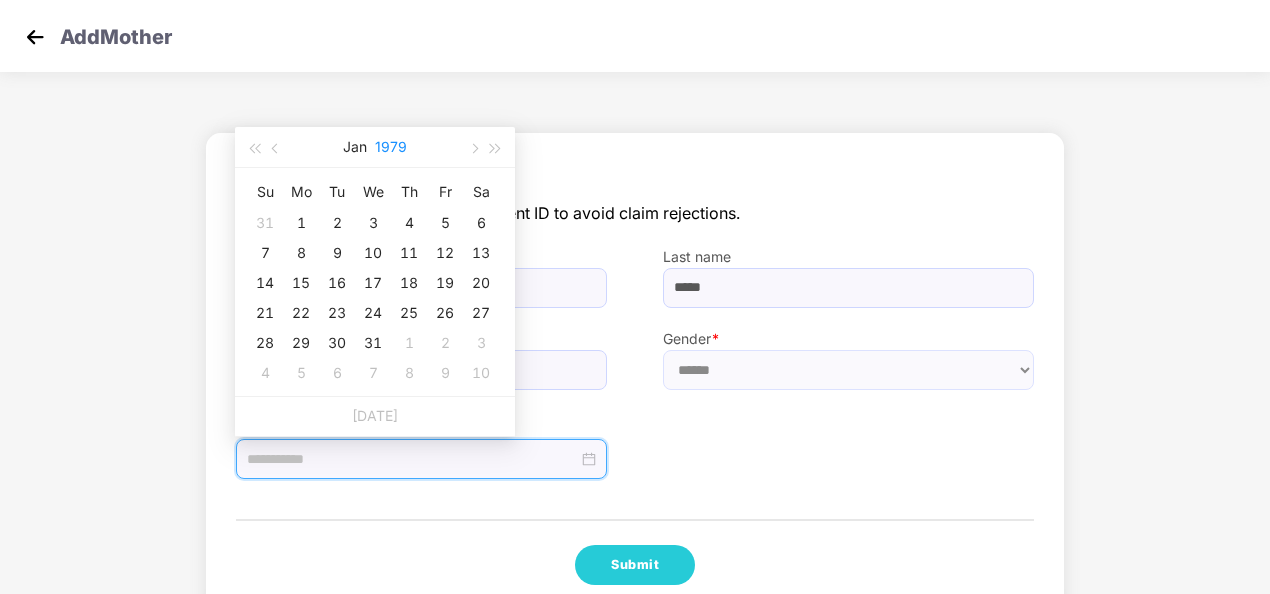 click on "1979" at bounding box center [391, 147] 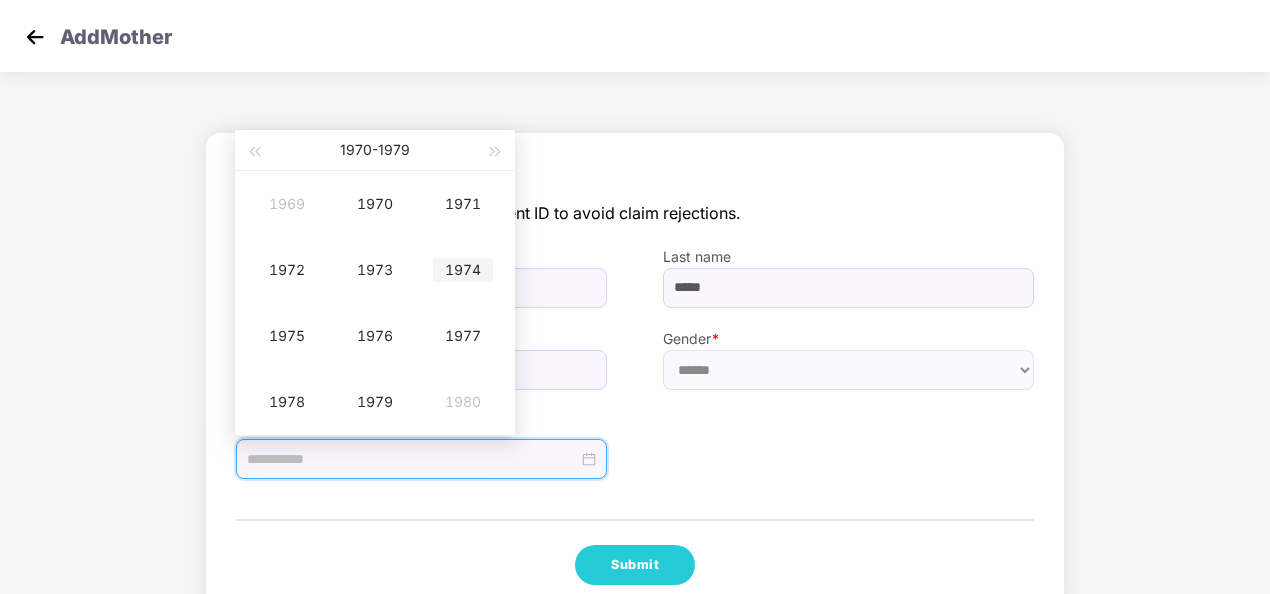 type on "**********" 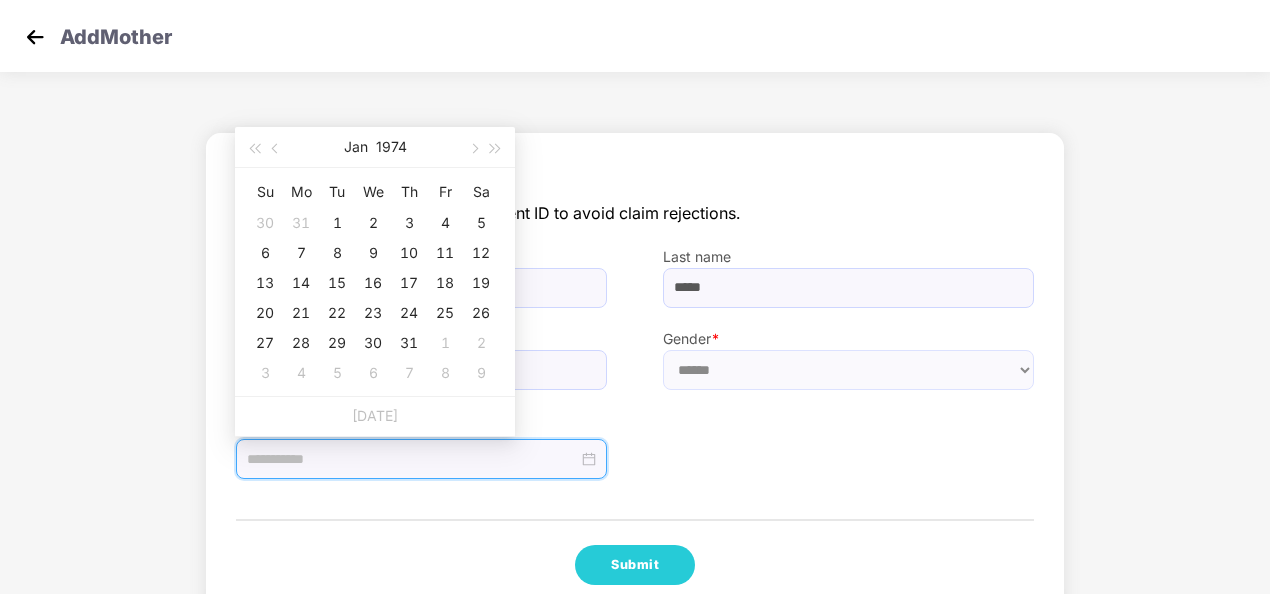 type on "**********" 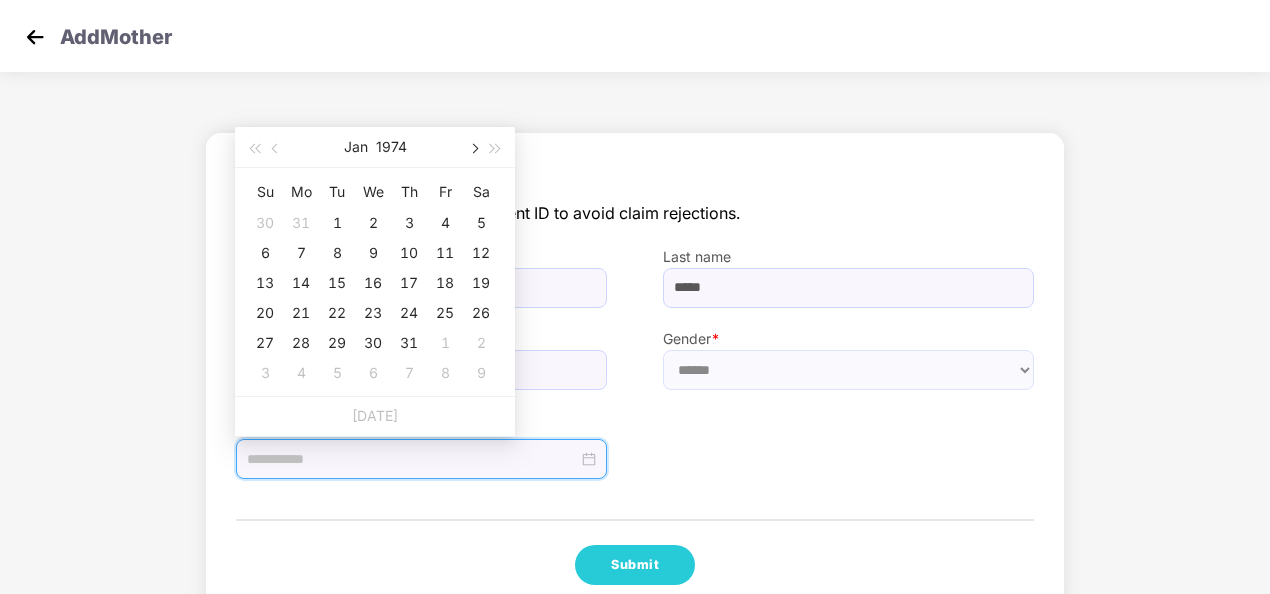 click at bounding box center (473, 149) 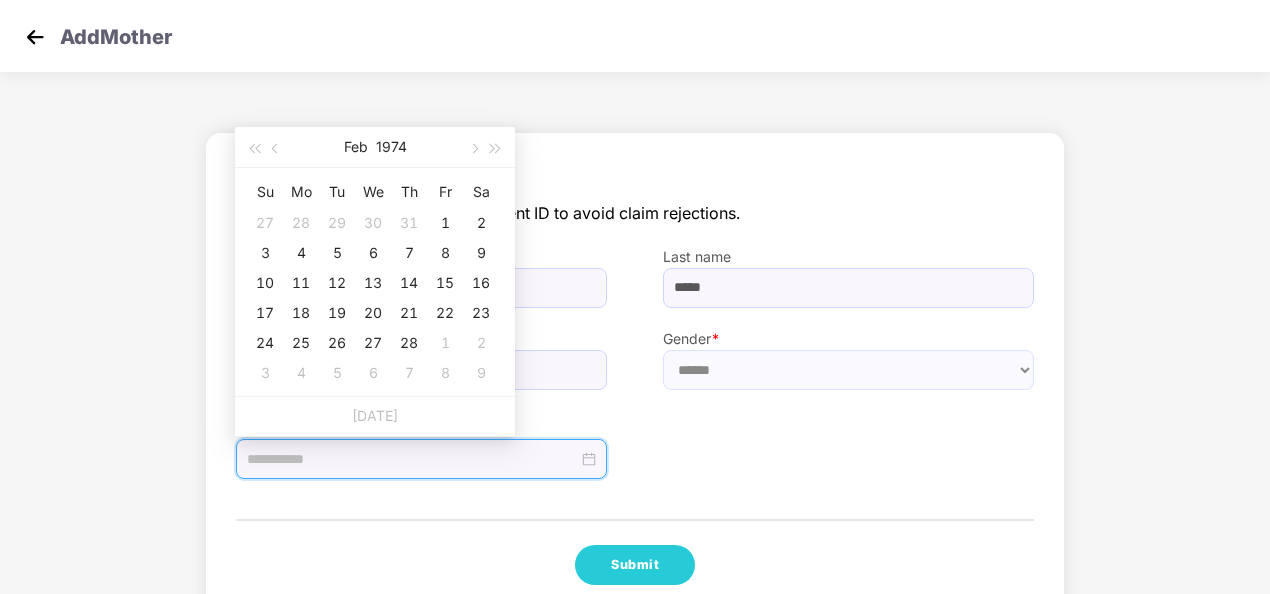 type on "**********" 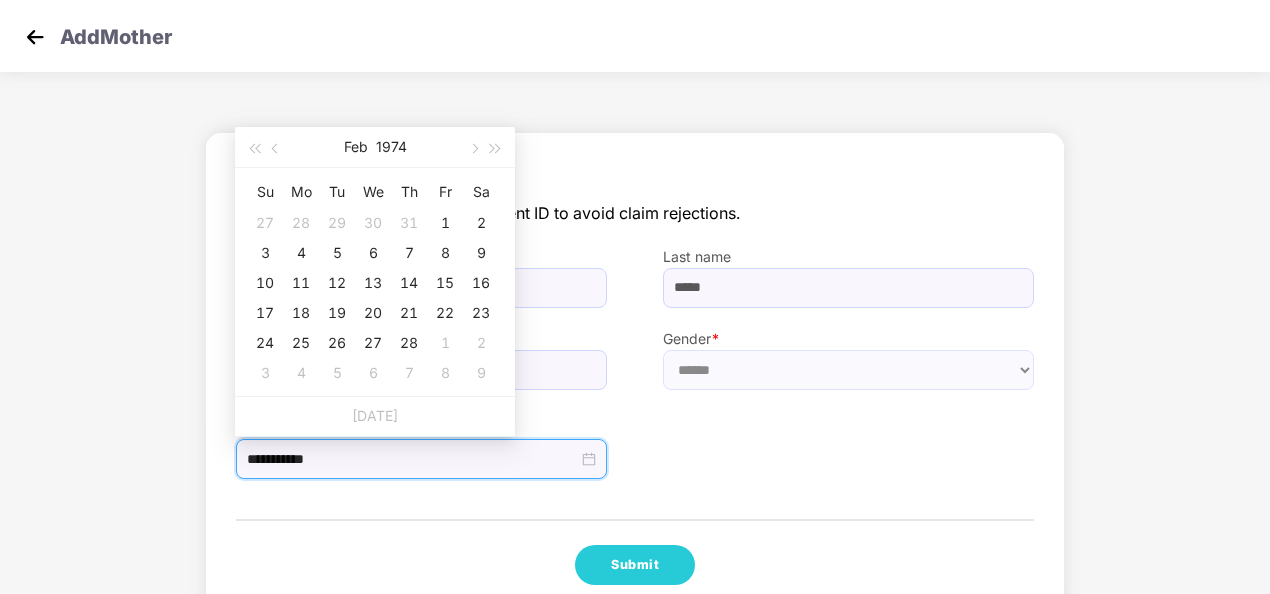 click on "2" at bounding box center (481, 223) 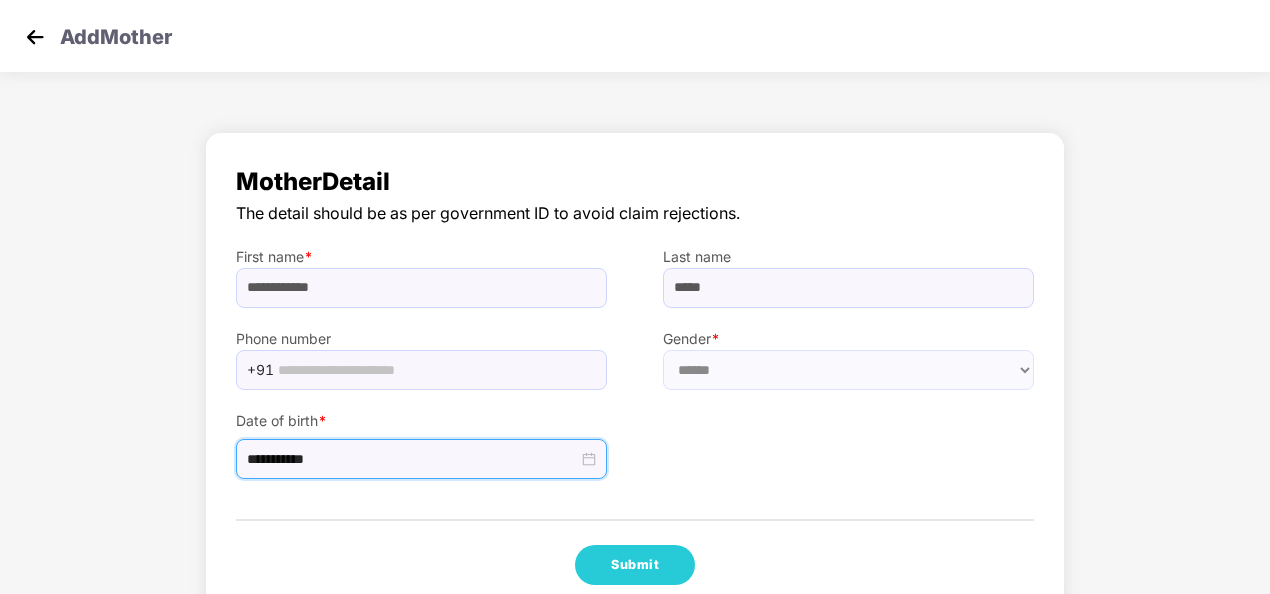 drag, startPoint x: 477, startPoint y: 226, endPoint x: 508, endPoint y: 261, distance: 46.75468 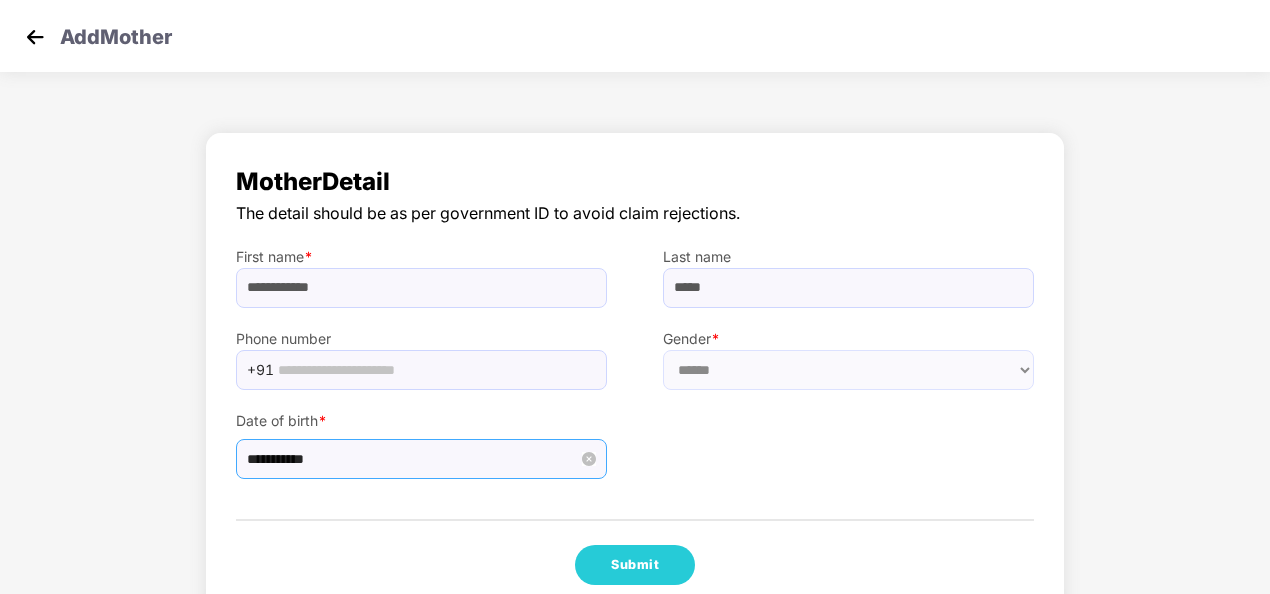 click on "**********" at bounding box center [412, 459] 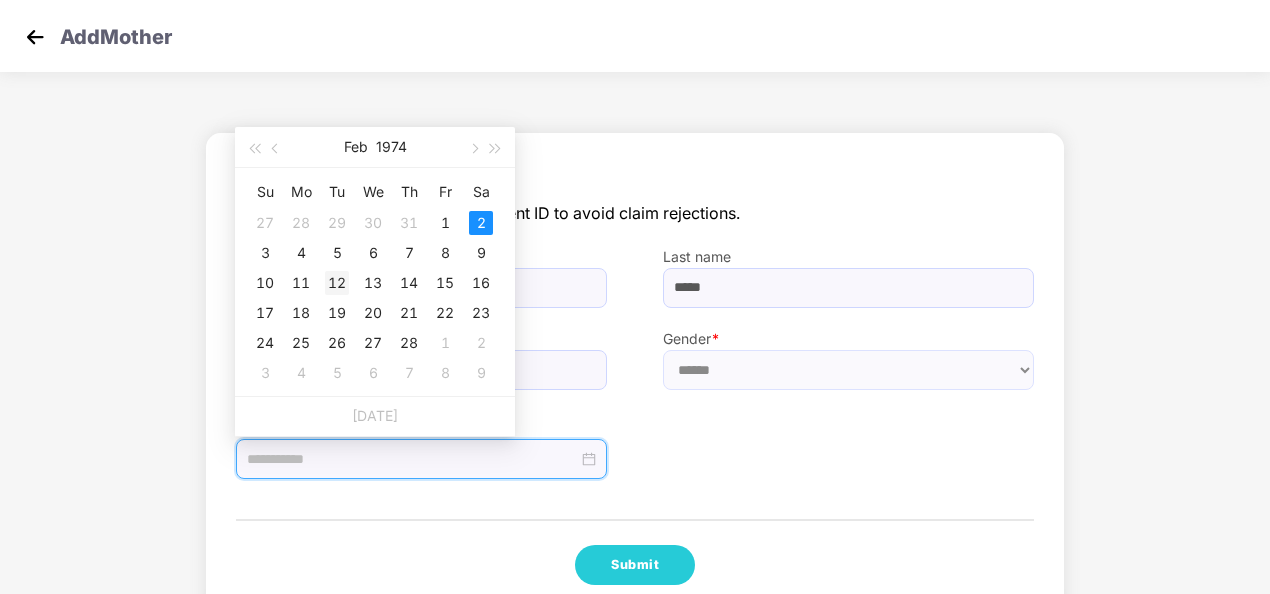 type on "**********" 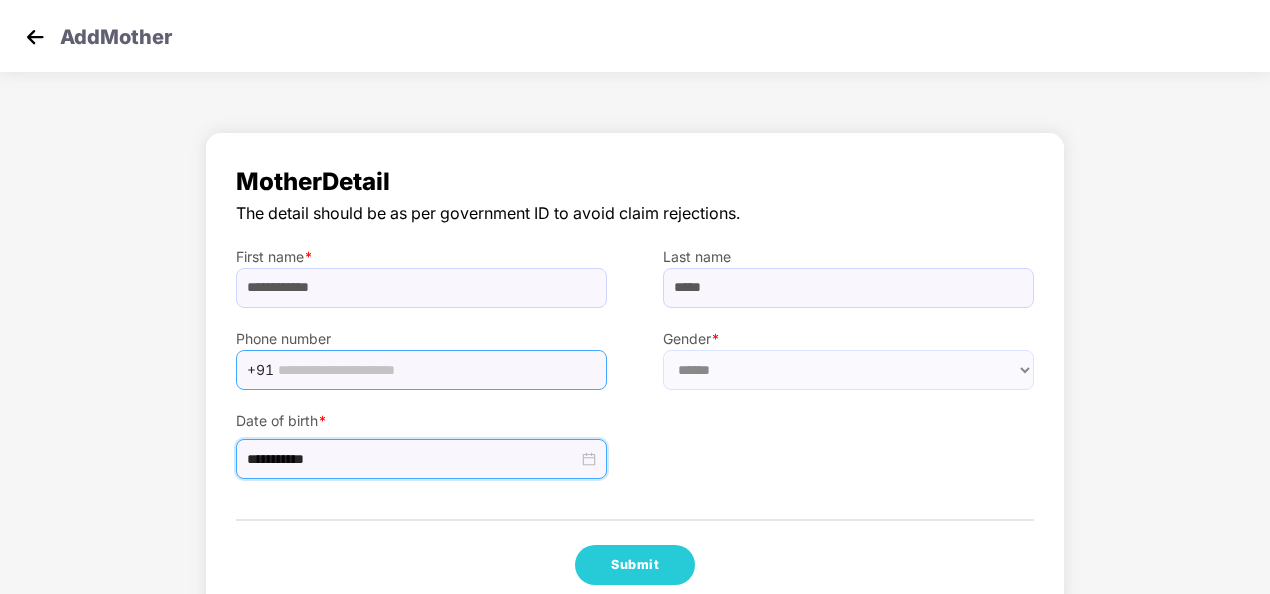 drag, startPoint x: 358, startPoint y: 374, endPoint x: 531, endPoint y: 514, distance: 222.55112 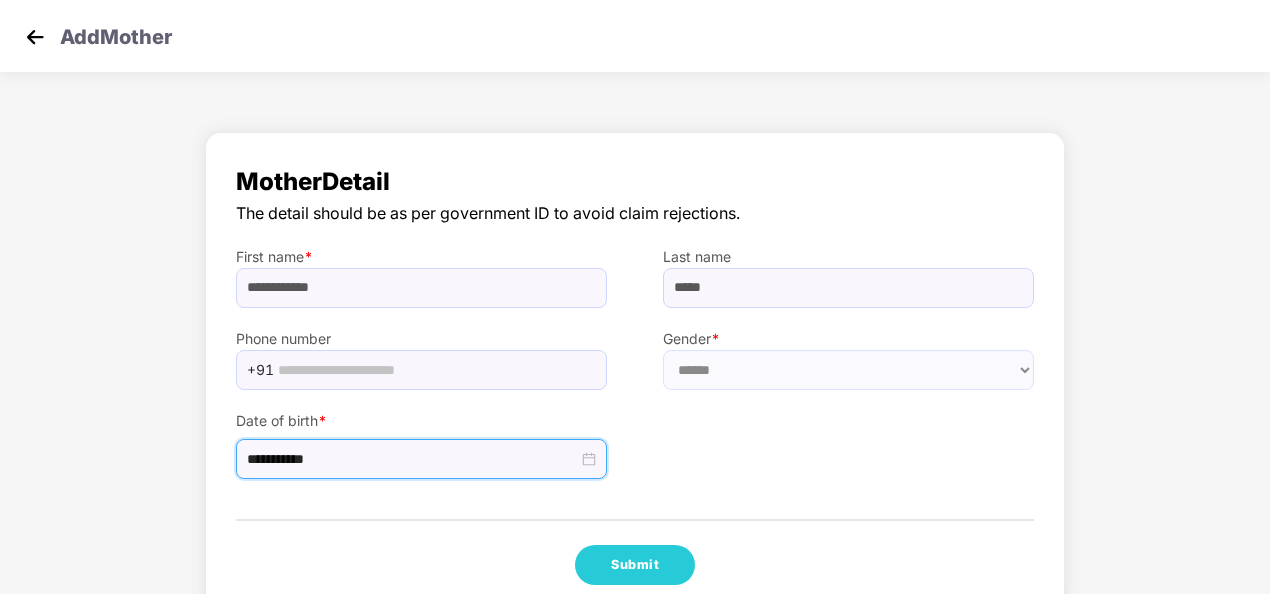 click at bounding box center (436, 370) 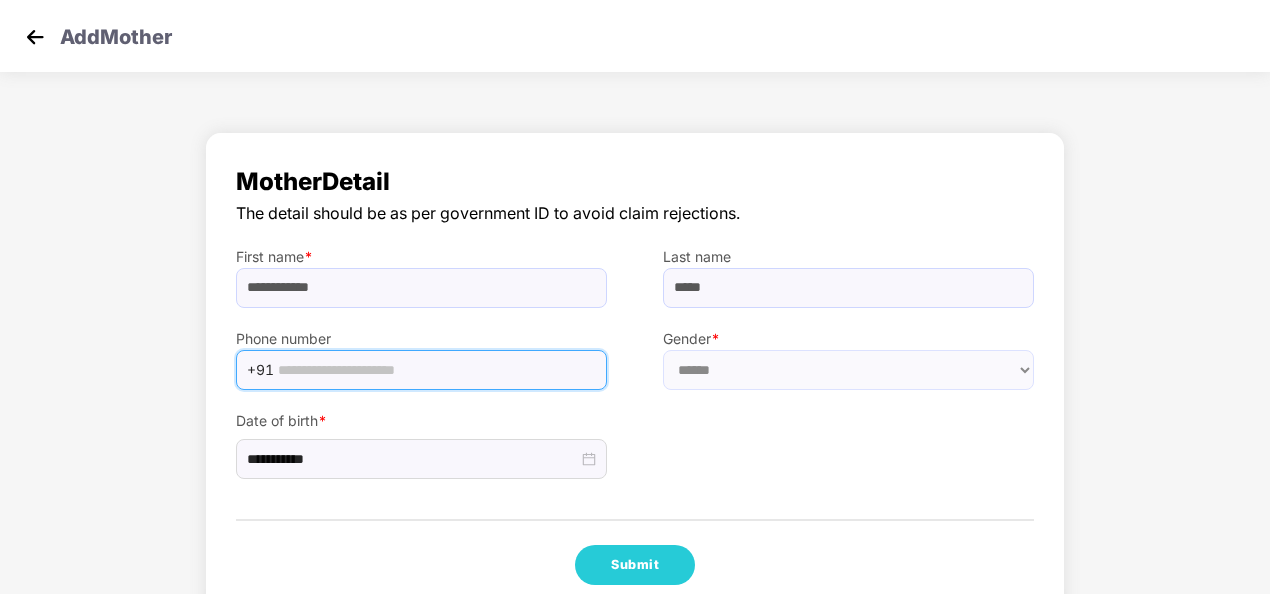 click at bounding box center (436, 370) 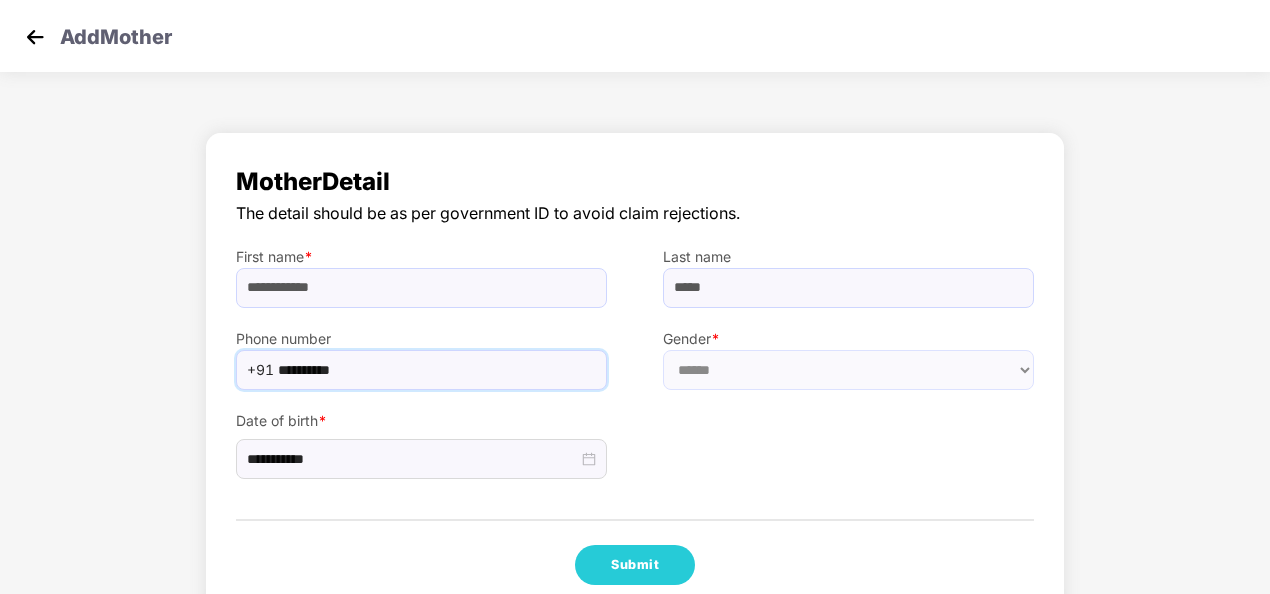 type on "**********" 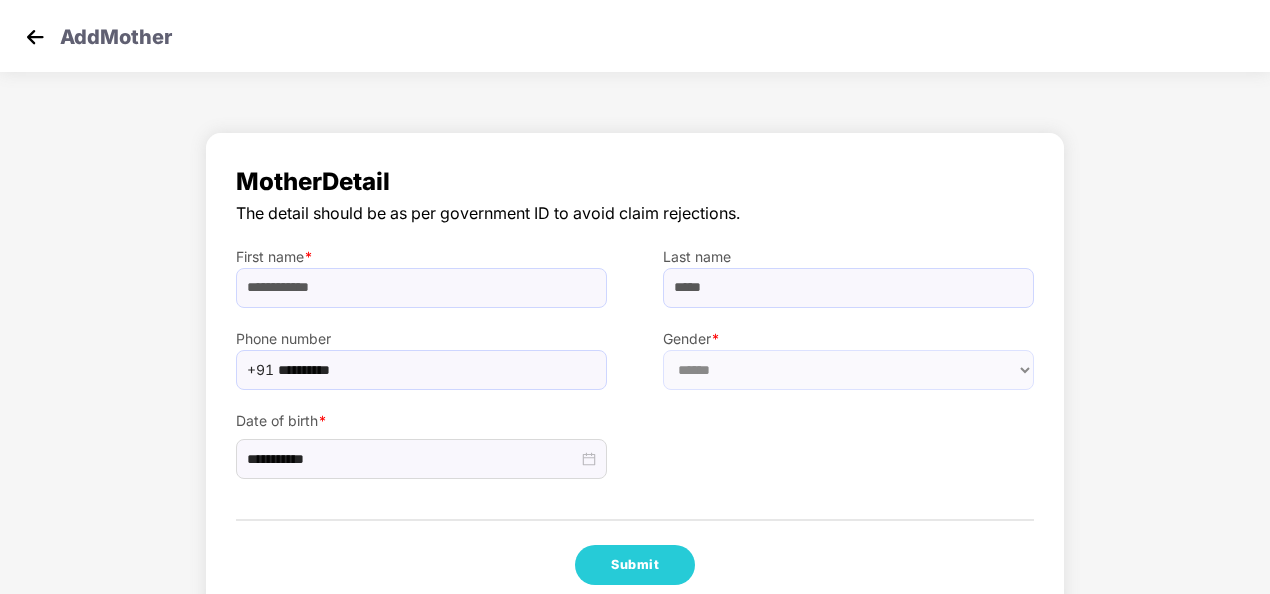 click on "**********" at bounding box center [635, 435] 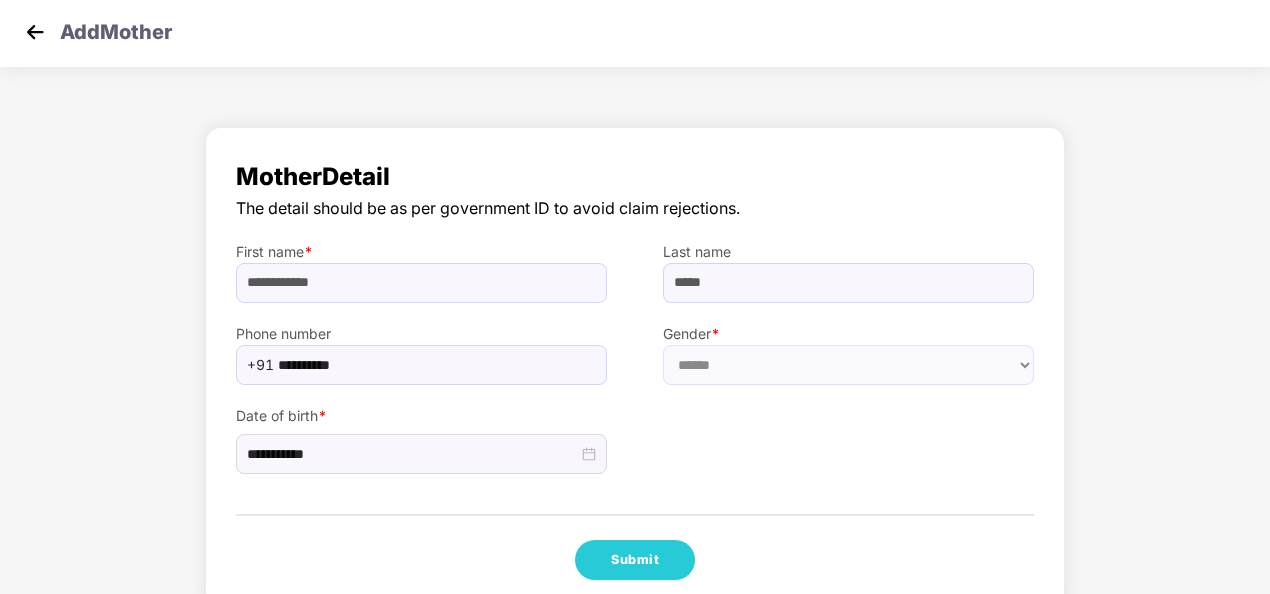 scroll, scrollTop: 41, scrollLeft: 0, axis: vertical 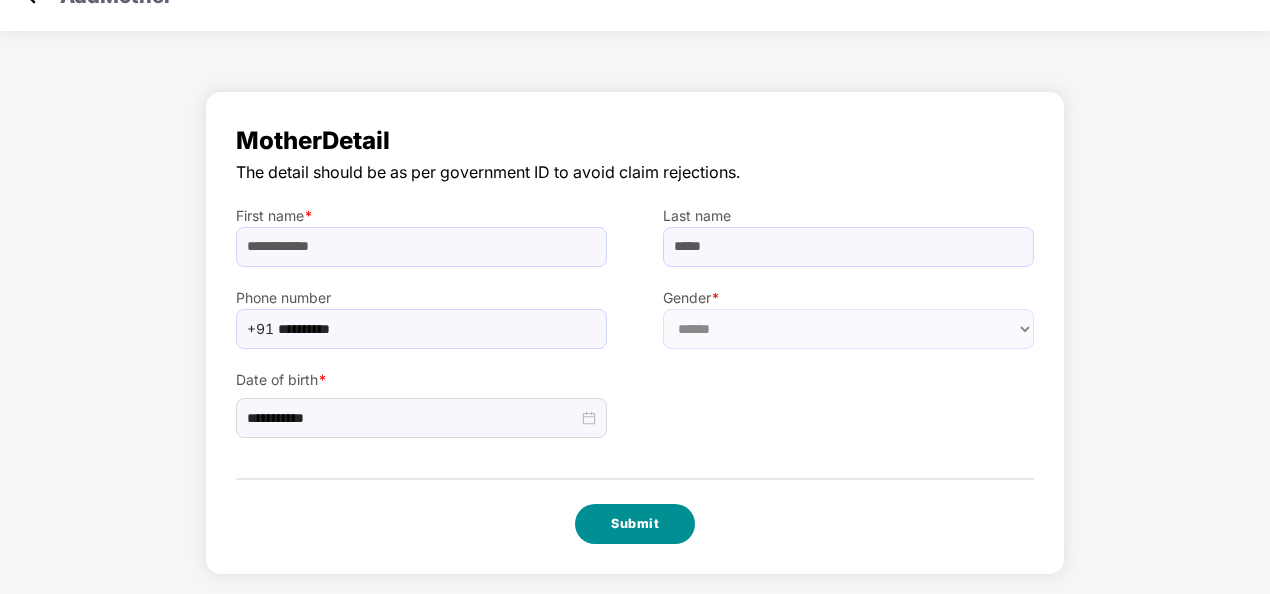 click on "Submit" at bounding box center (635, 524) 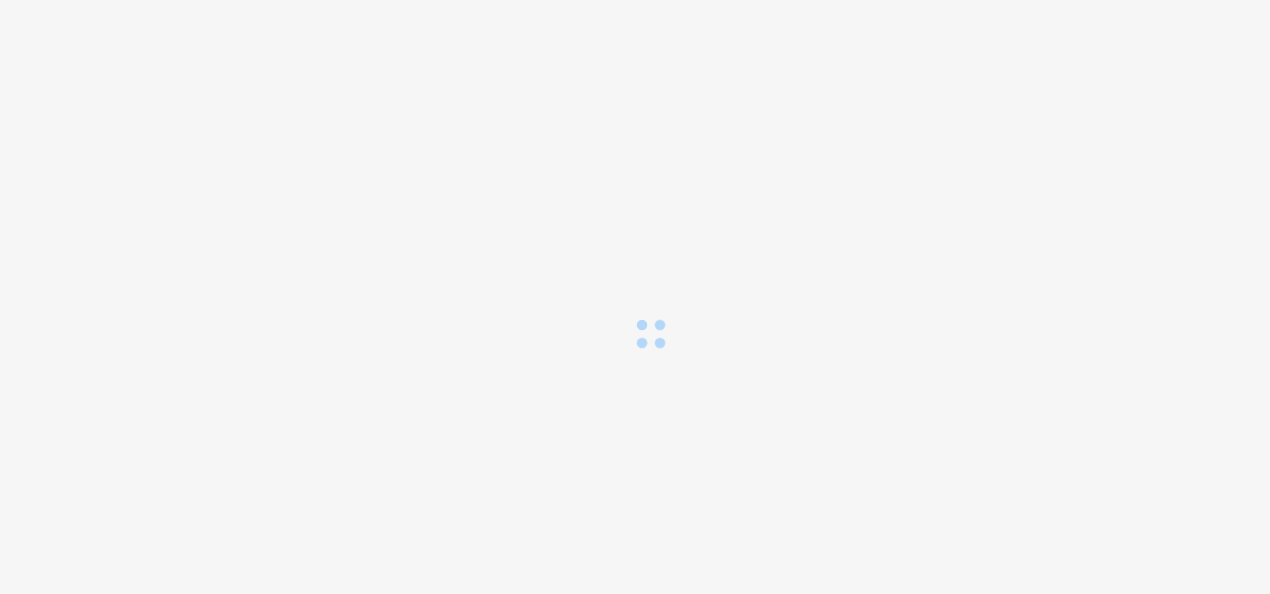 scroll, scrollTop: 0, scrollLeft: 0, axis: both 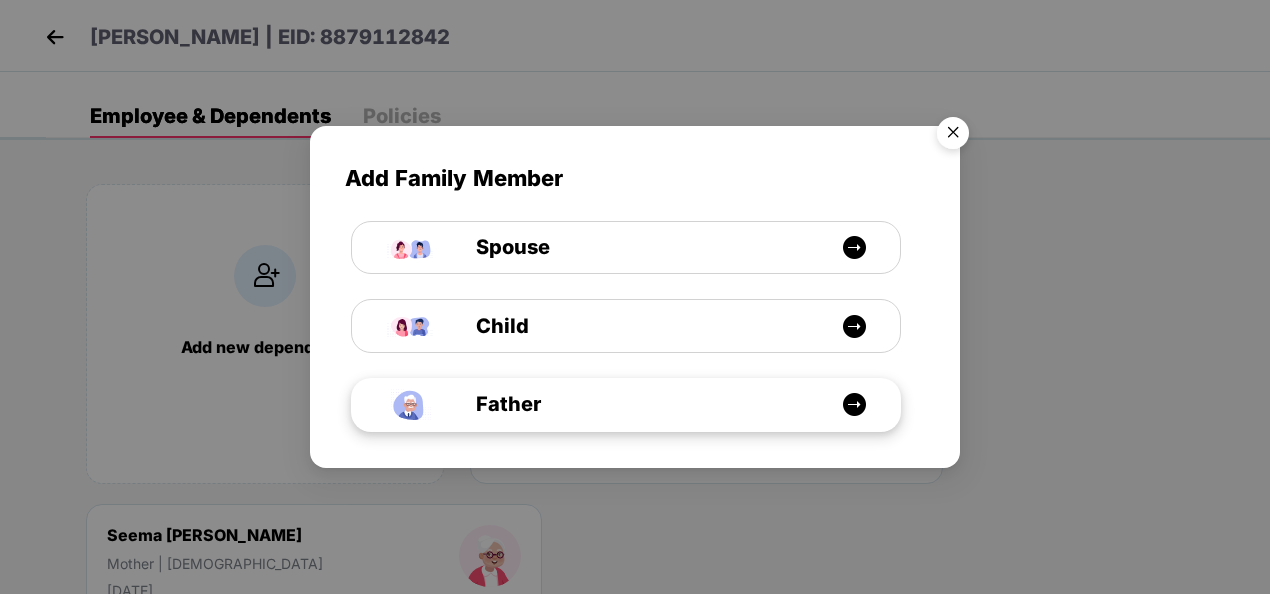 click on "Father" at bounding box center (636, 404) 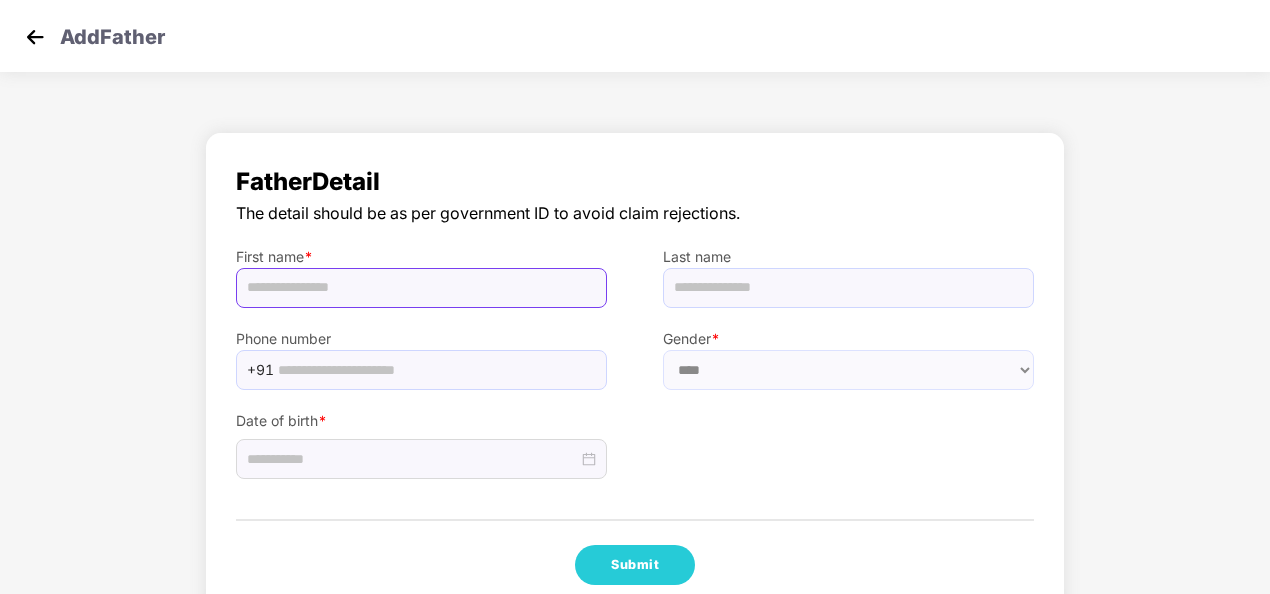click at bounding box center [421, 288] 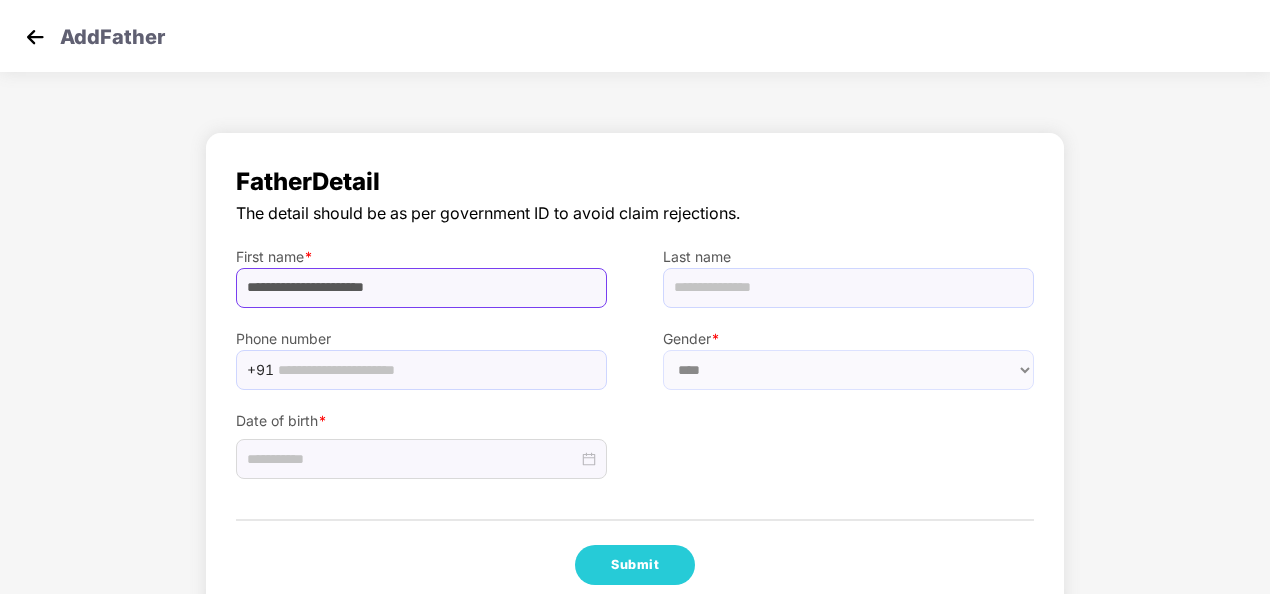 drag, startPoint x: 420, startPoint y: 289, endPoint x: 368, endPoint y: 287, distance: 52.03845 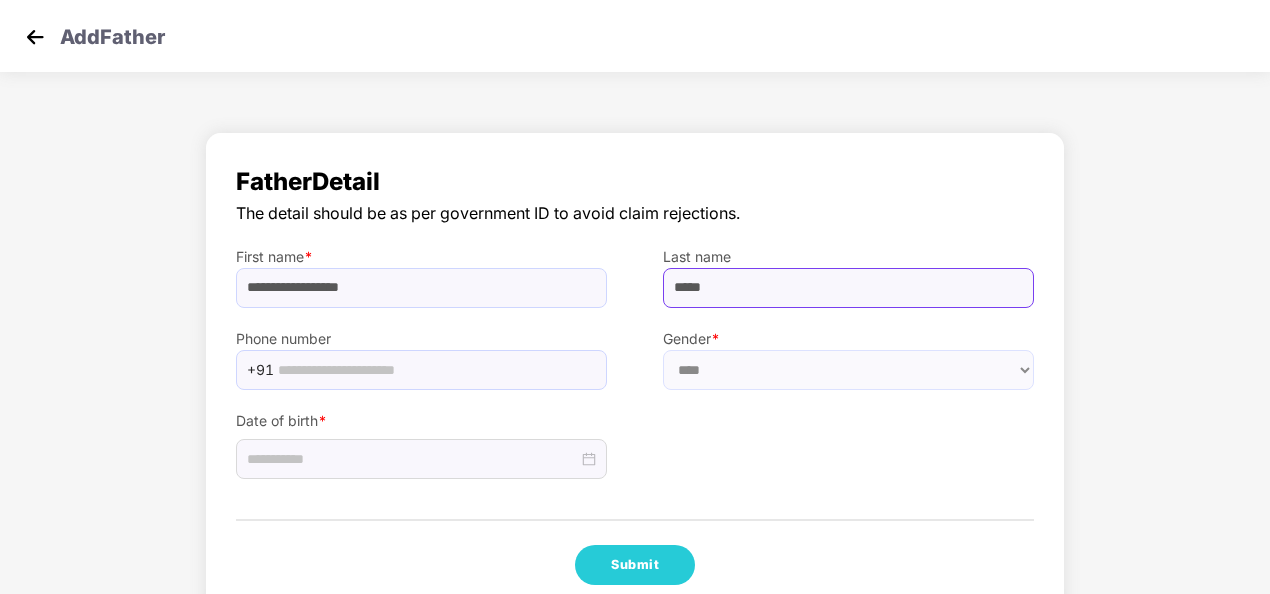 type on "*****" 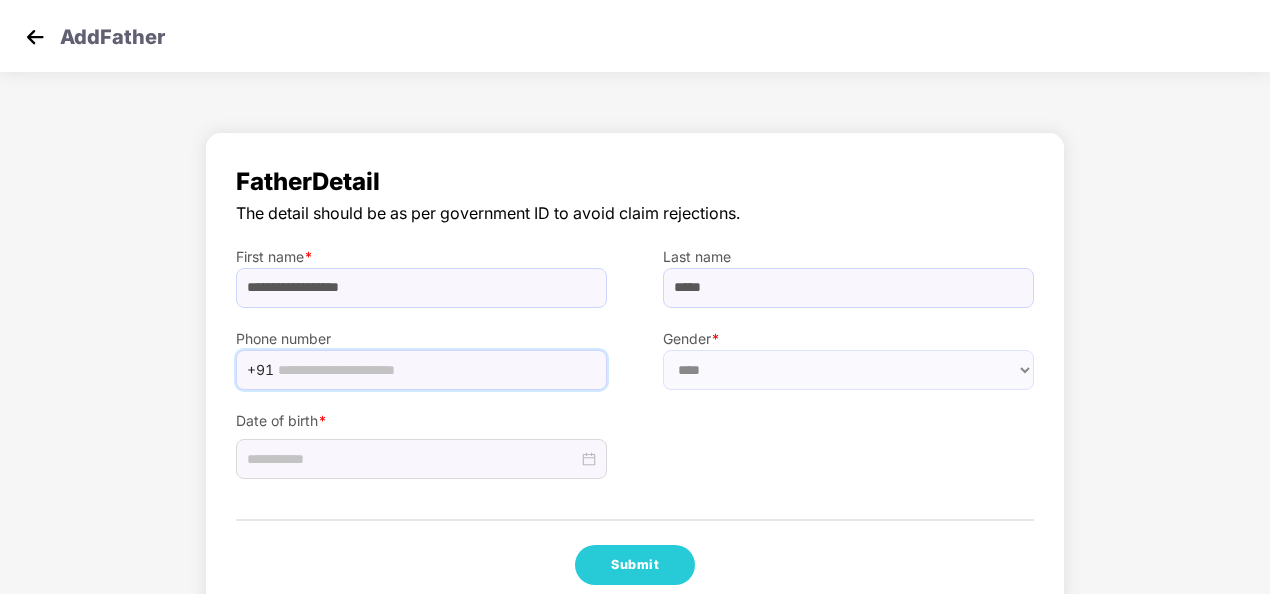drag, startPoint x: 413, startPoint y: 375, endPoint x: 497, endPoint y: 416, distance: 93.471924 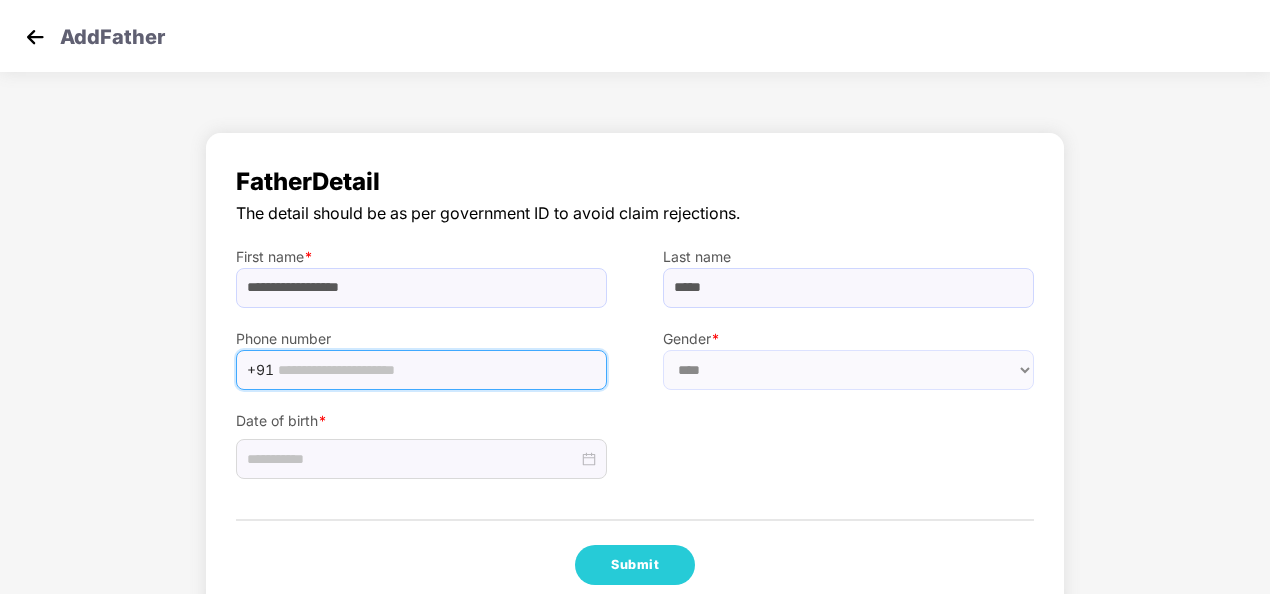 paste on "**********" 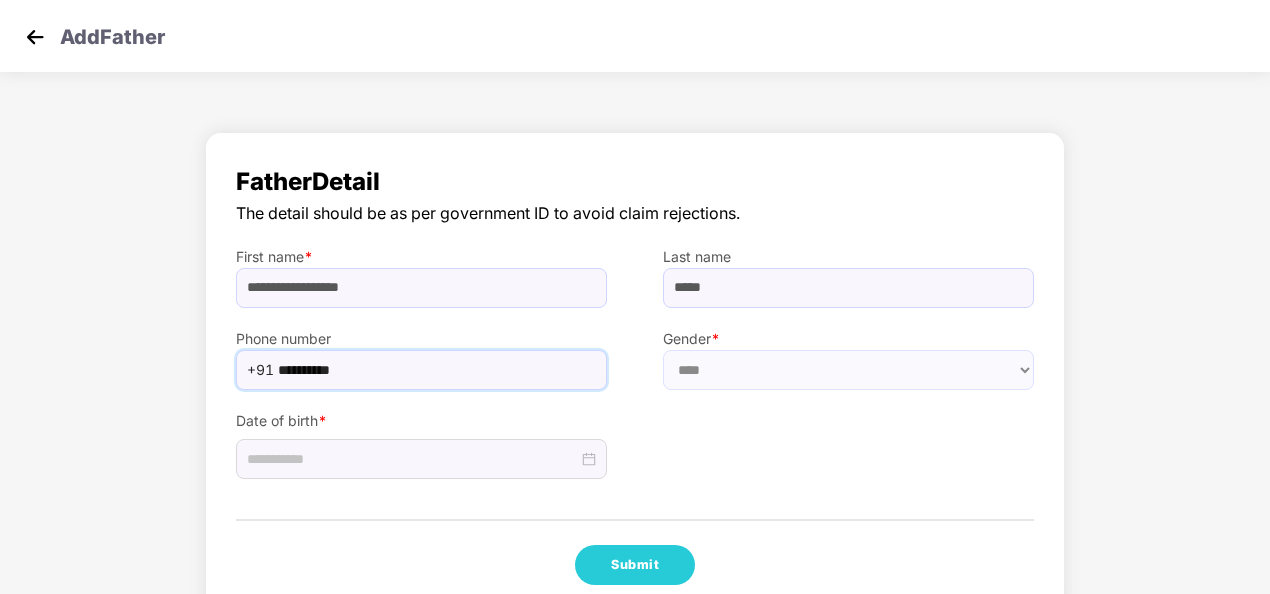 type on "**********" 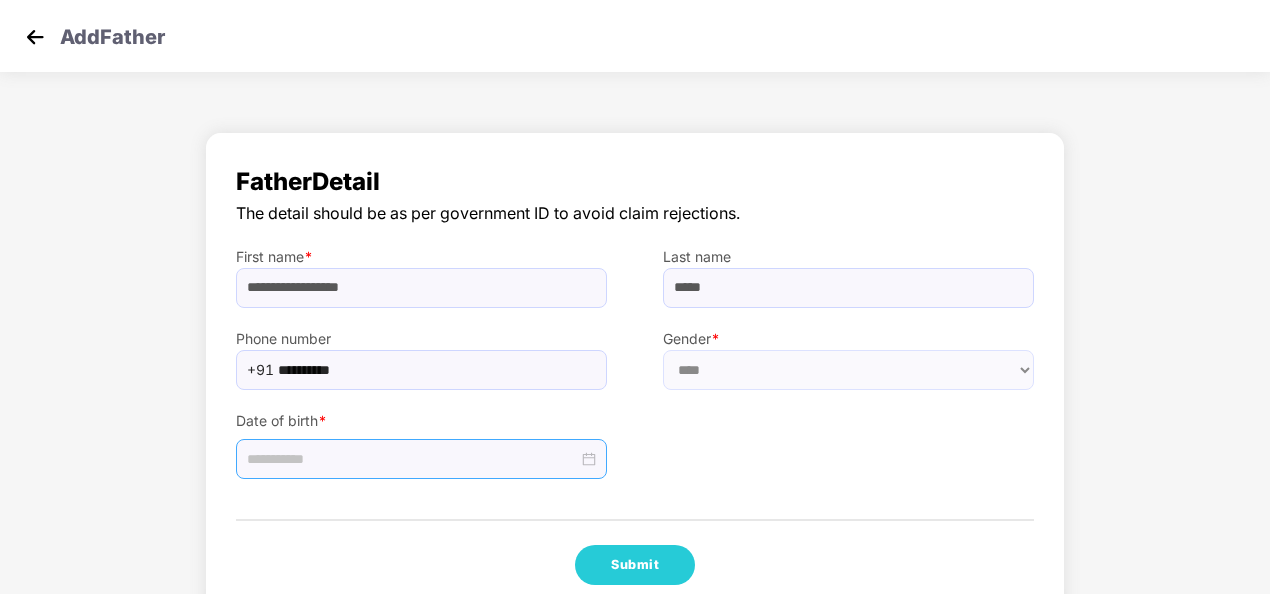 click at bounding box center (421, 459) 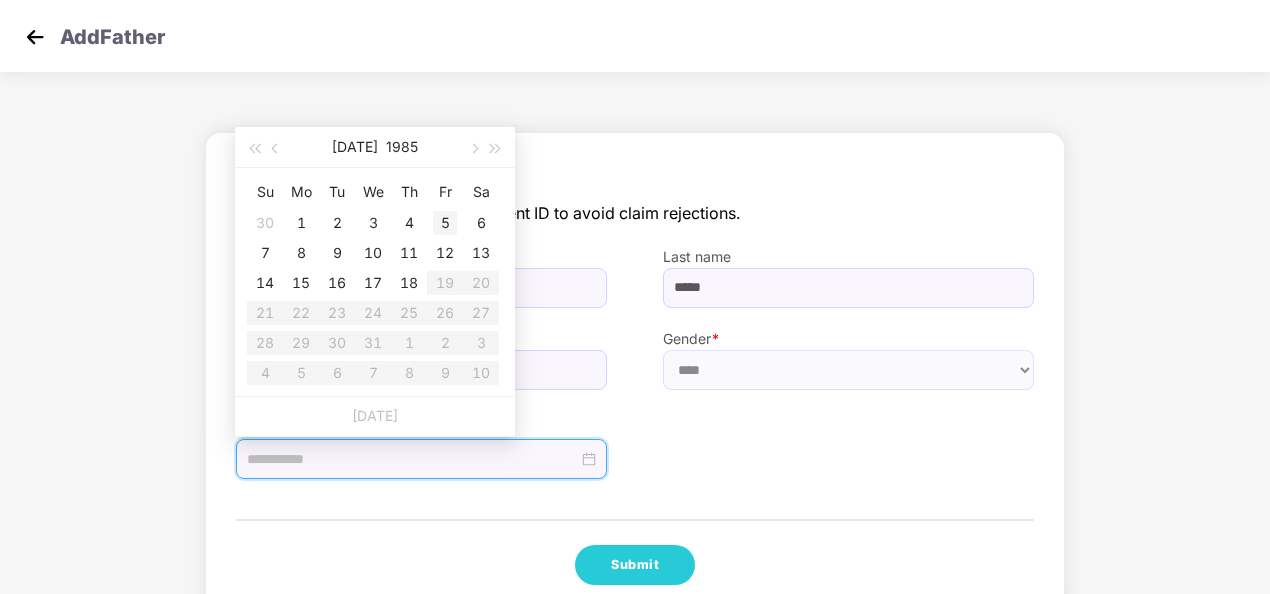 type on "**********" 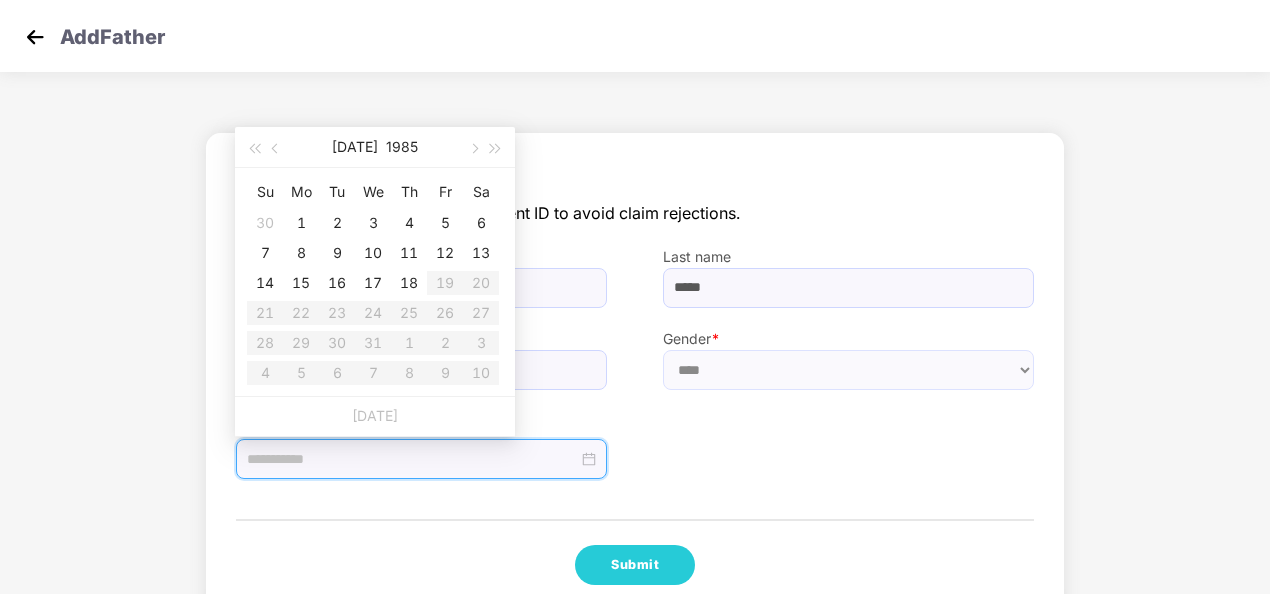 drag, startPoint x: 420, startPoint y: 149, endPoint x: 400, endPoint y: 165, distance: 25.612497 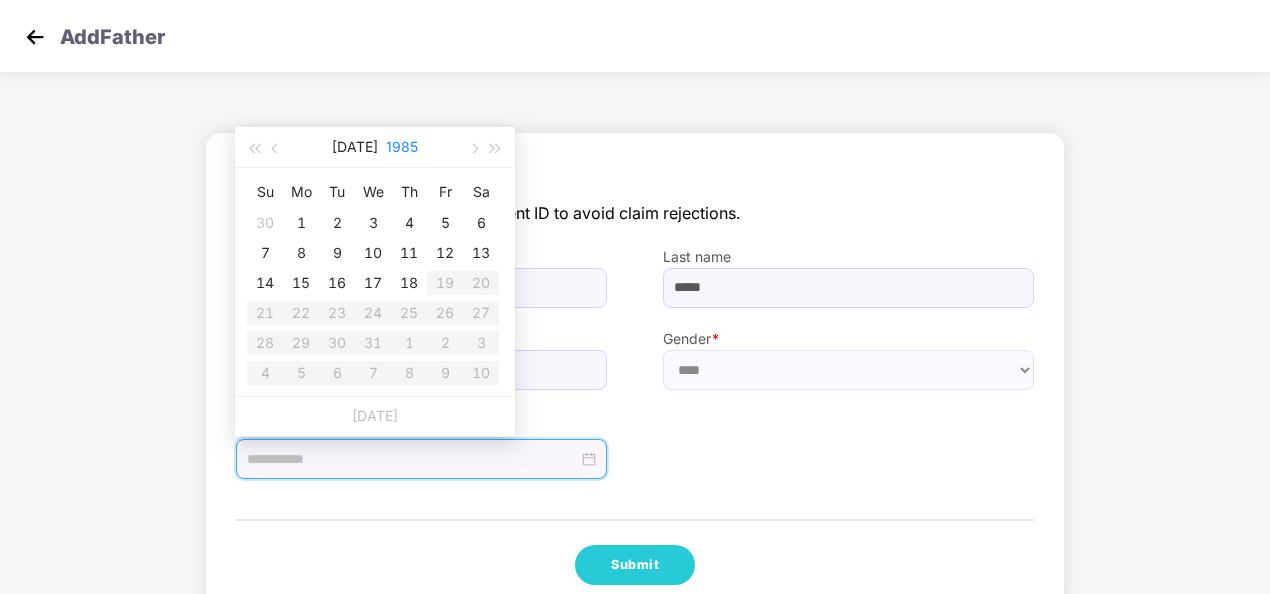 click on "[DATE]" at bounding box center (375, 147) 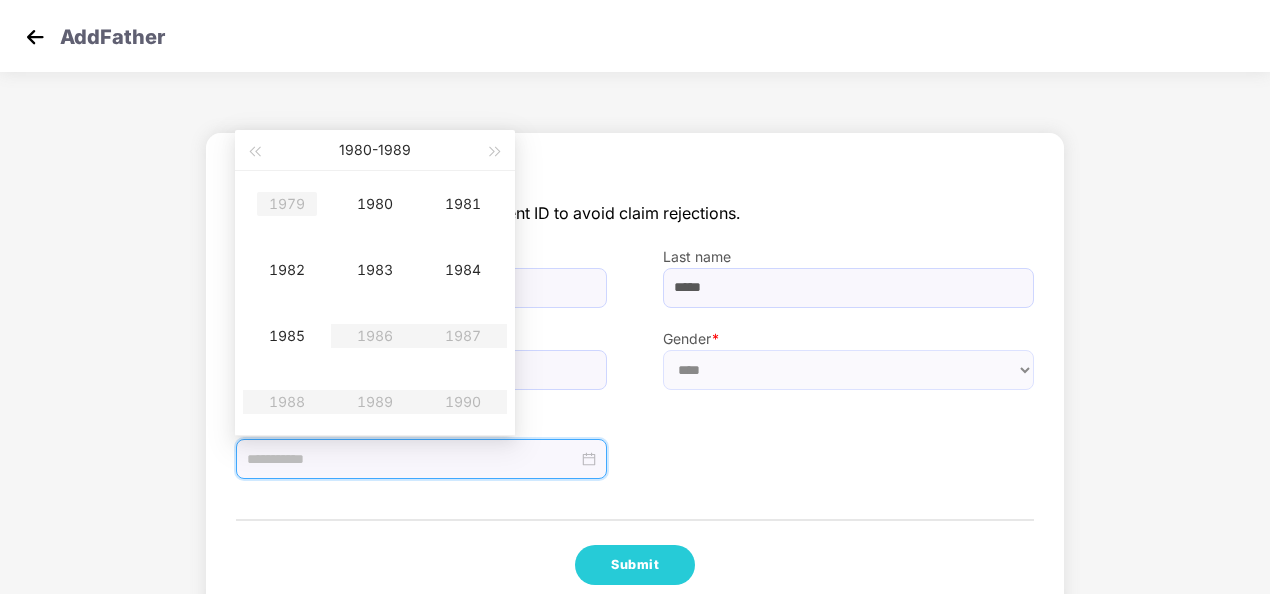 type on "**********" 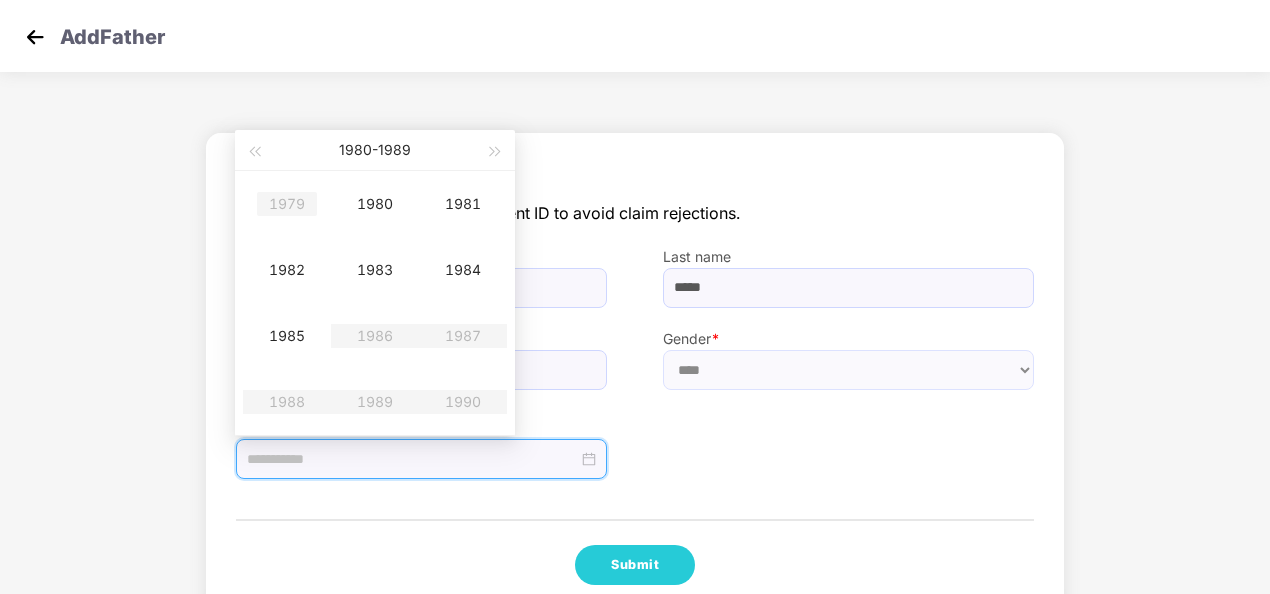 drag, startPoint x: 259, startPoint y: 148, endPoint x: 273, endPoint y: 190, distance: 44.27189 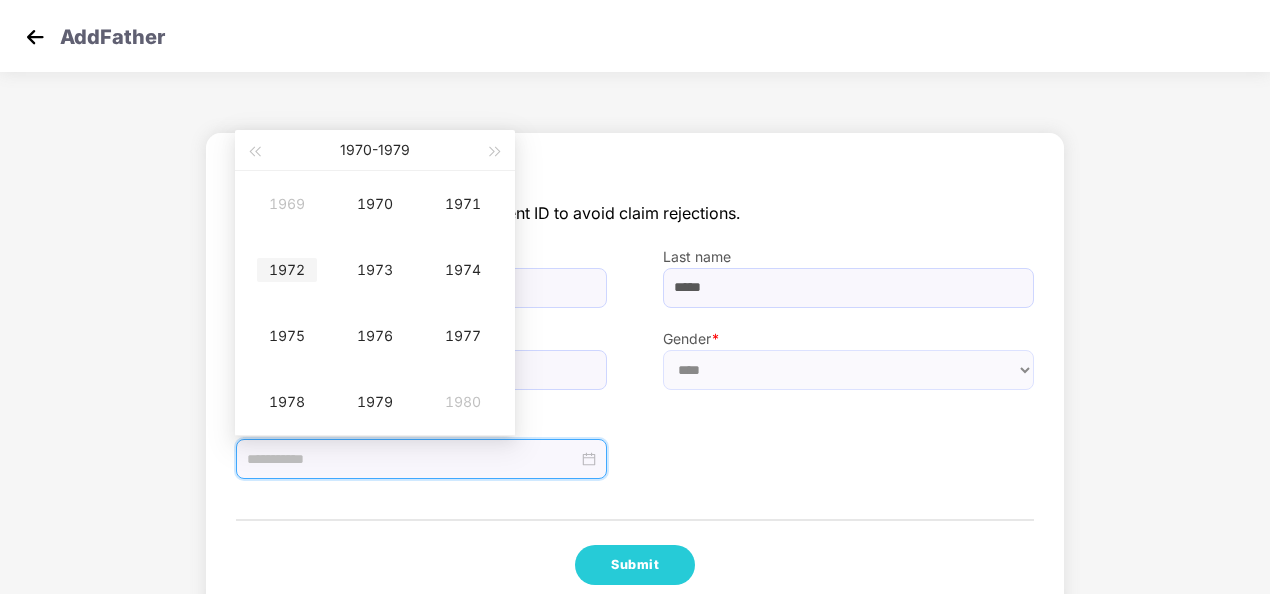 type on "**********" 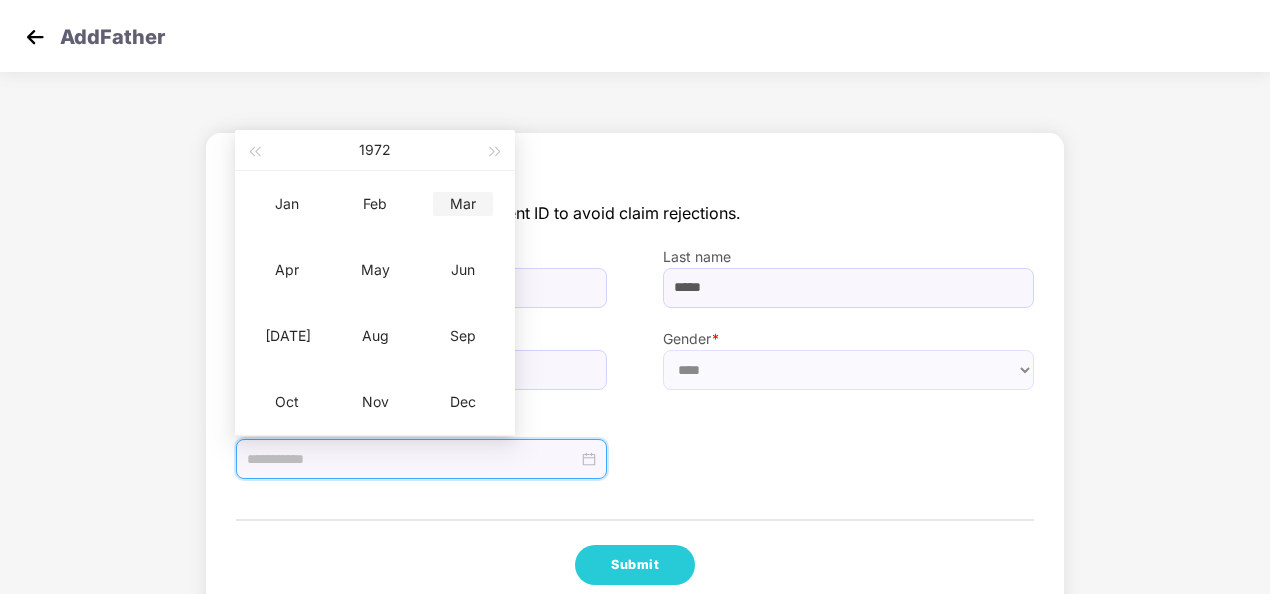type on "**********" 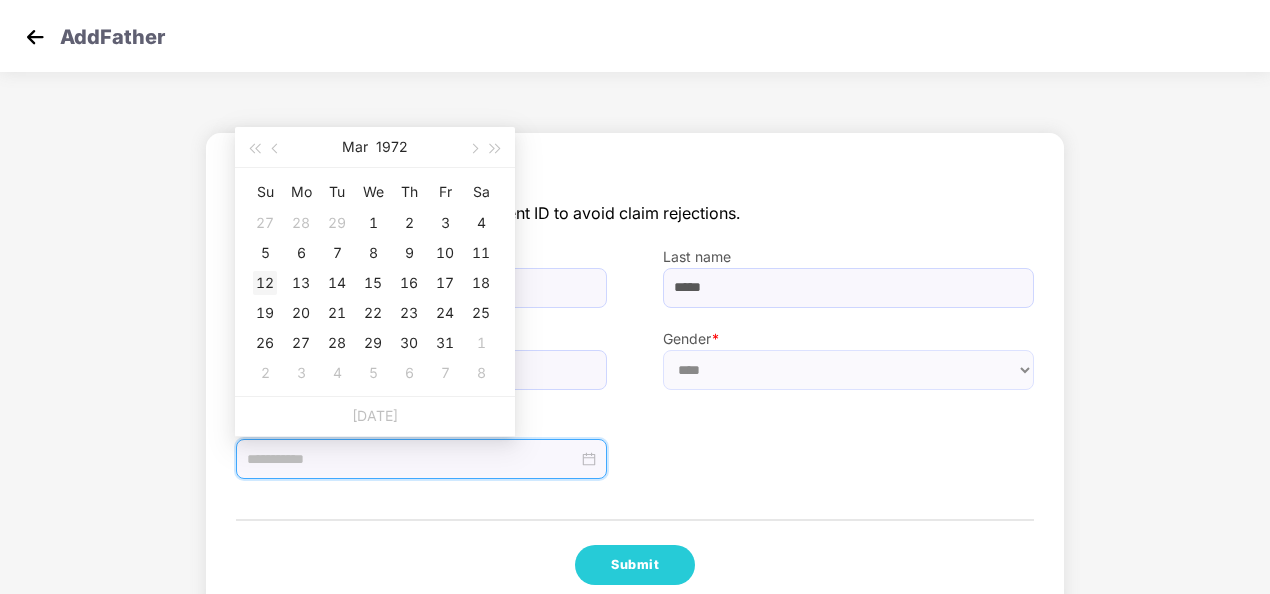 type on "**********" 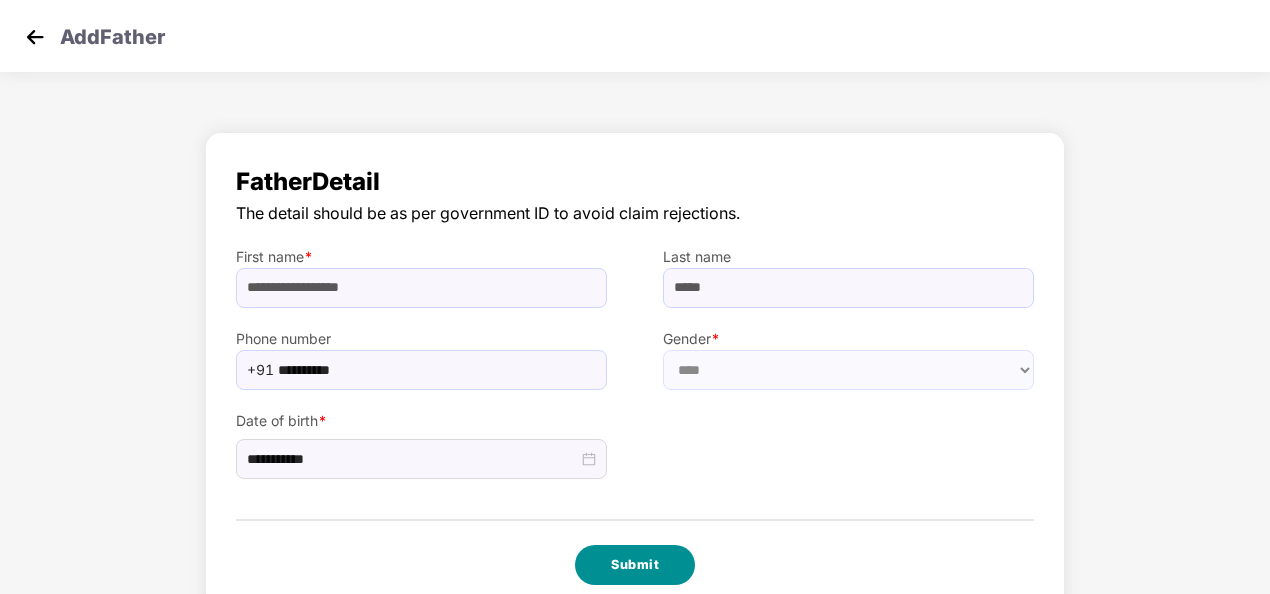 click on "Submit" at bounding box center [635, 565] 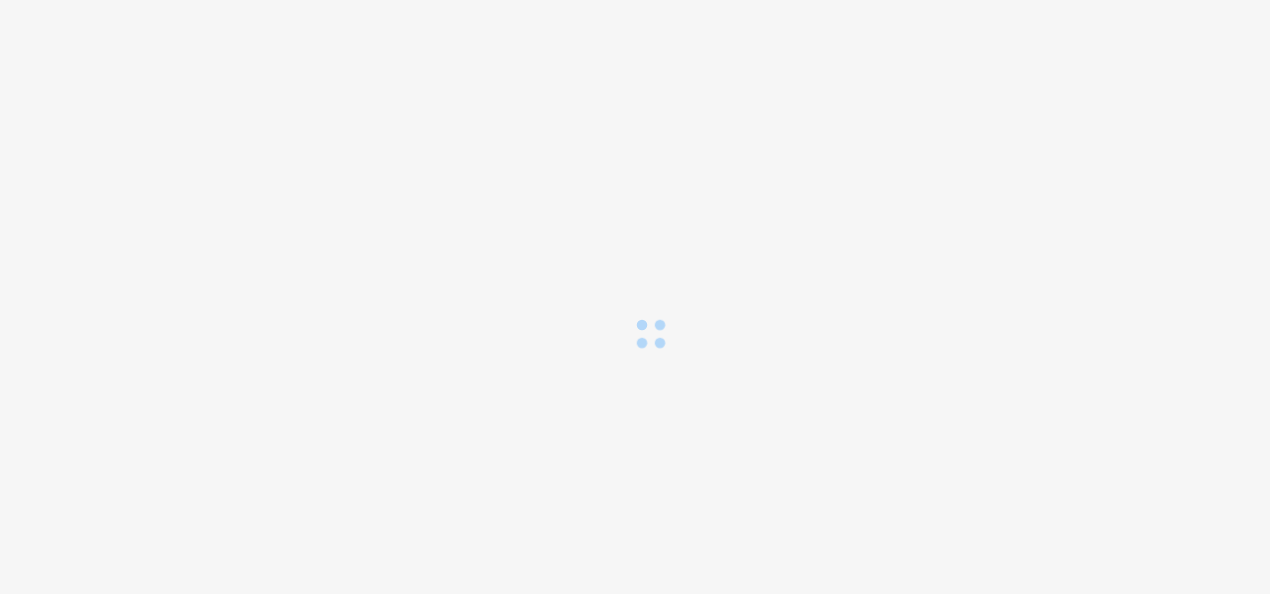 scroll, scrollTop: 0, scrollLeft: 0, axis: both 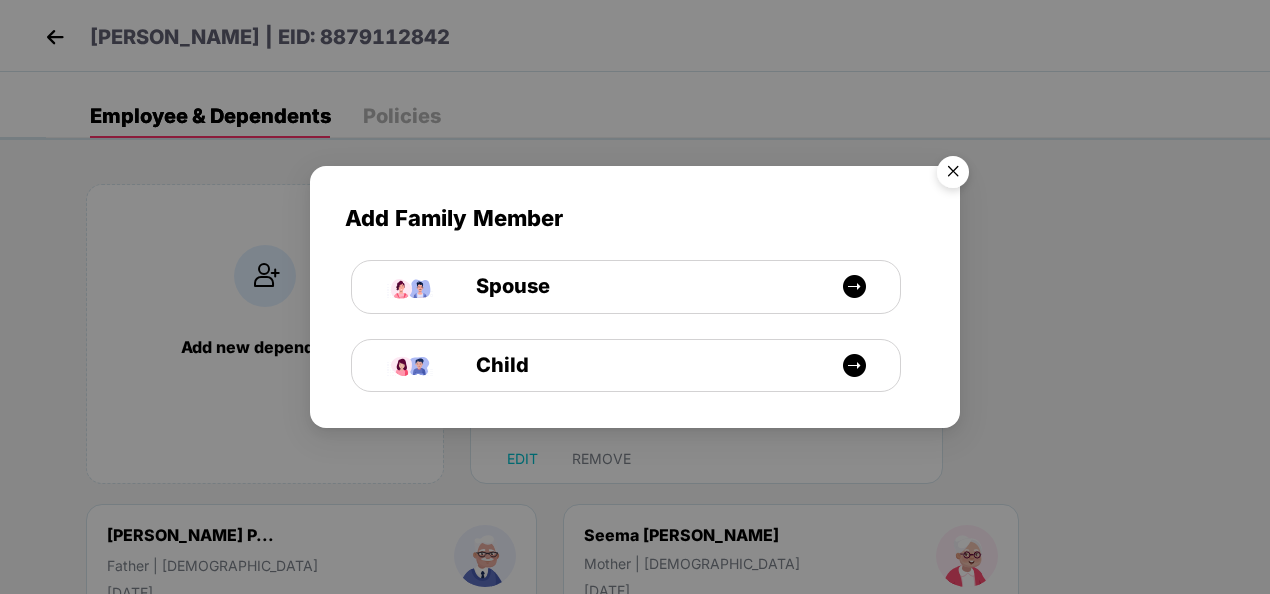 click at bounding box center (953, 175) 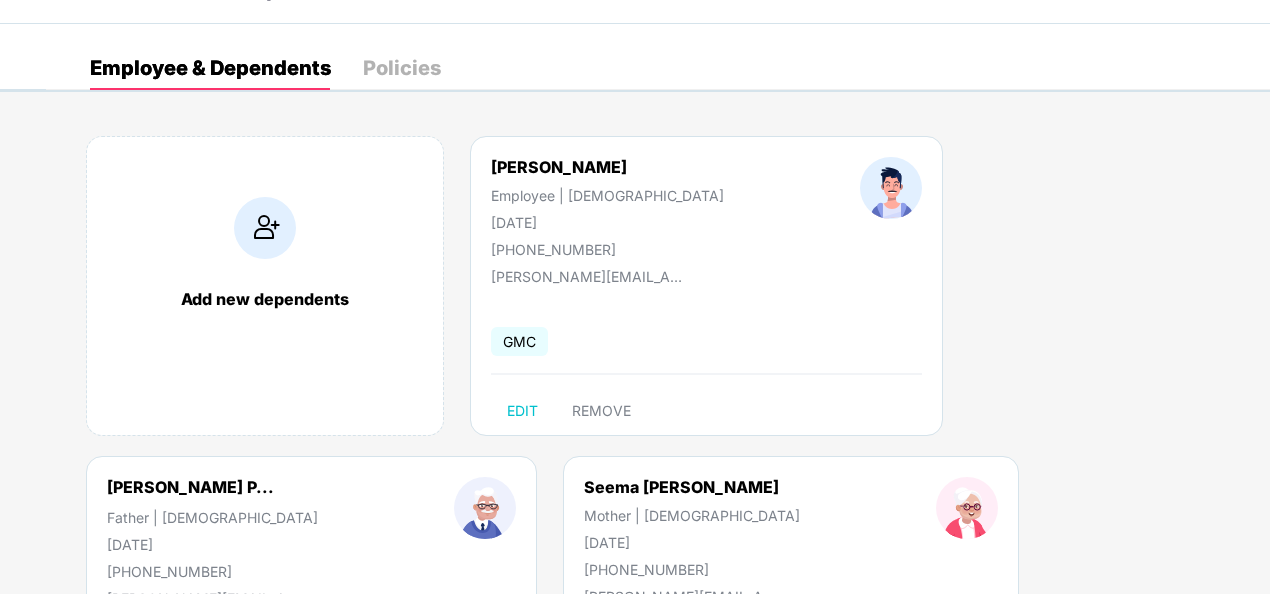 scroll, scrollTop: 0, scrollLeft: 0, axis: both 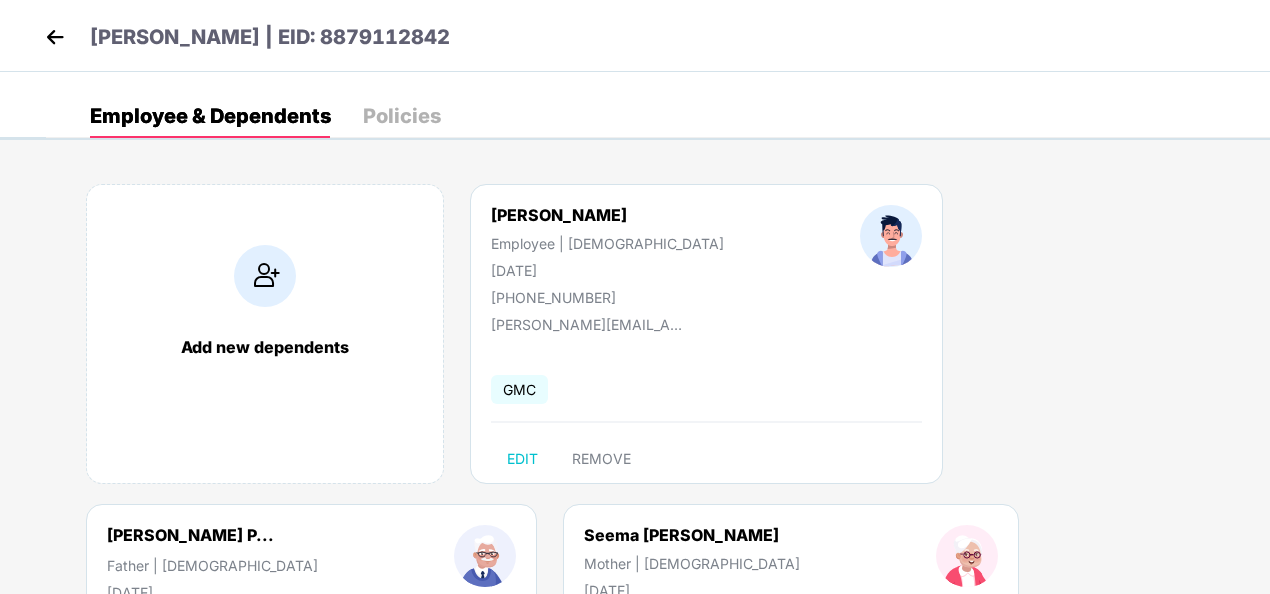 click on "Policies" at bounding box center (402, 116) 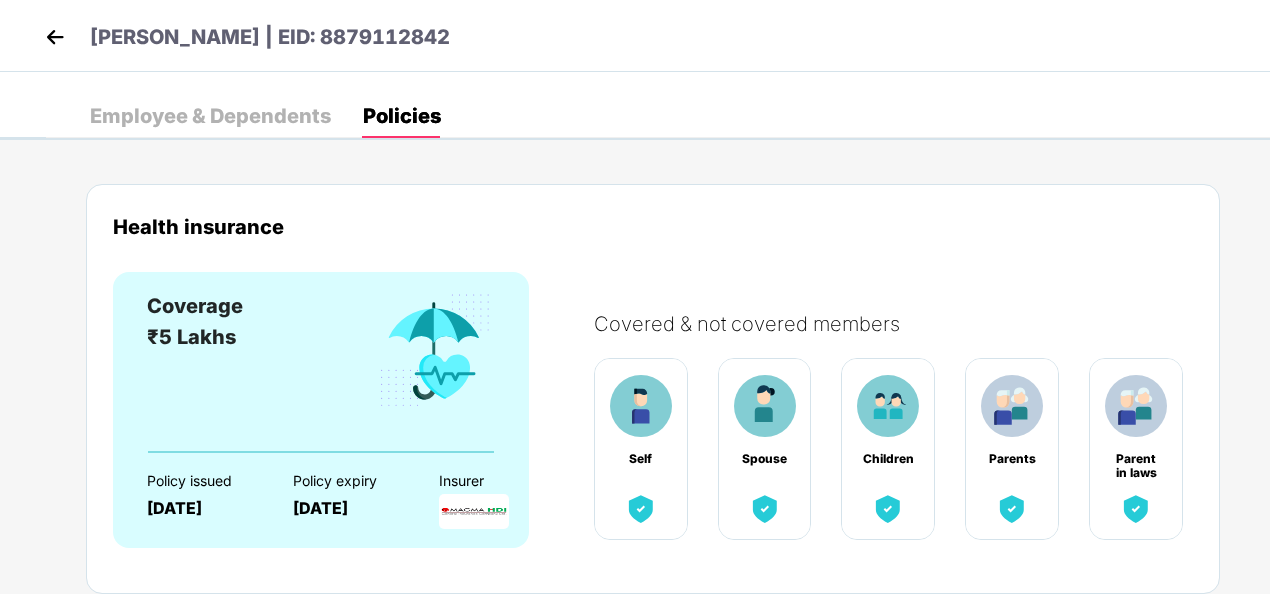 scroll, scrollTop: 66, scrollLeft: 0, axis: vertical 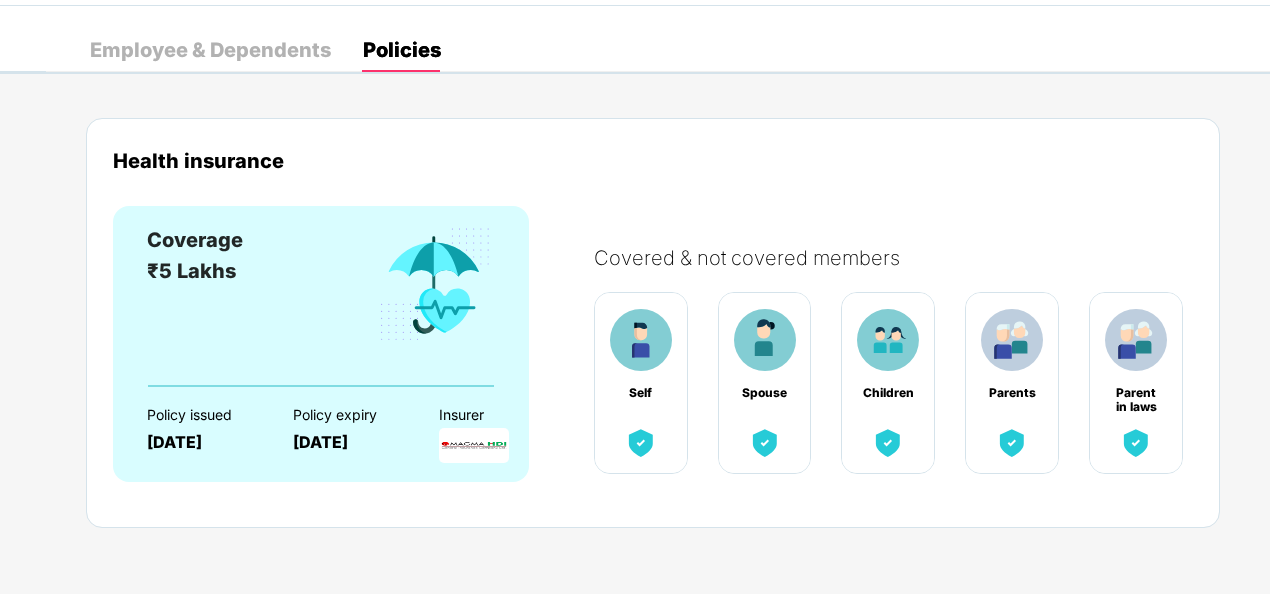 click on "Employee & Dependents" at bounding box center [210, 50] 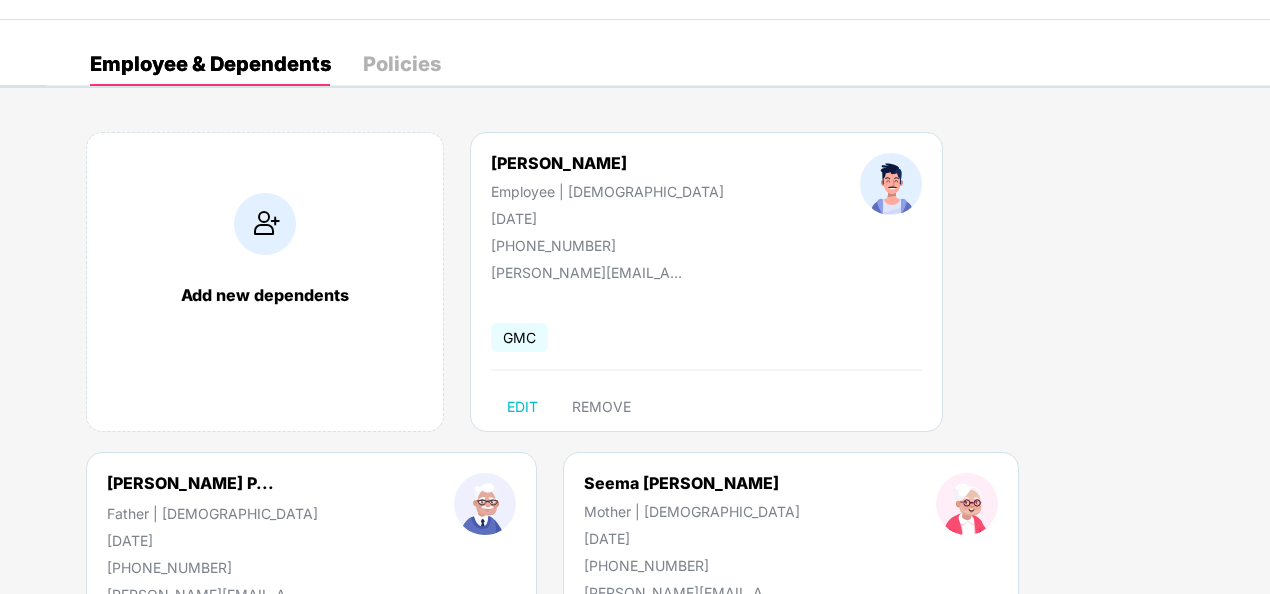 scroll, scrollTop: 0, scrollLeft: 0, axis: both 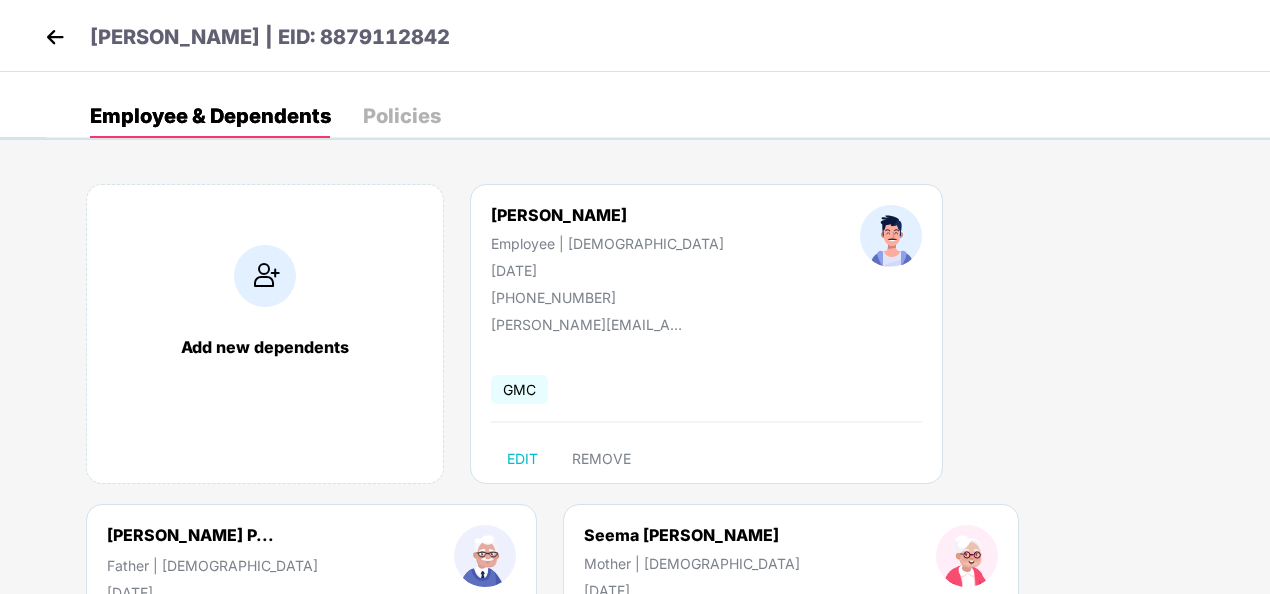 click on "Policies" at bounding box center [402, 116] 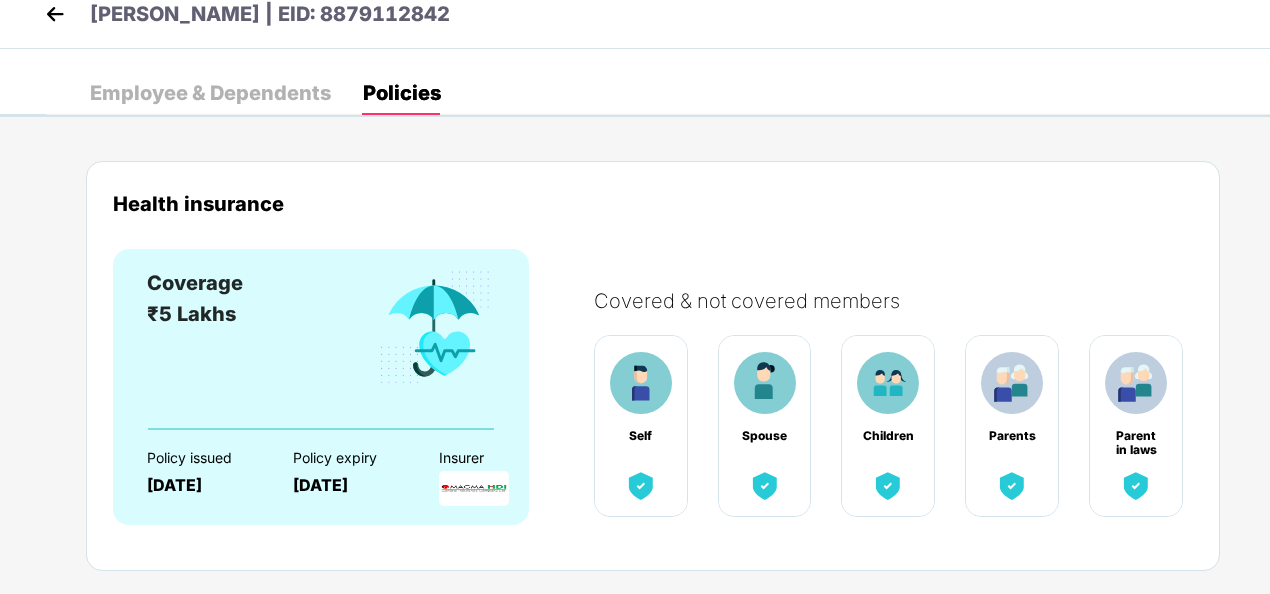 scroll, scrollTop: 0, scrollLeft: 0, axis: both 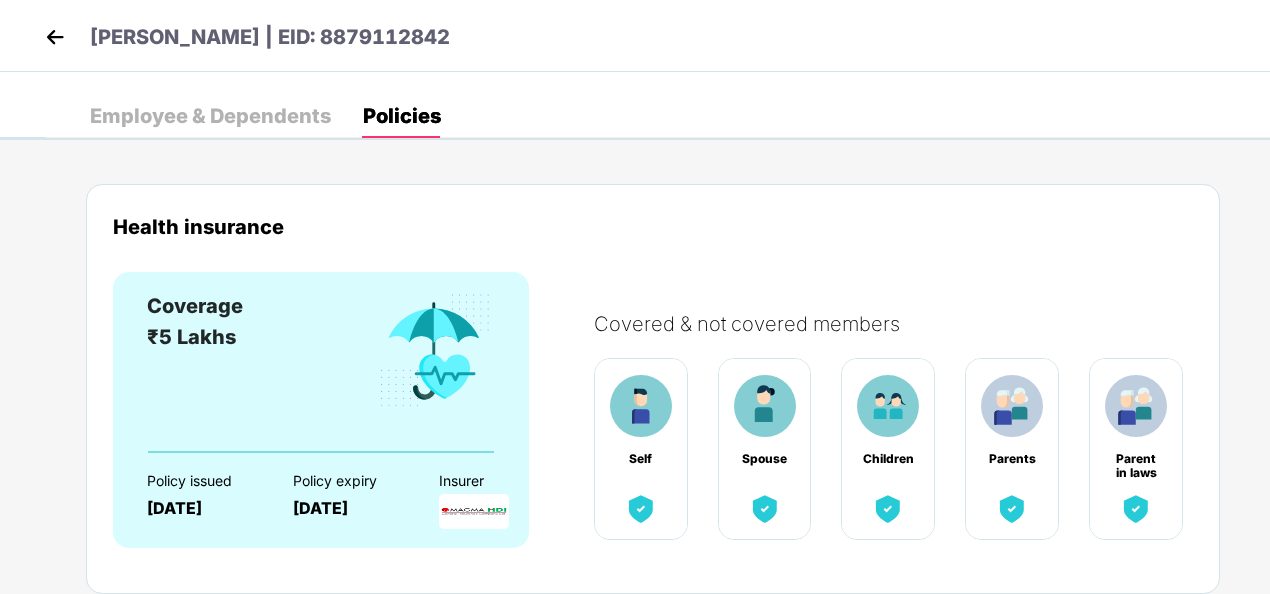 click on "[PERSON_NAME] | EID: 8879112842" at bounding box center [270, 37] 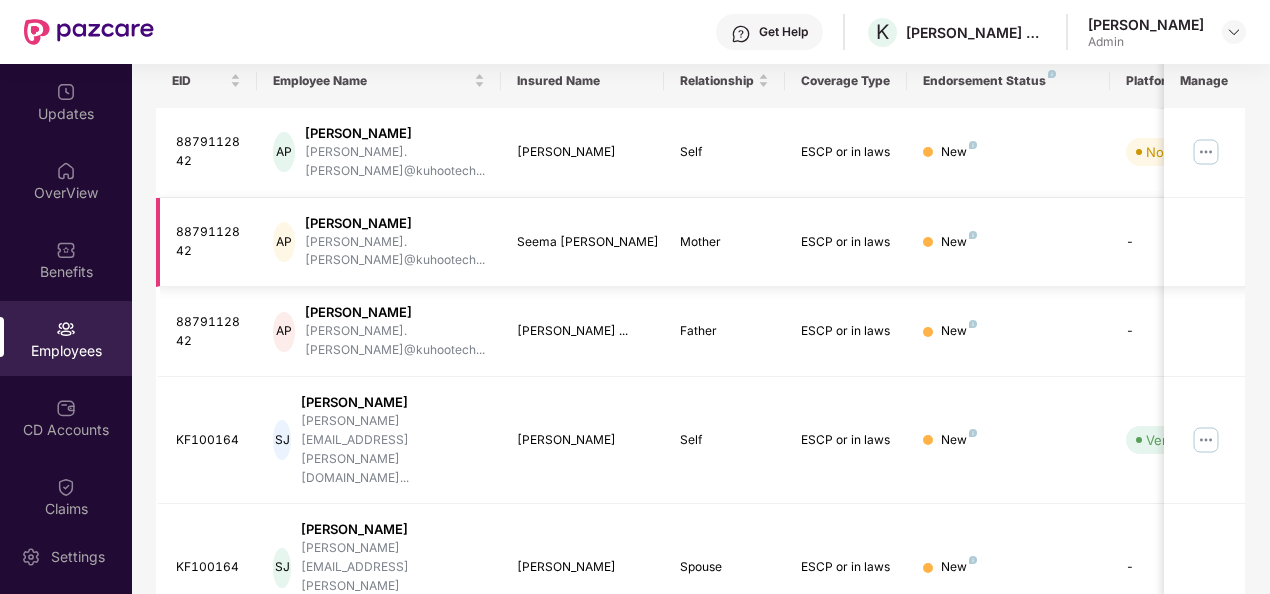 scroll, scrollTop: 100, scrollLeft: 0, axis: vertical 